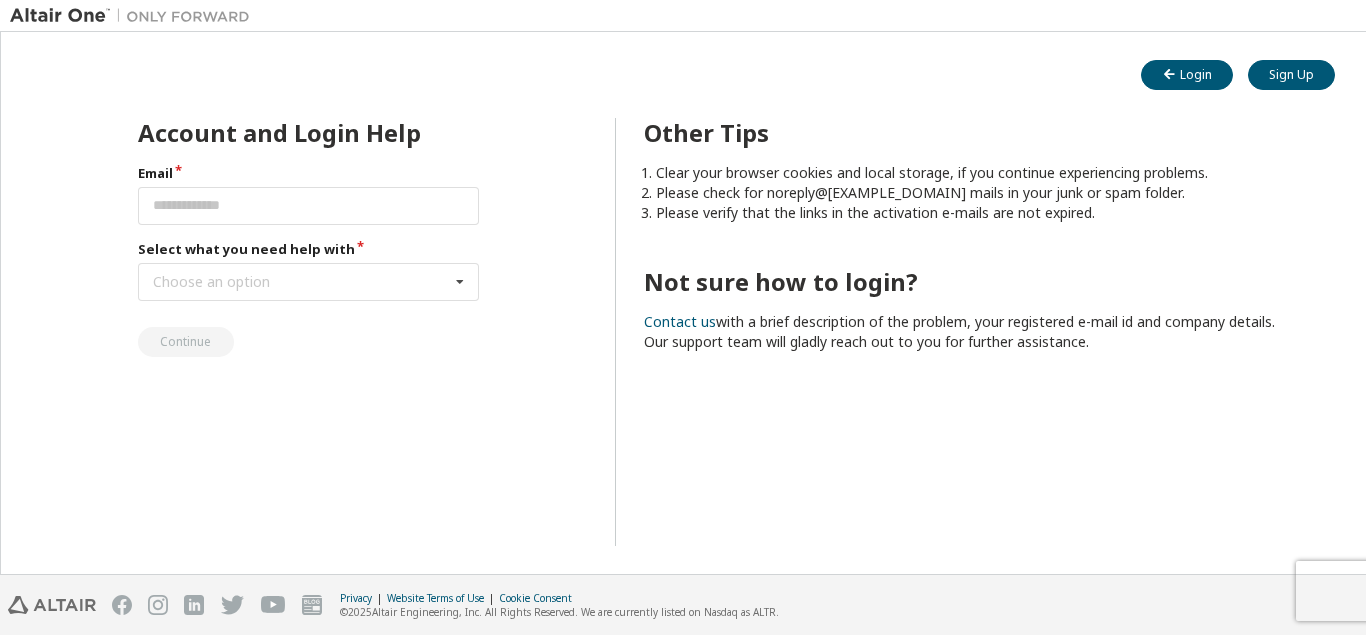 scroll, scrollTop: 0, scrollLeft: 0, axis: both 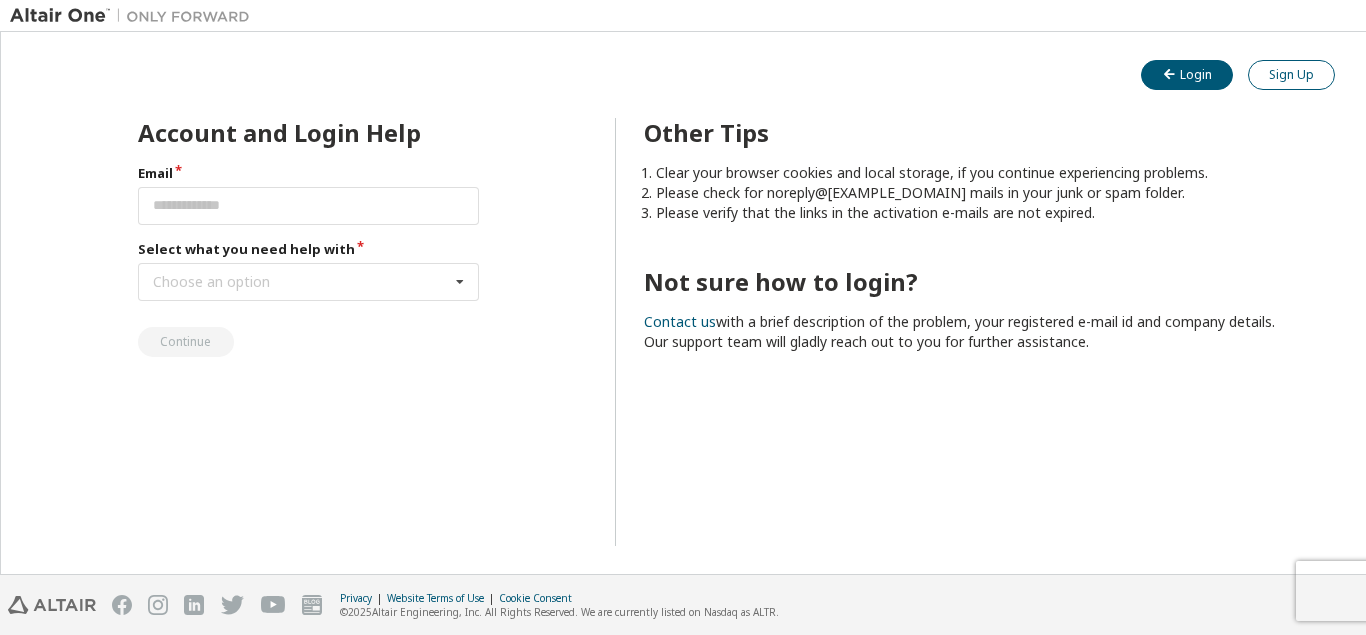 click on "Sign Up" at bounding box center [1291, 75] 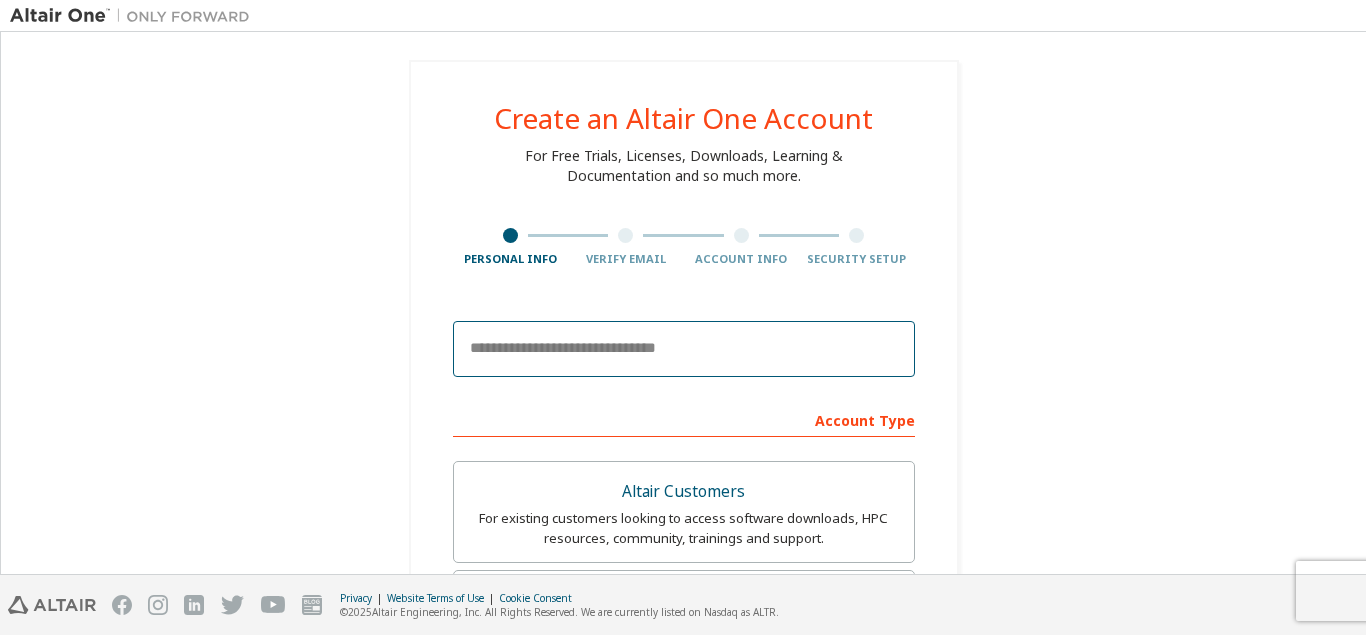 click at bounding box center (684, 349) 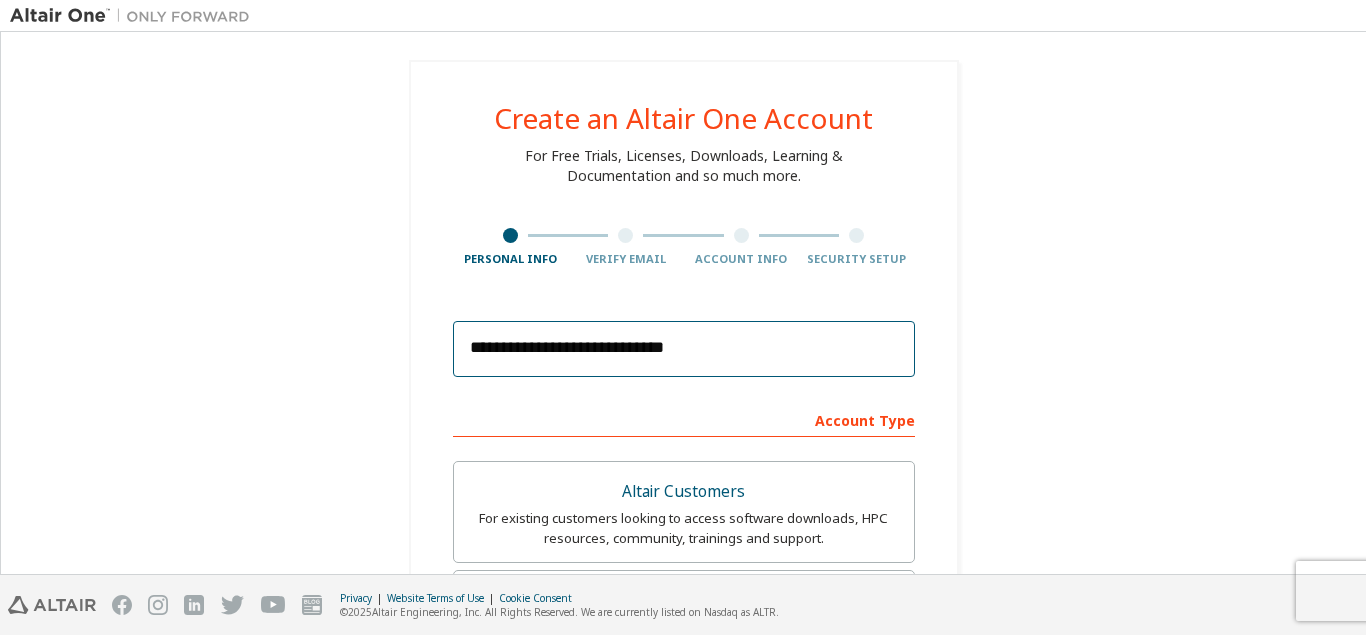 type on "**********" 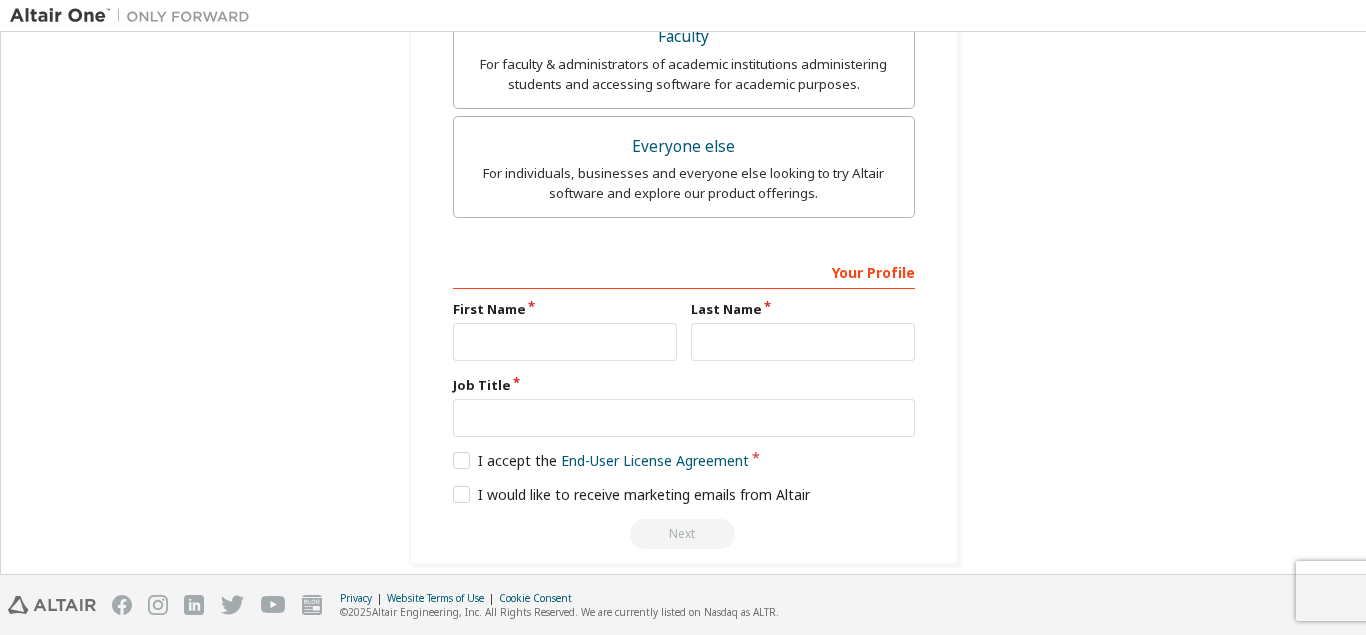 scroll, scrollTop: 677, scrollLeft: 0, axis: vertical 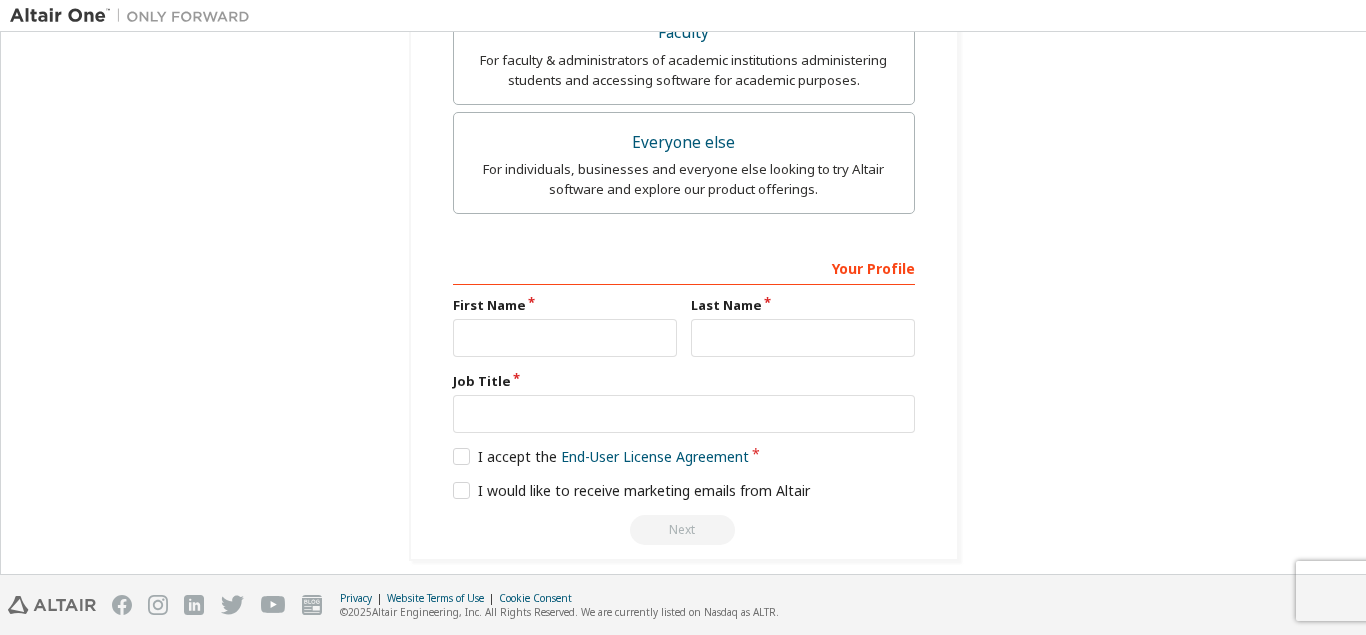 click on "Job Title" at bounding box center [684, 381] 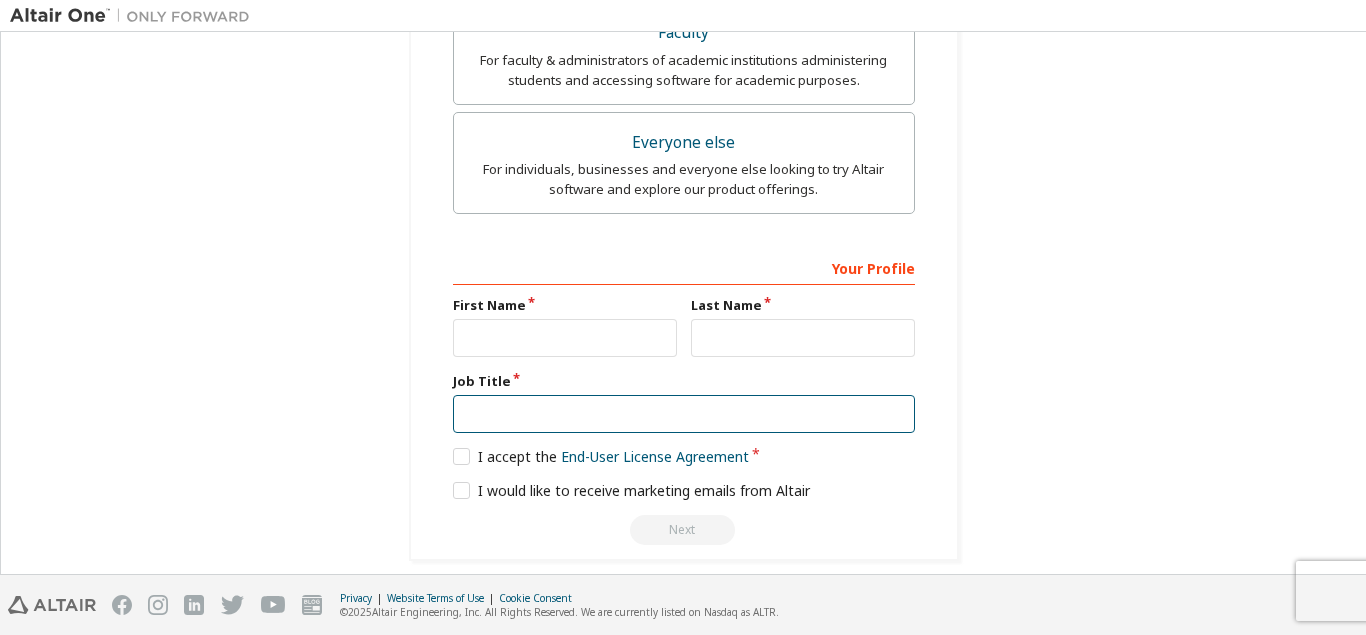 click at bounding box center [684, 414] 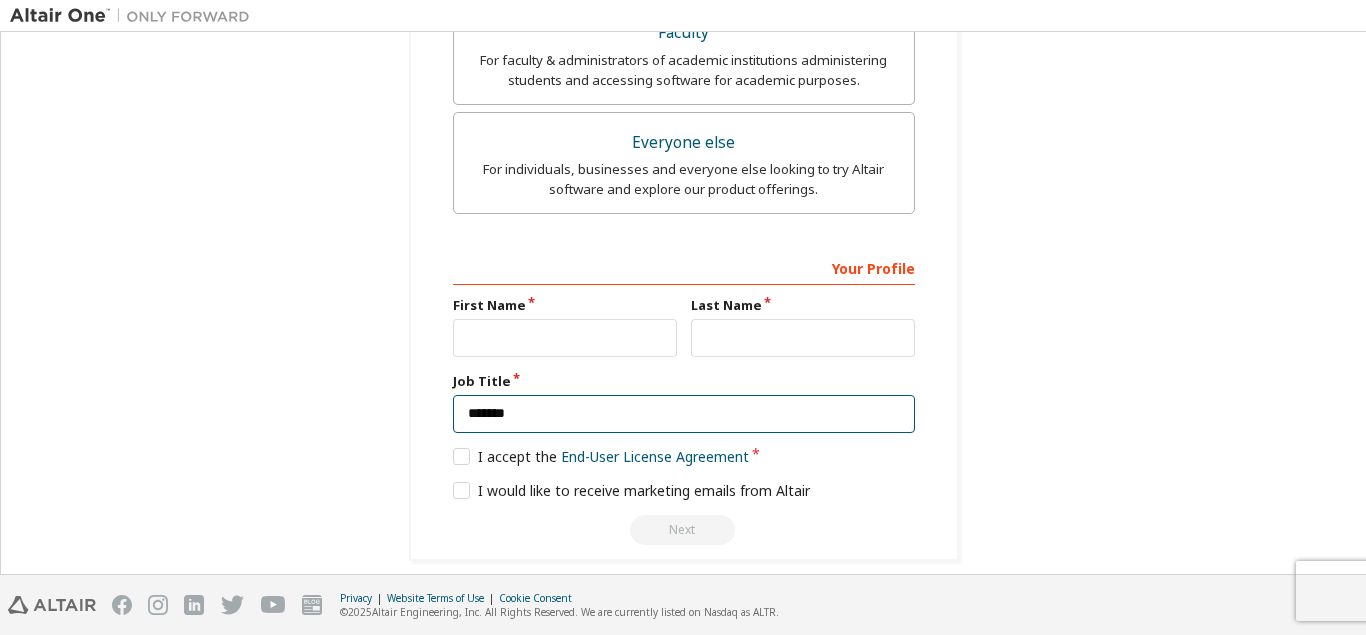type on "*******" 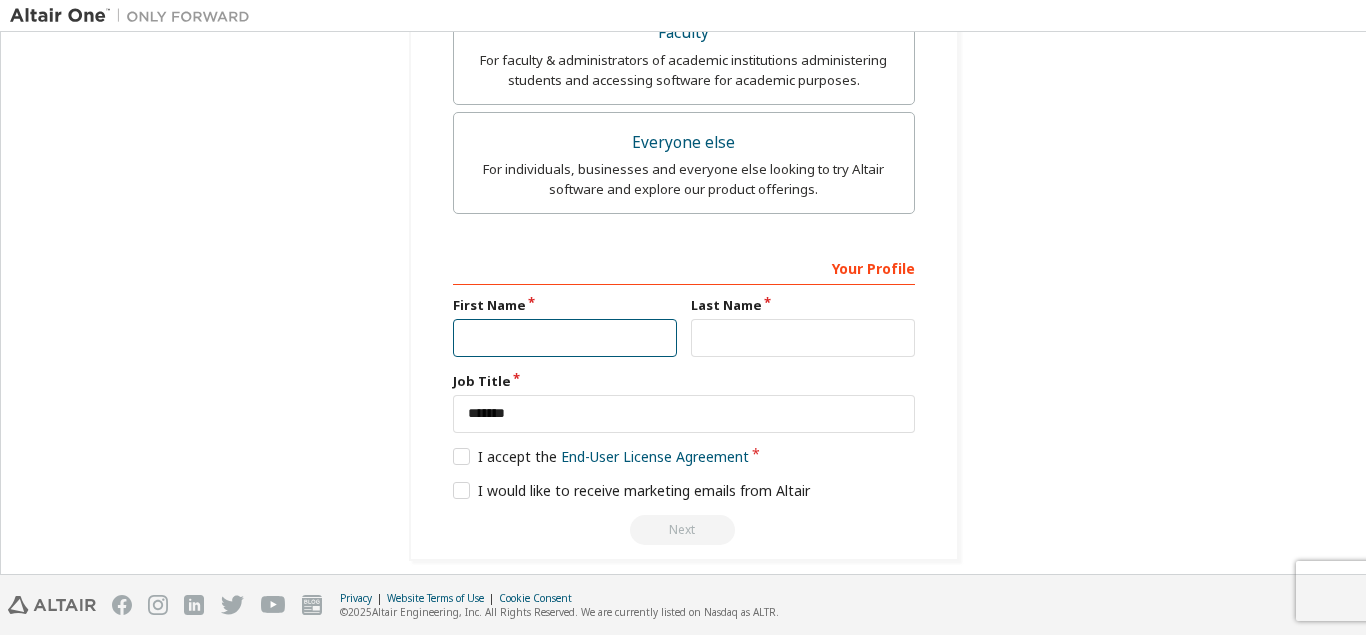 click at bounding box center [565, 338] 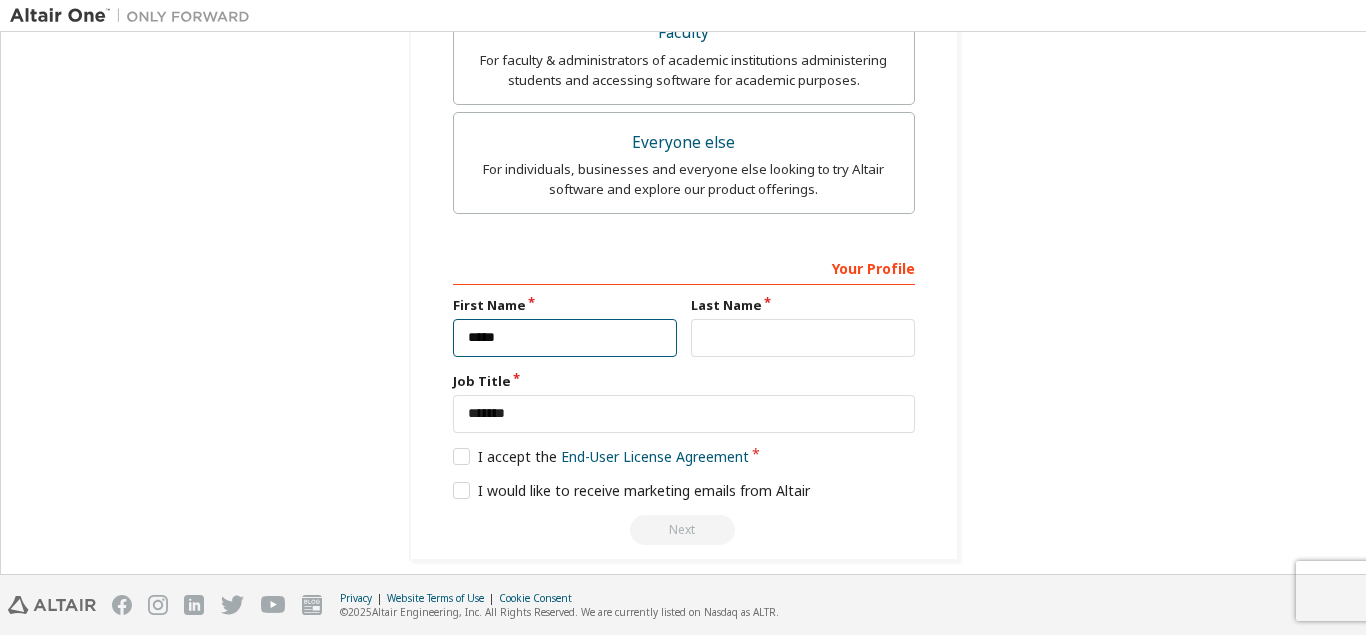 type on "*****" 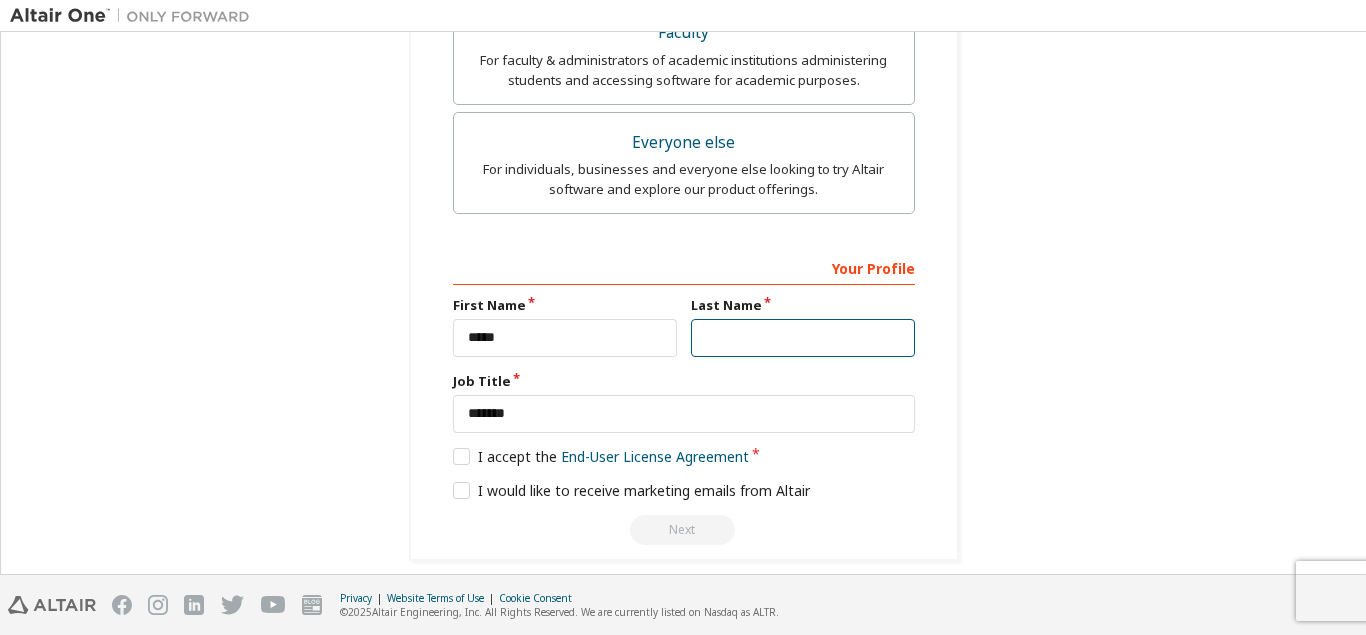 click at bounding box center (803, 338) 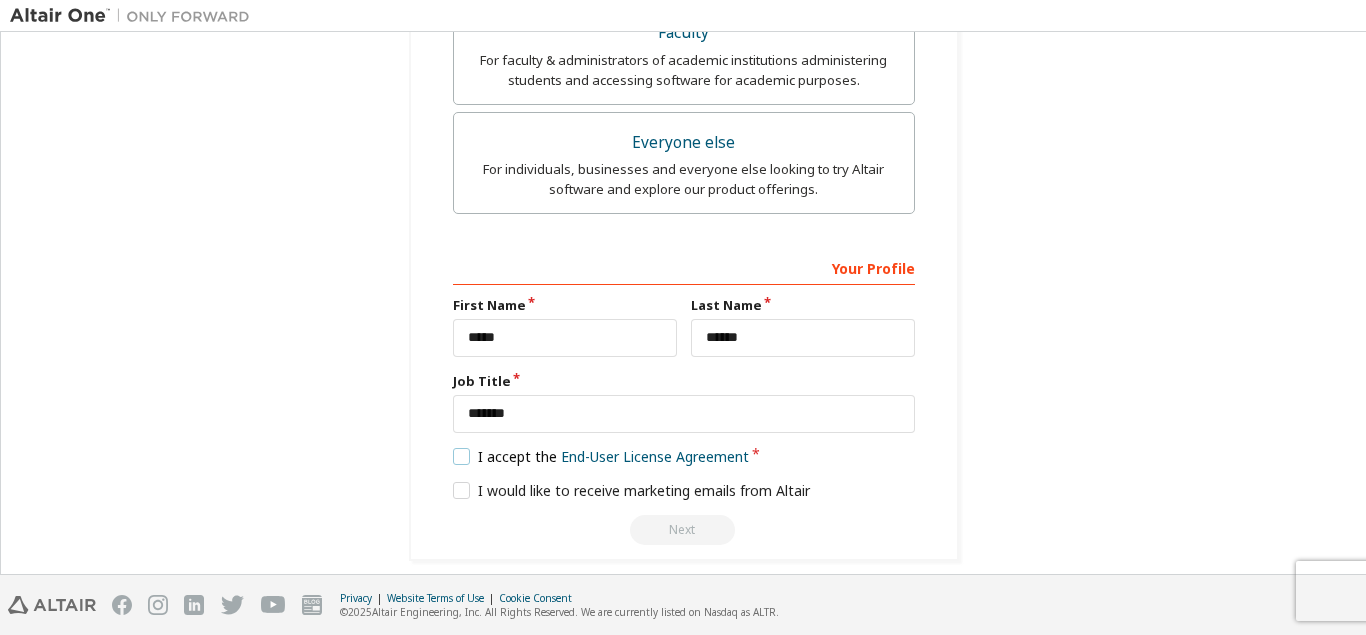 click on "I accept the    End-User License Agreement" at bounding box center [601, 456] 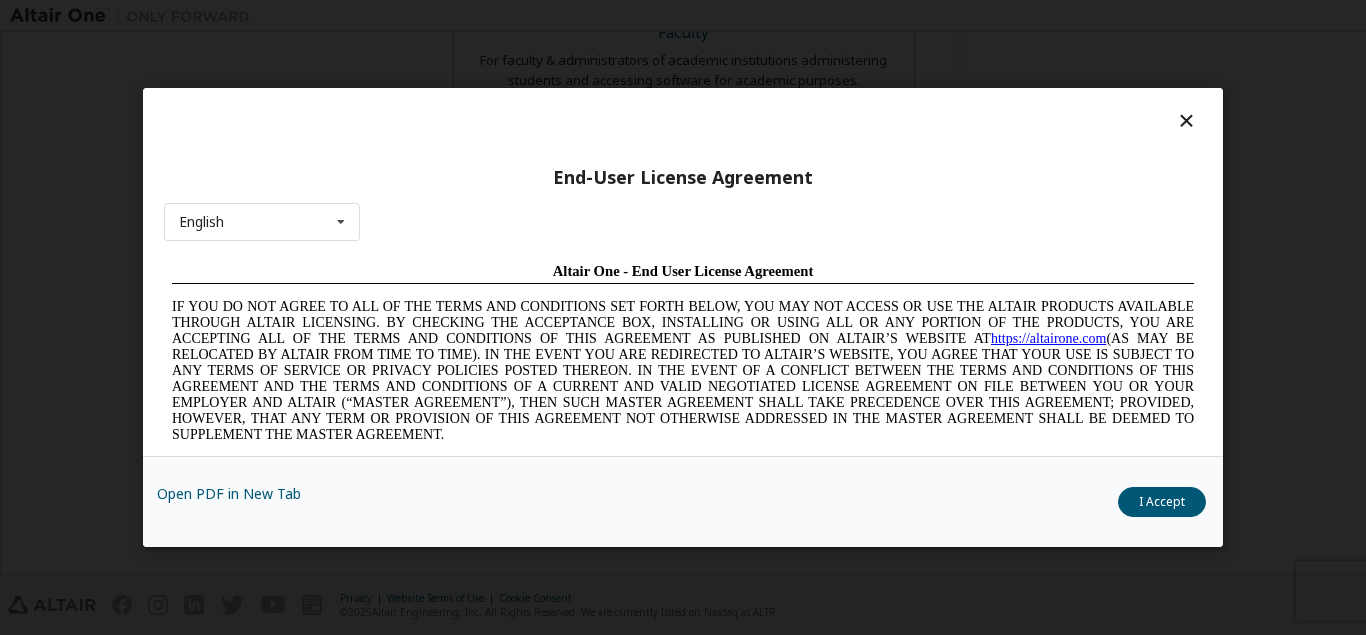 scroll, scrollTop: 0, scrollLeft: 0, axis: both 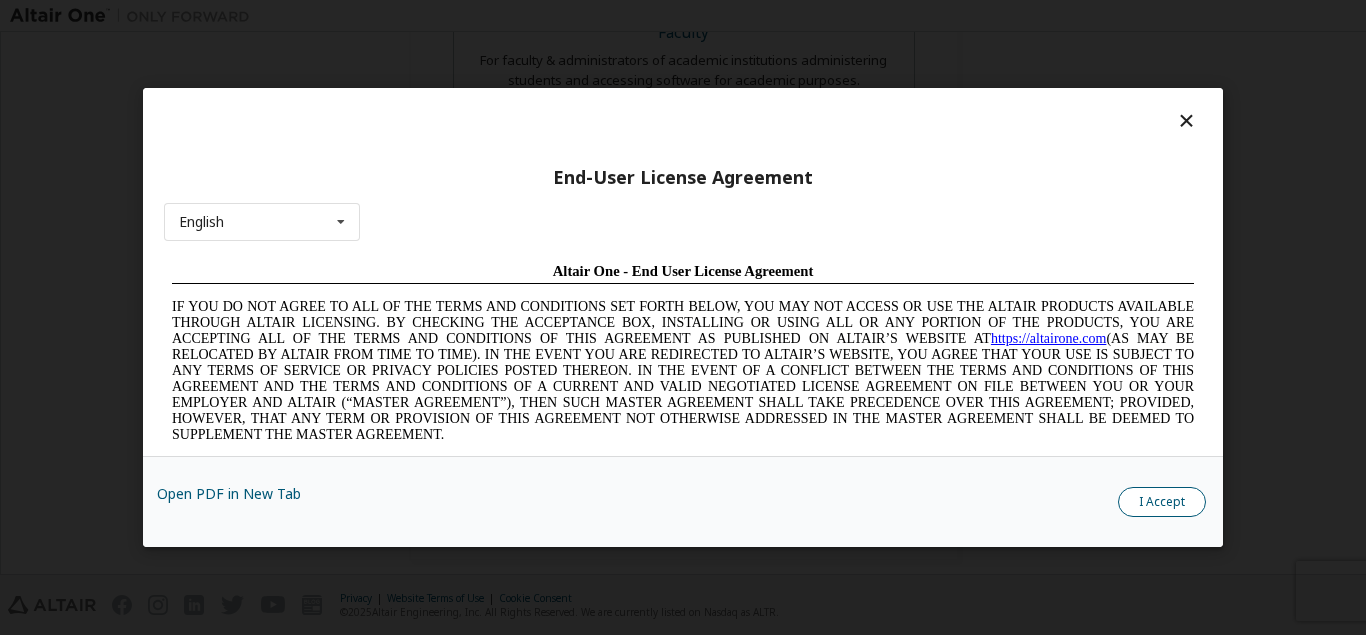 click on "I Accept" at bounding box center [1162, 502] 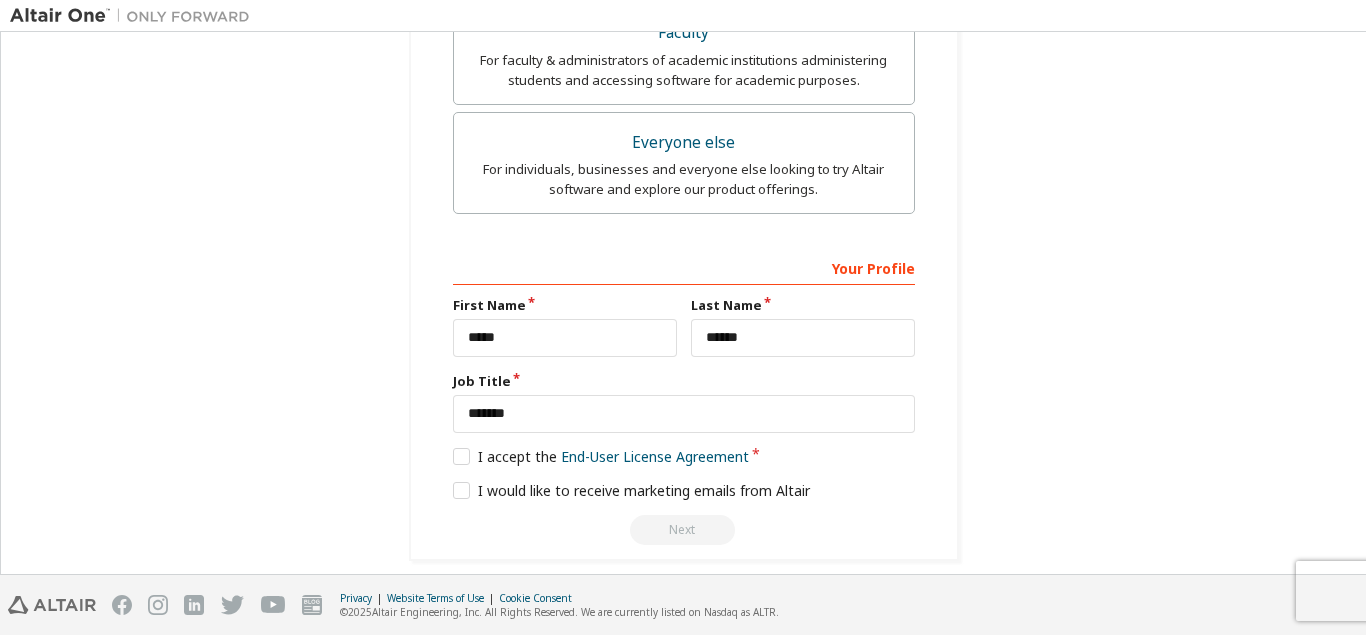 scroll, scrollTop: 693, scrollLeft: 0, axis: vertical 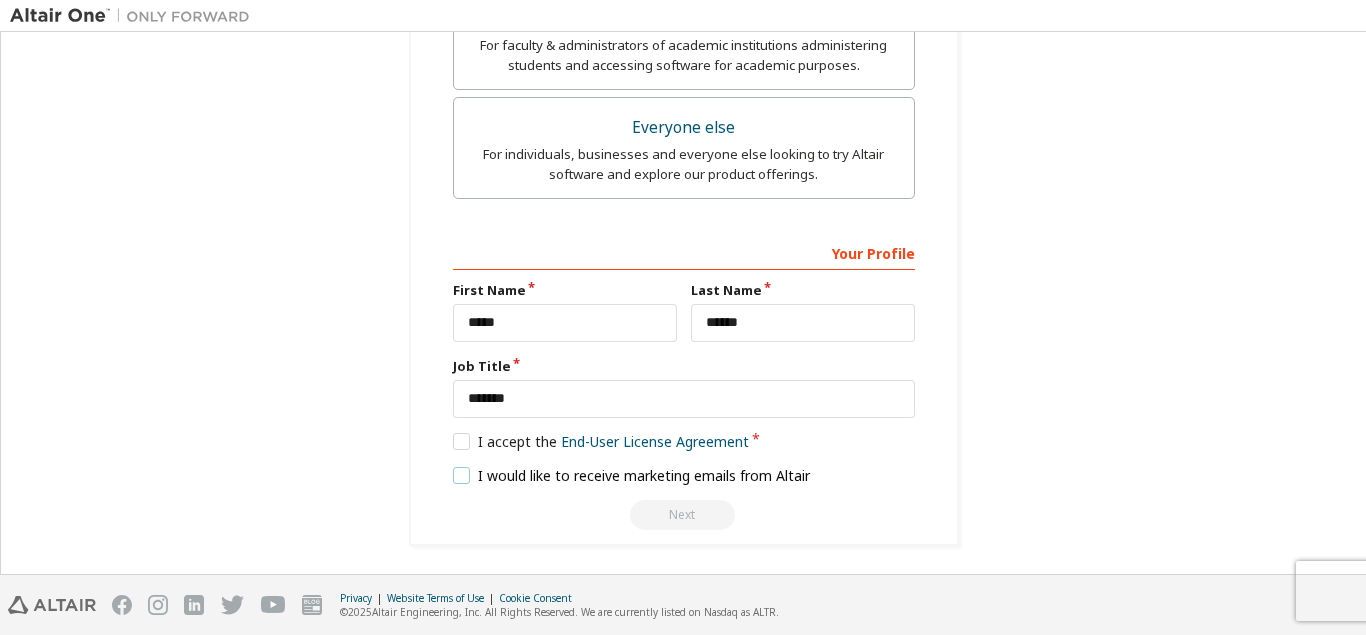 click on "I would like to receive marketing emails from Altair" at bounding box center [632, 475] 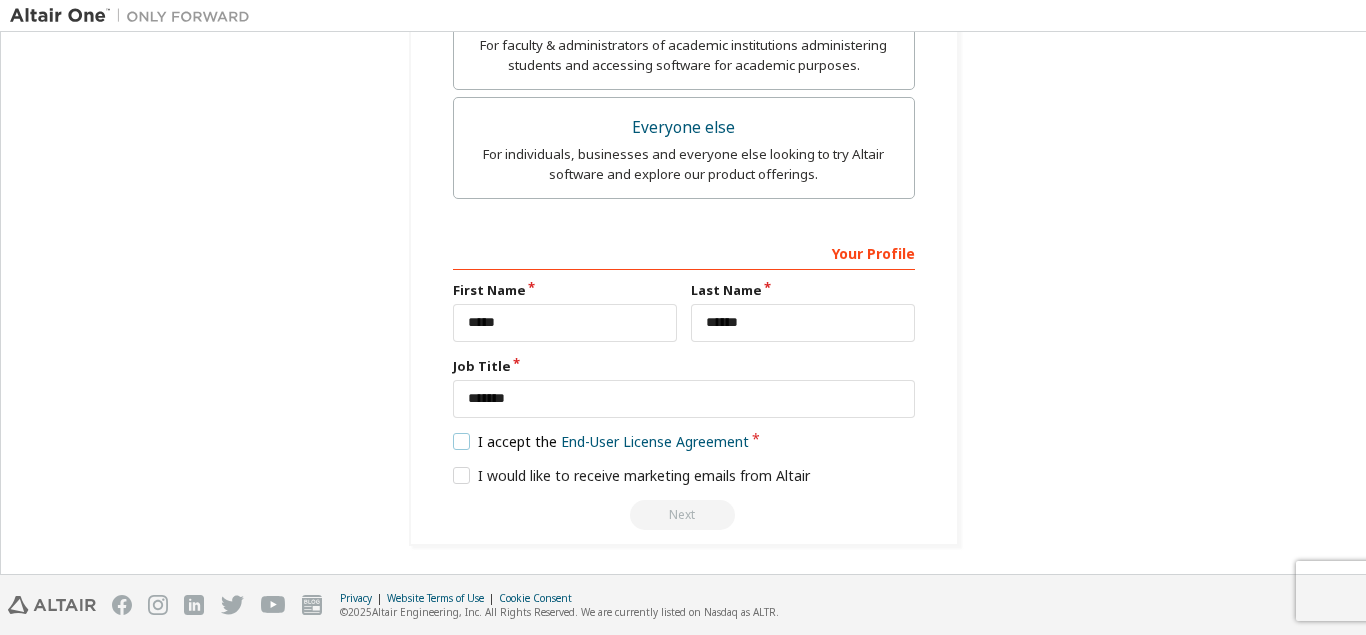 click on "I accept the    End-User License Agreement" at bounding box center (601, 441) 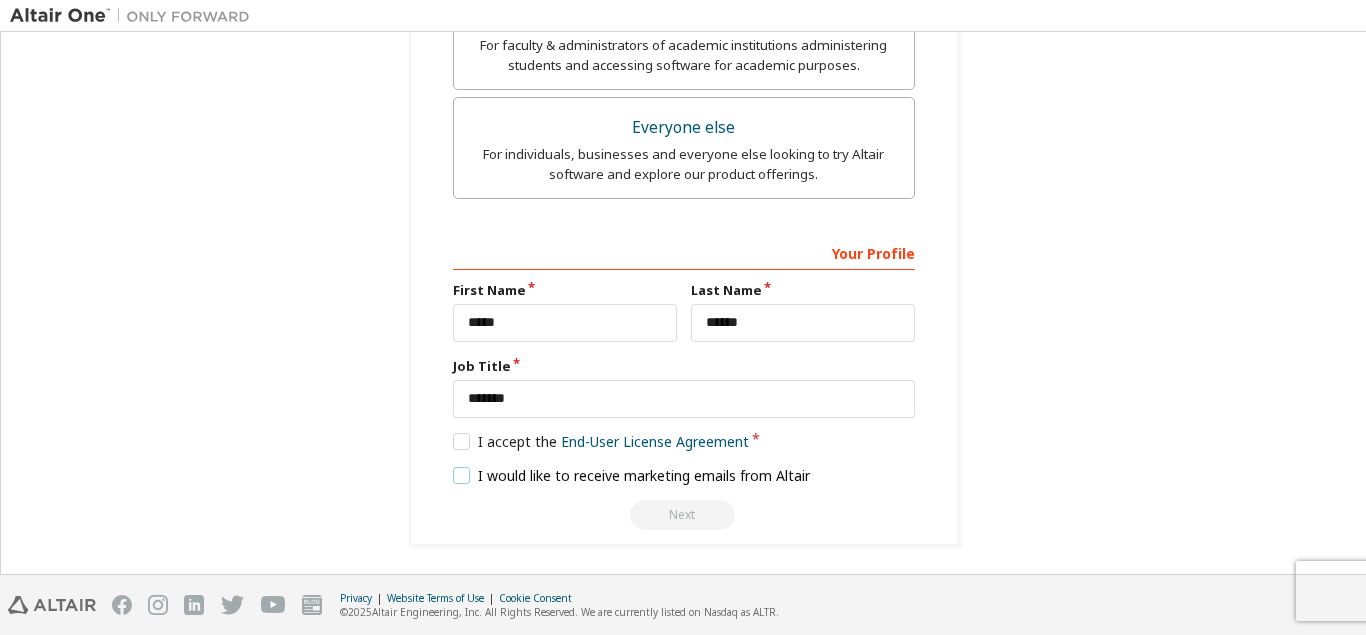 click on "I would like to receive marketing emails from Altair" at bounding box center (632, 475) 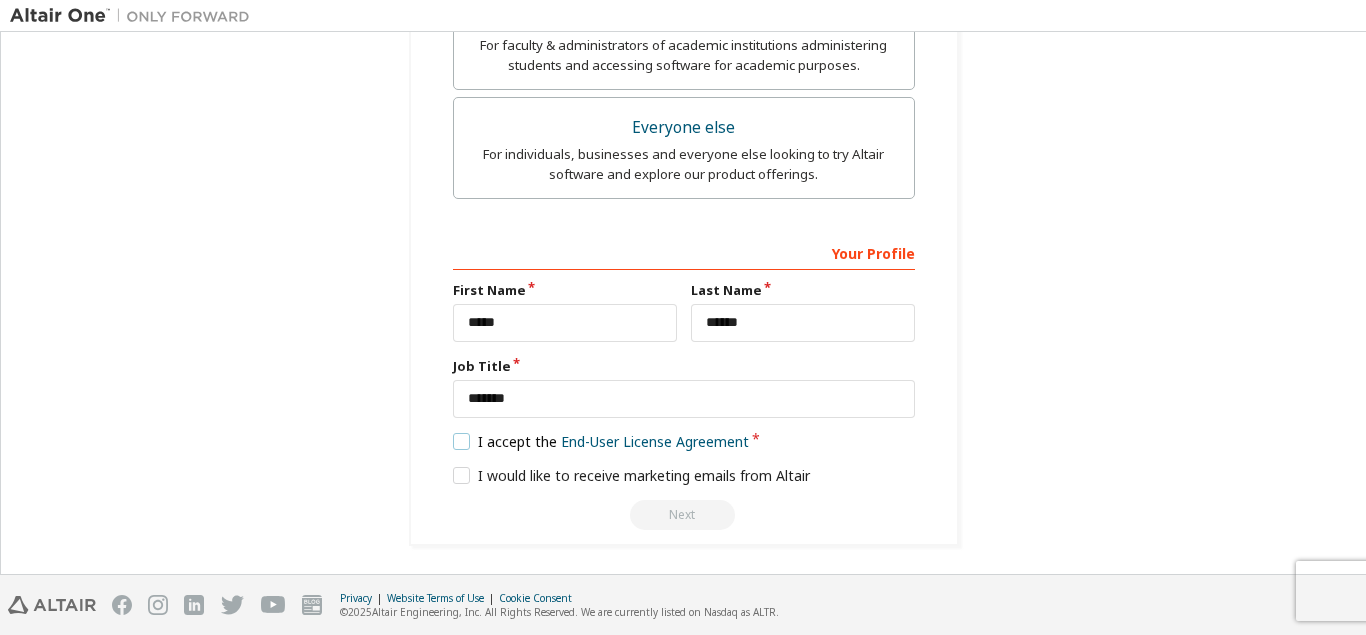 click on "I accept the    End-User License Agreement" at bounding box center (601, 441) 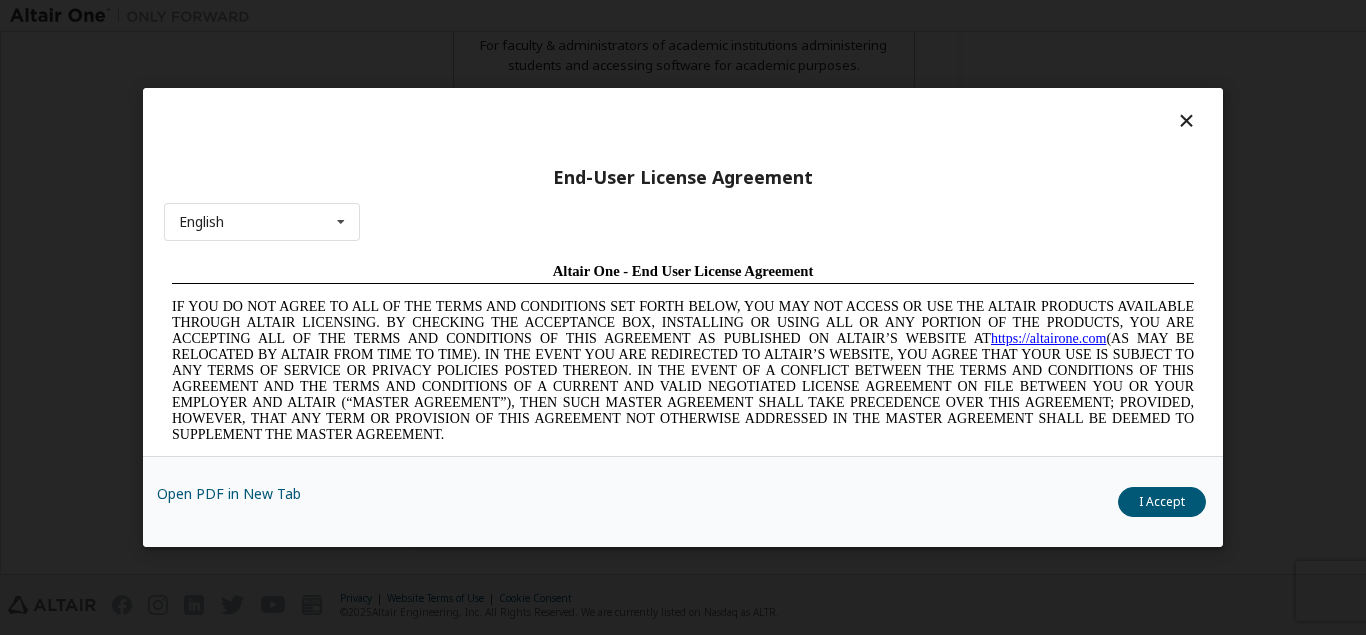 scroll, scrollTop: 0, scrollLeft: 0, axis: both 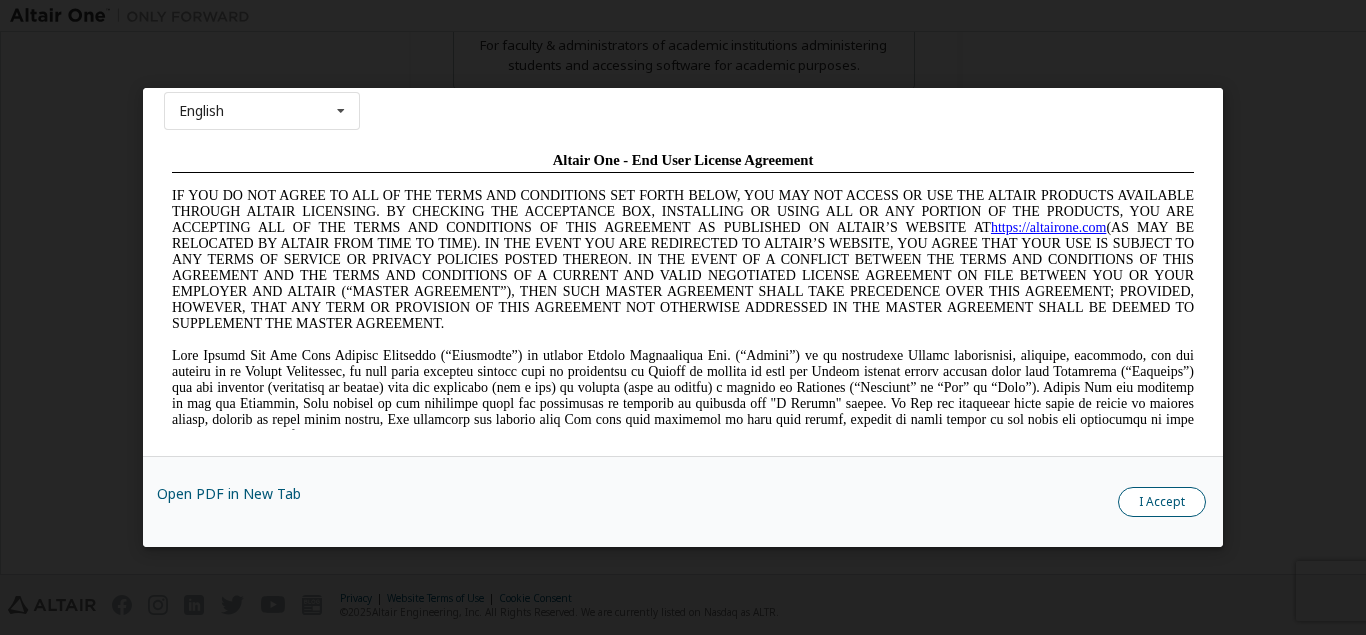 click on "I Accept" at bounding box center (1162, 502) 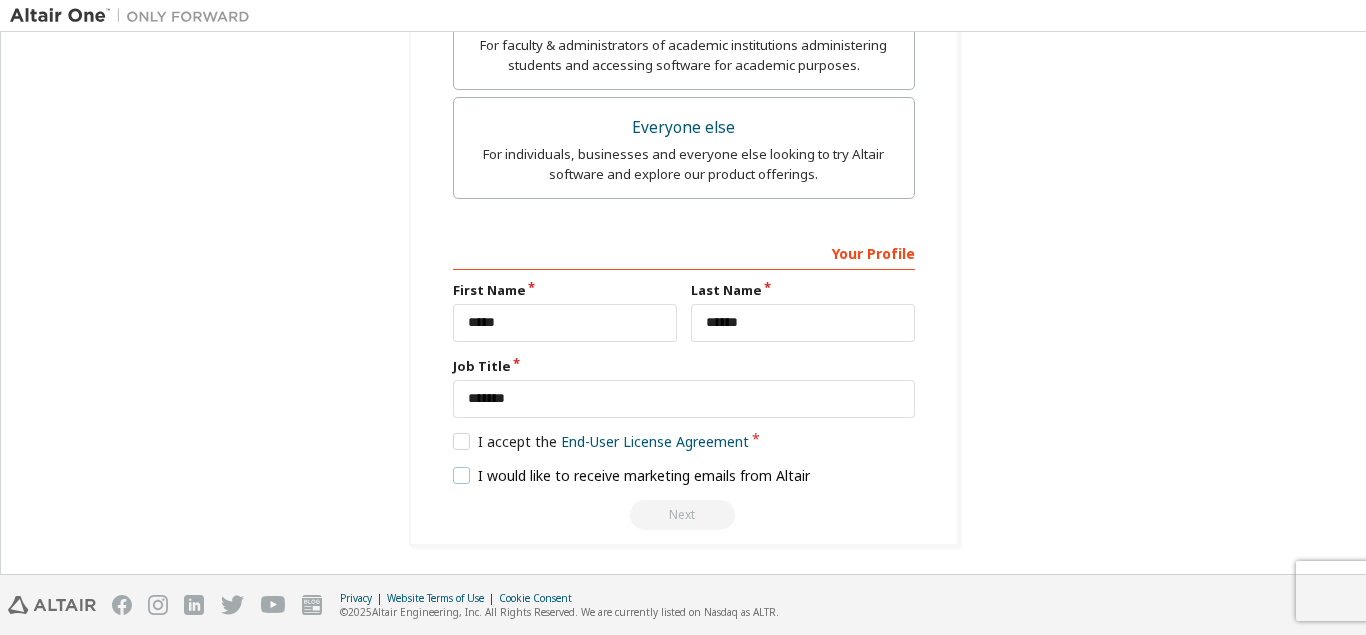 click on "I would like to receive marketing emails from Altair" at bounding box center [632, 475] 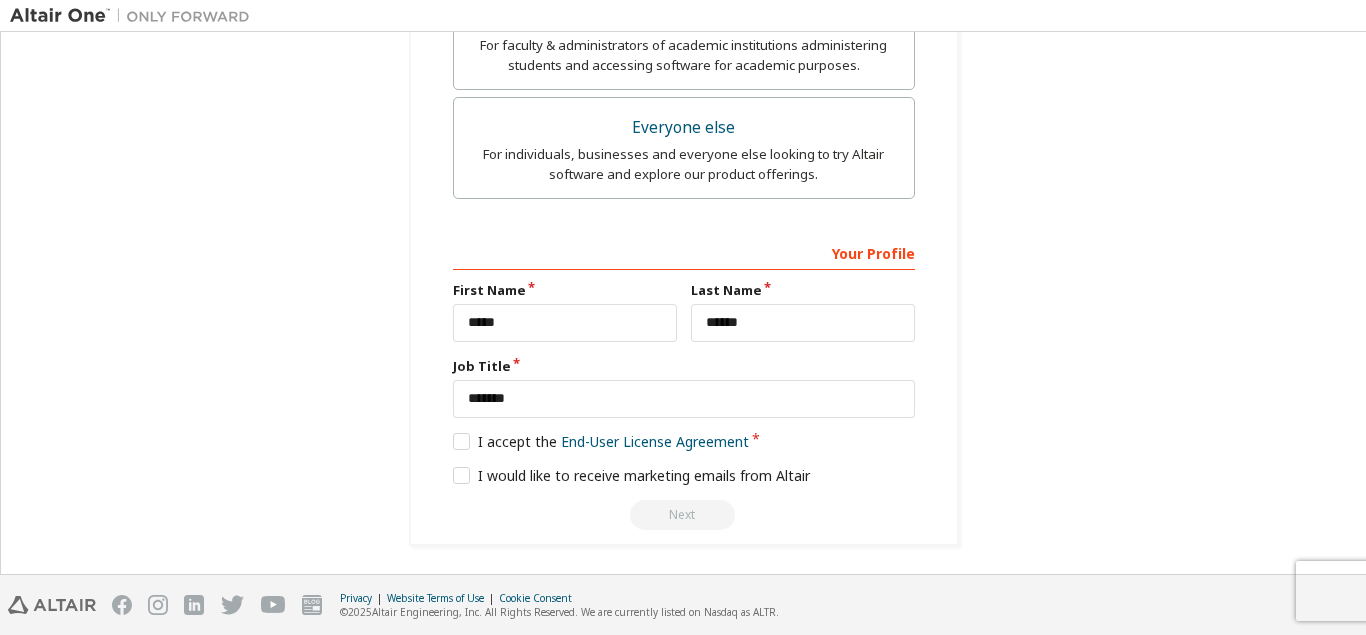 click on "Next" at bounding box center [684, 515] 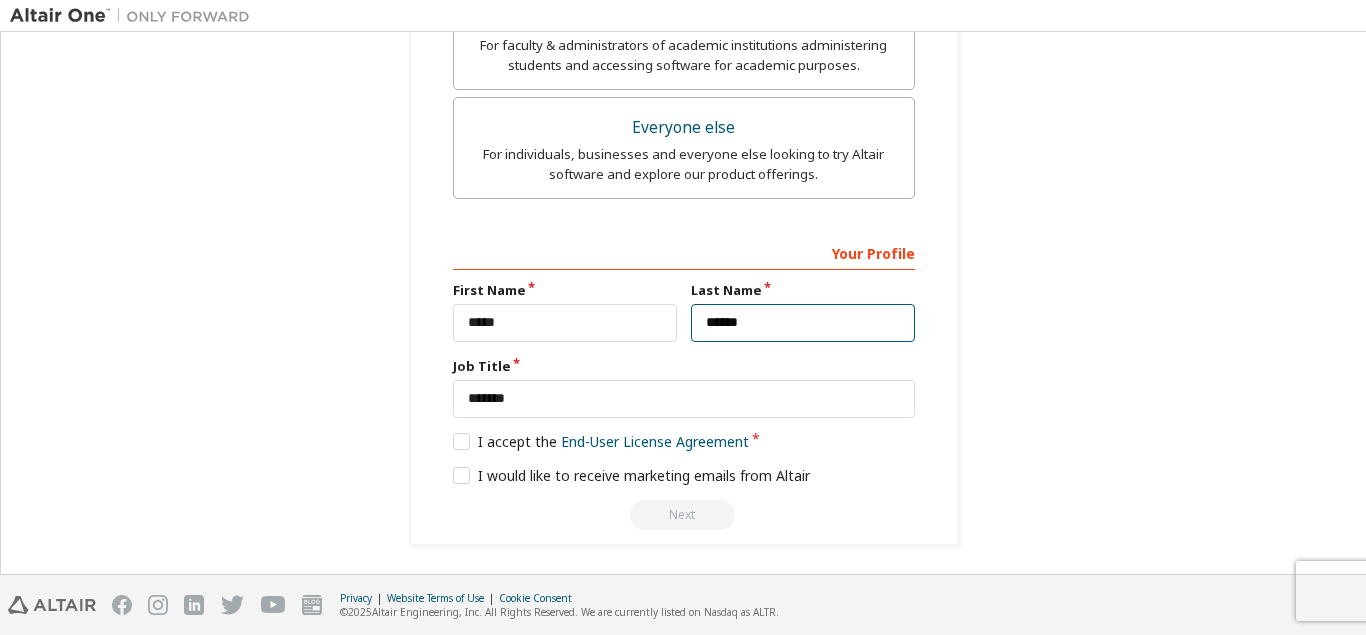 click on "******" at bounding box center [803, 323] 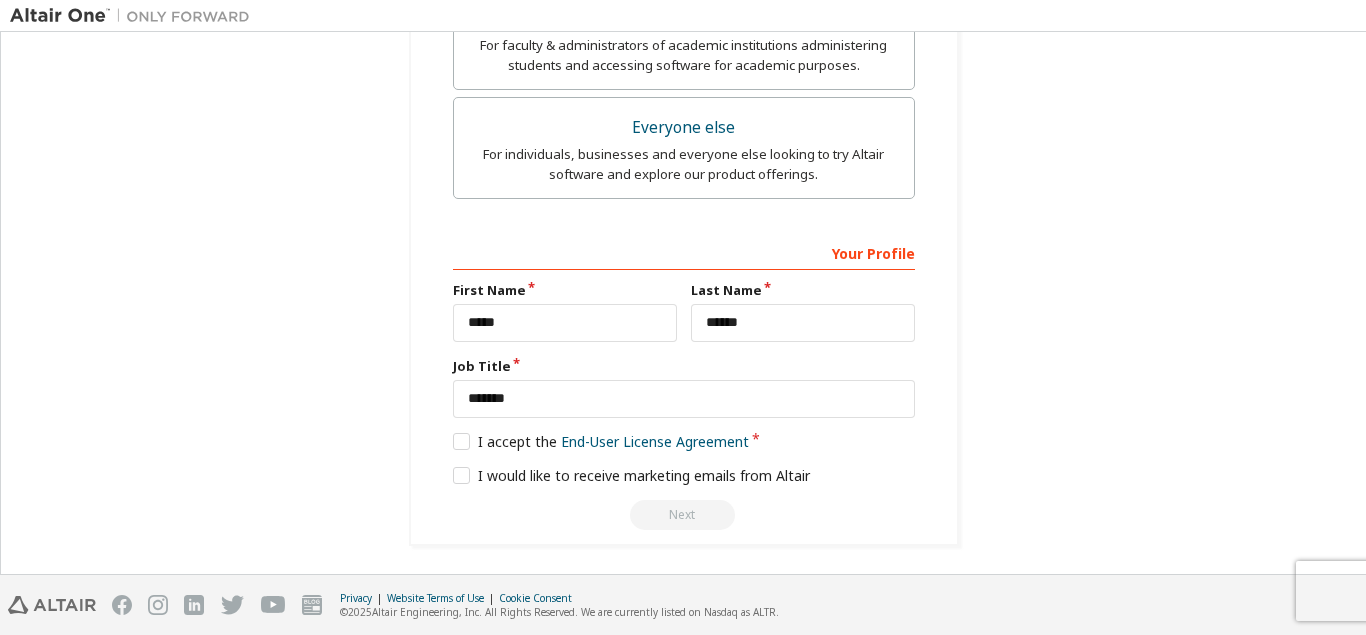 click on "Your Profile" at bounding box center [684, 252] 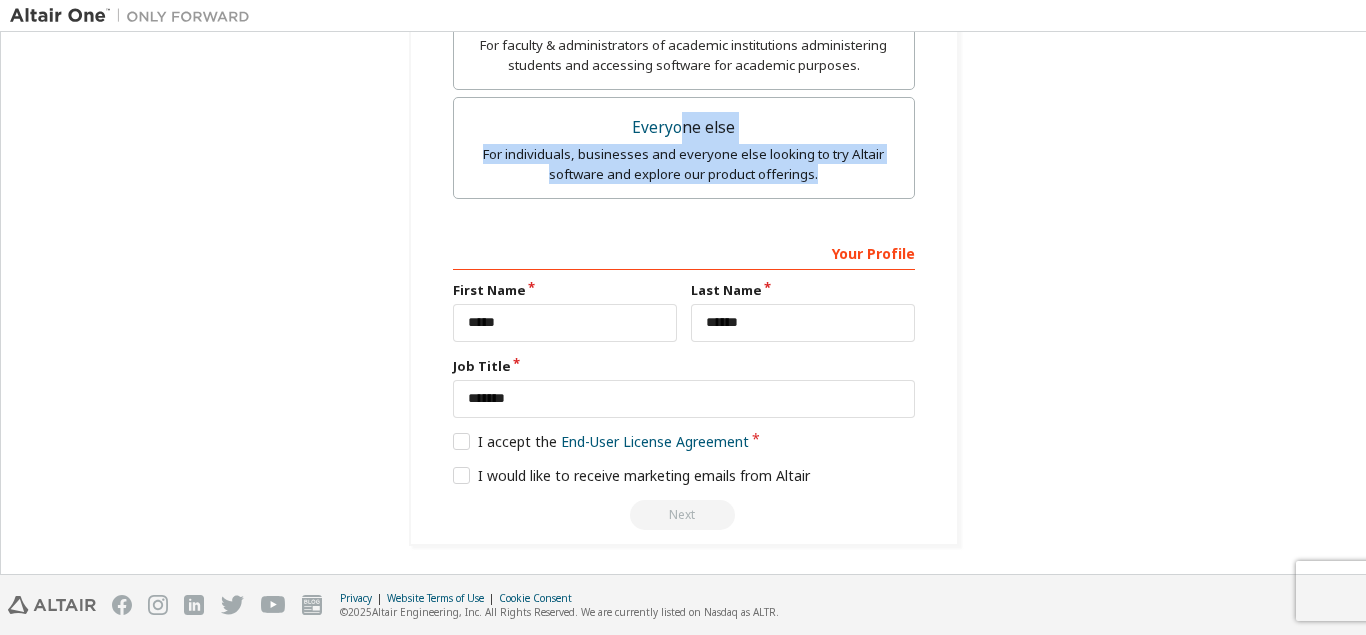drag, startPoint x: 682, startPoint y: 122, endPoint x: 938, endPoint y: 177, distance: 261.84155 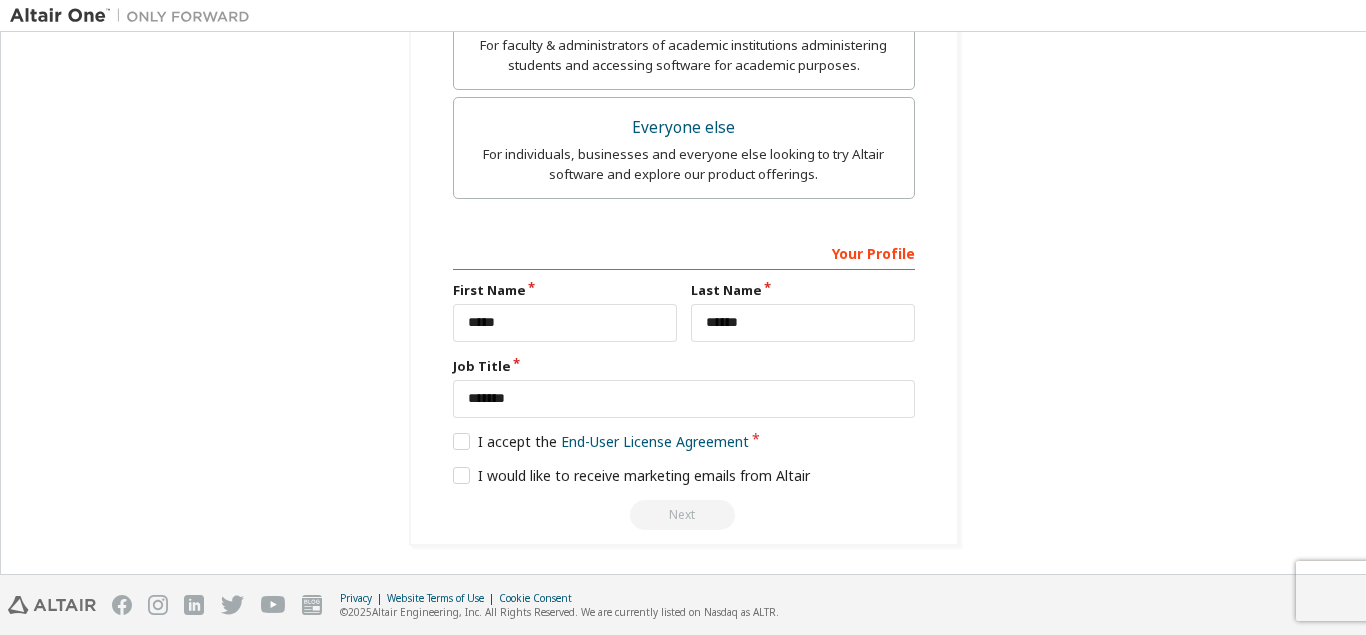 click on "**********" at bounding box center [684, -43] 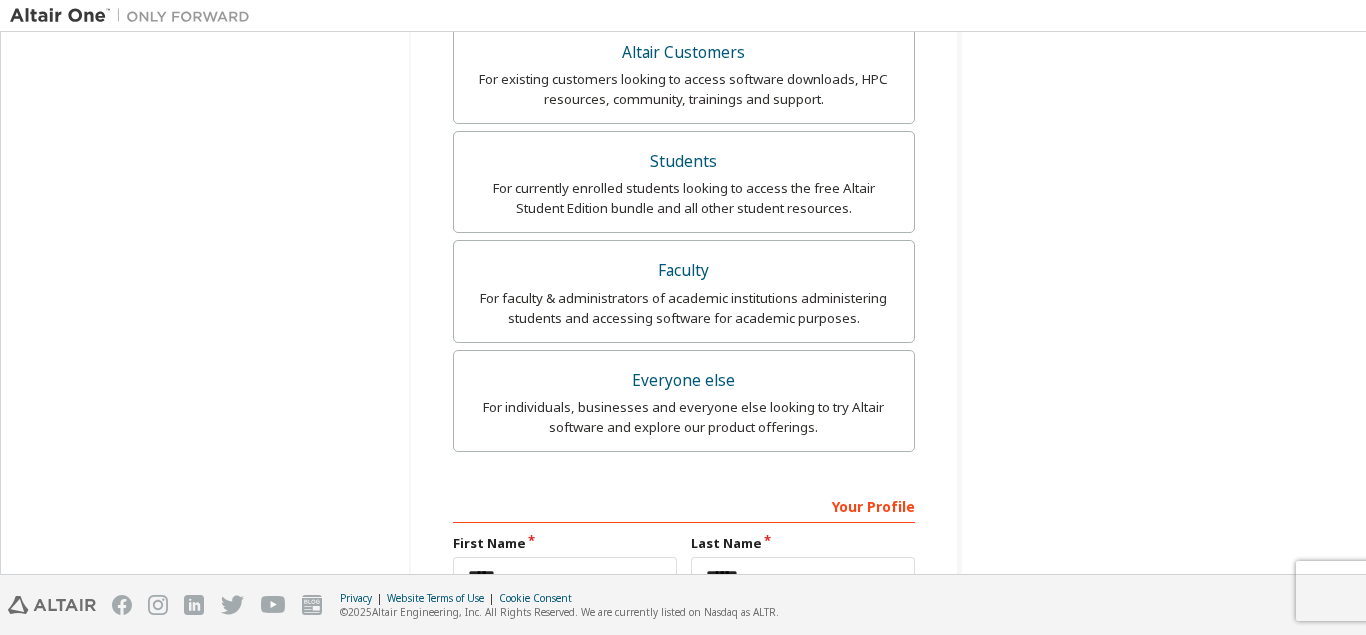scroll, scrollTop: 0, scrollLeft: 0, axis: both 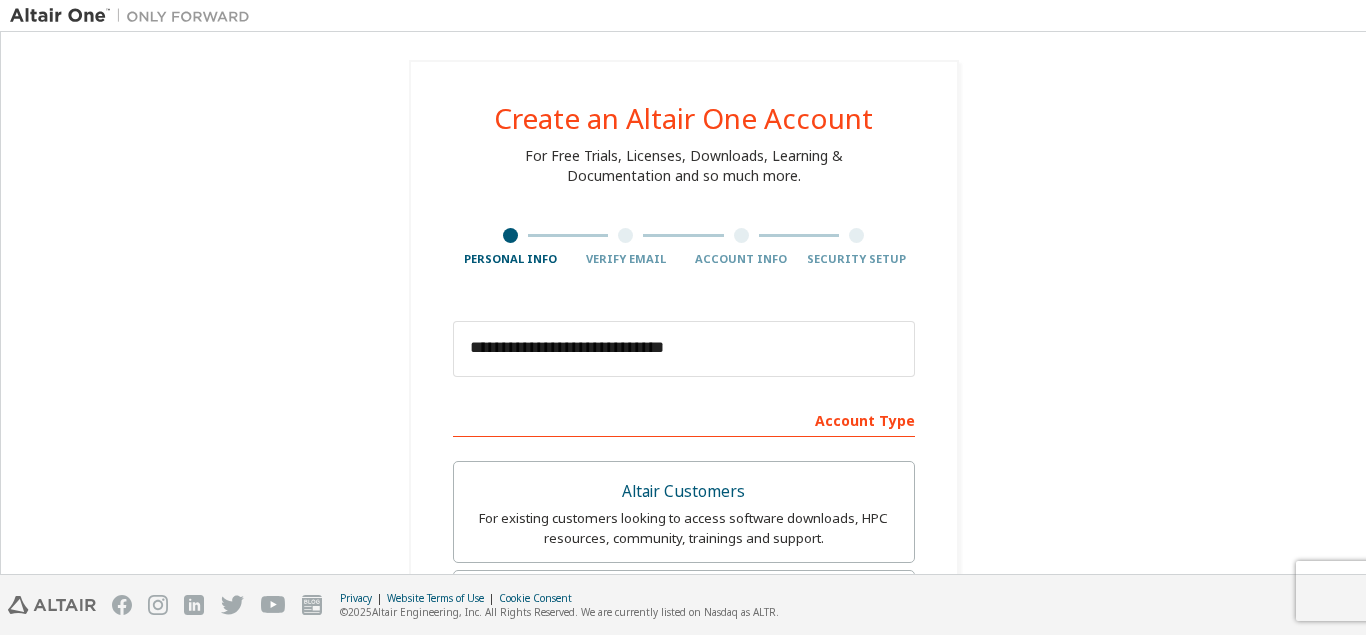 click at bounding box center (813, 15) 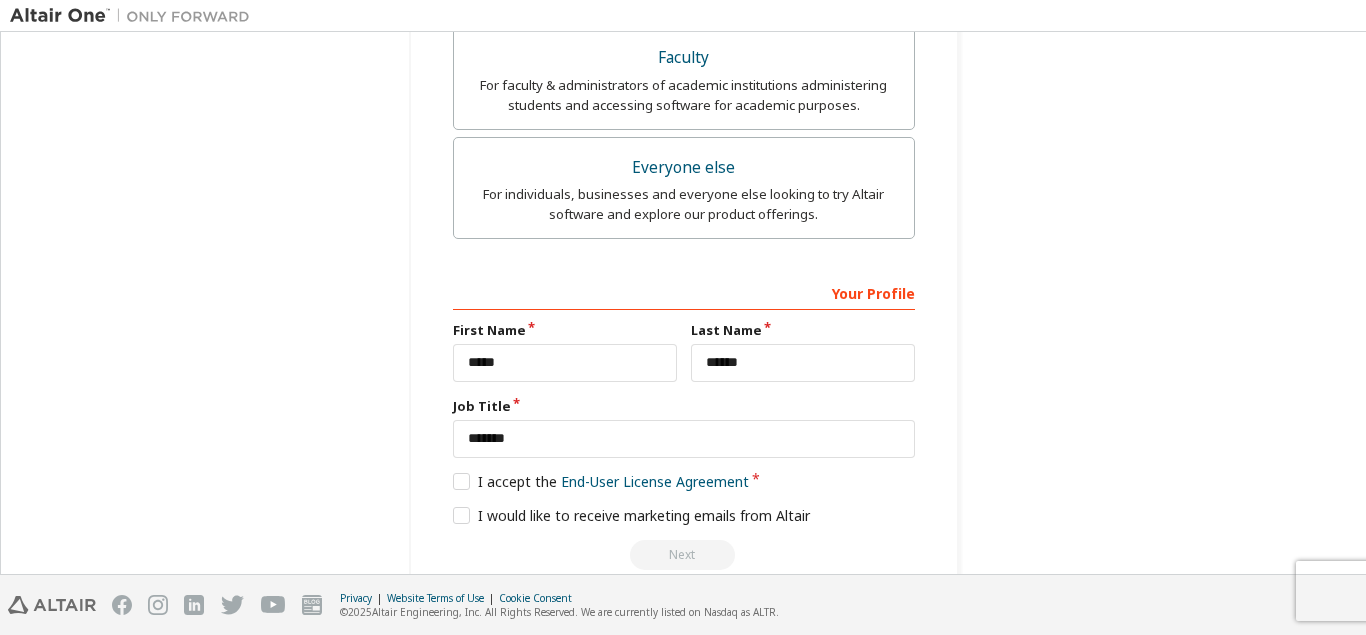 scroll, scrollTop: 661, scrollLeft: 0, axis: vertical 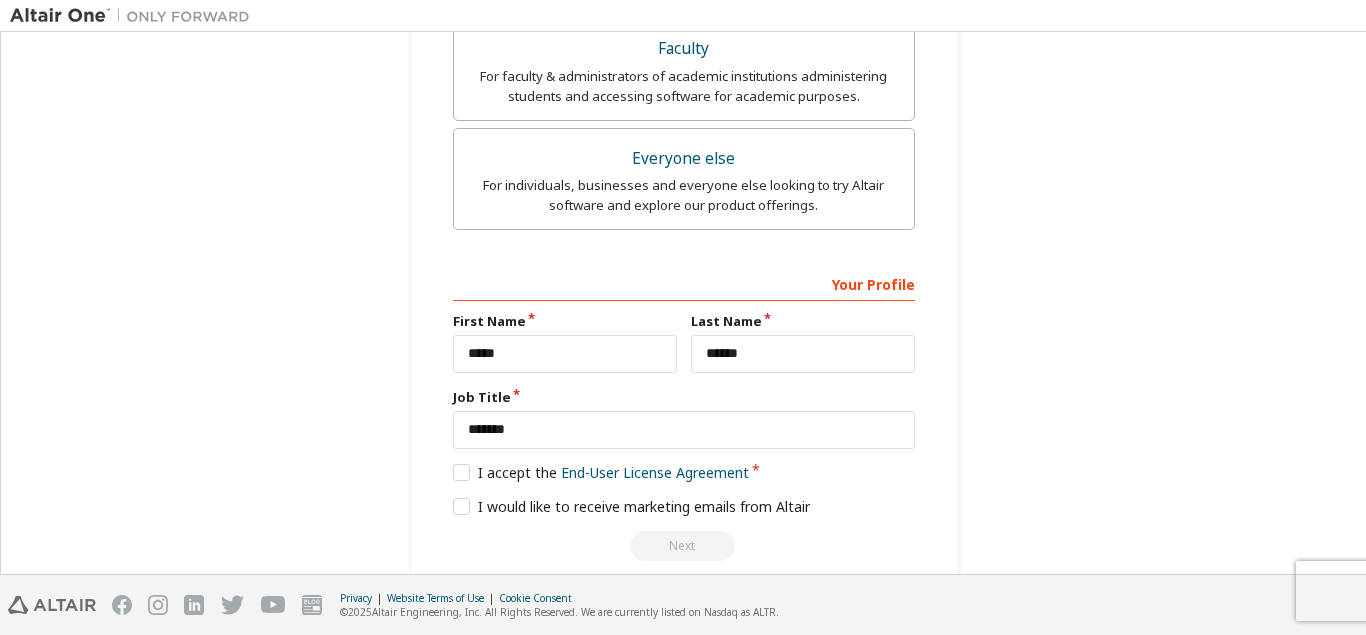 click on "Your Profile" at bounding box center (684, 283) 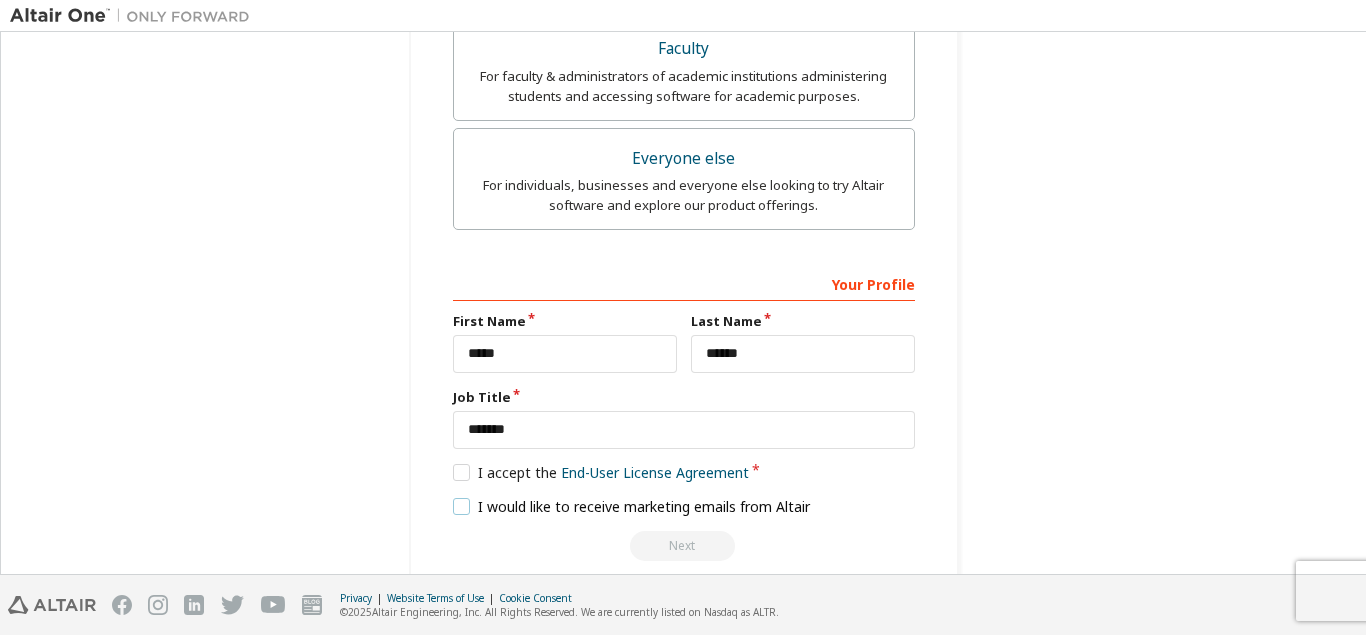 click on "I would like to receive marketing emails from Altair" at bounding box center (632, 506) 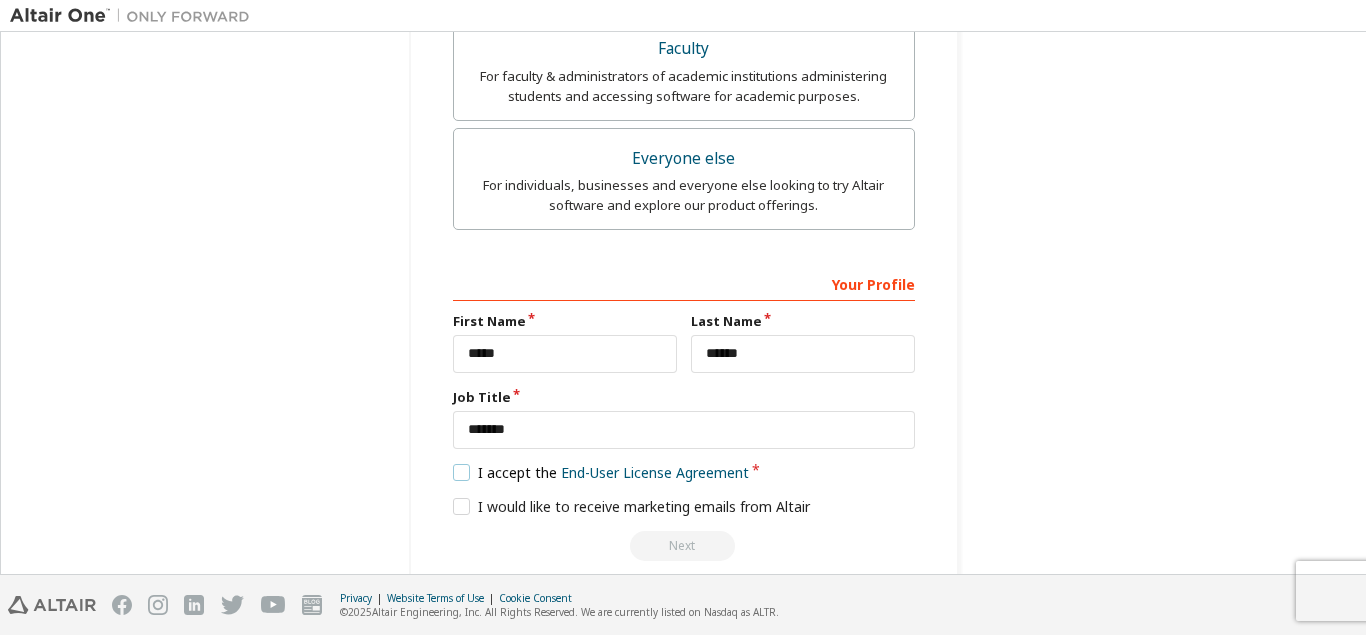 click on "I accept the    End-User License Agreement" at bounding box center [601, 472] 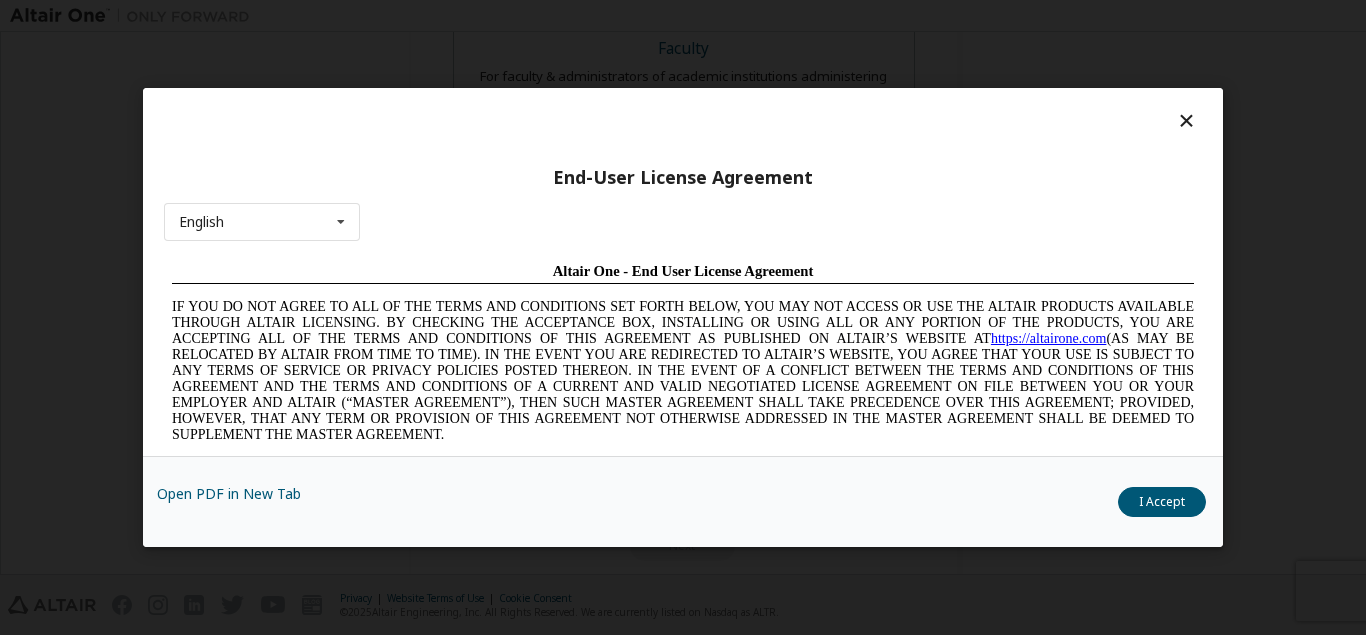 scroll, scrollTop: 0, scrollLeft: 0, axis: both 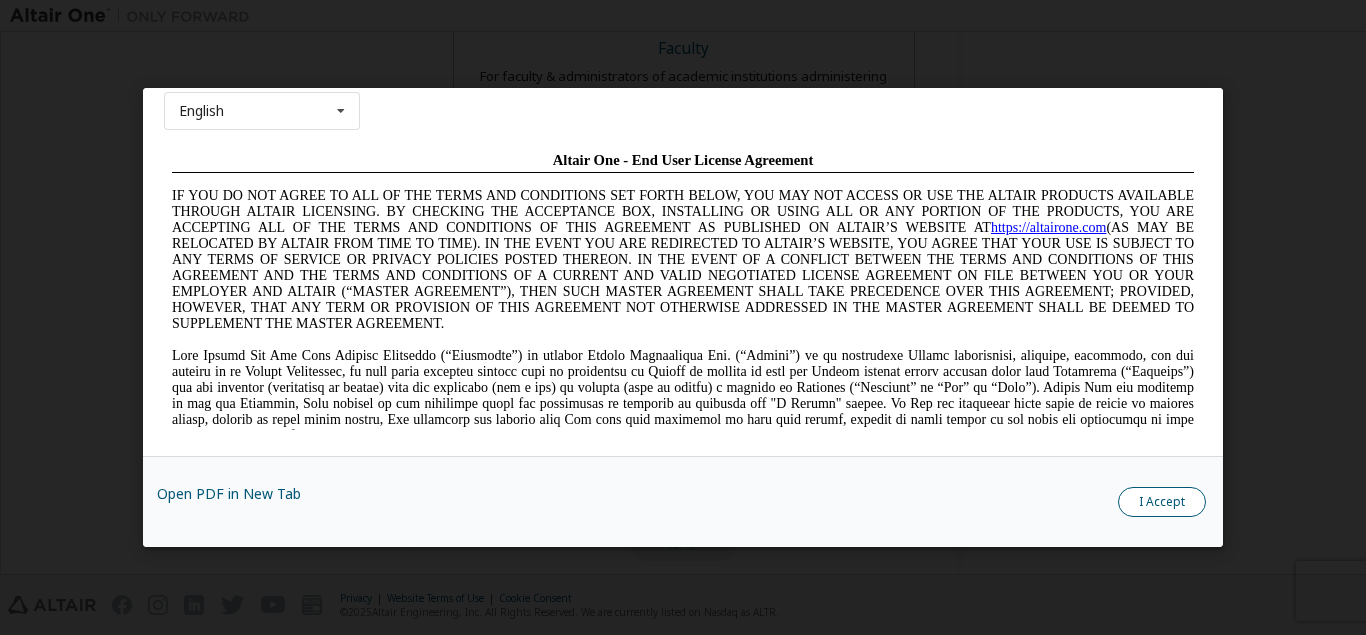 click on "I Accept" at bounding box center (1162, 502) 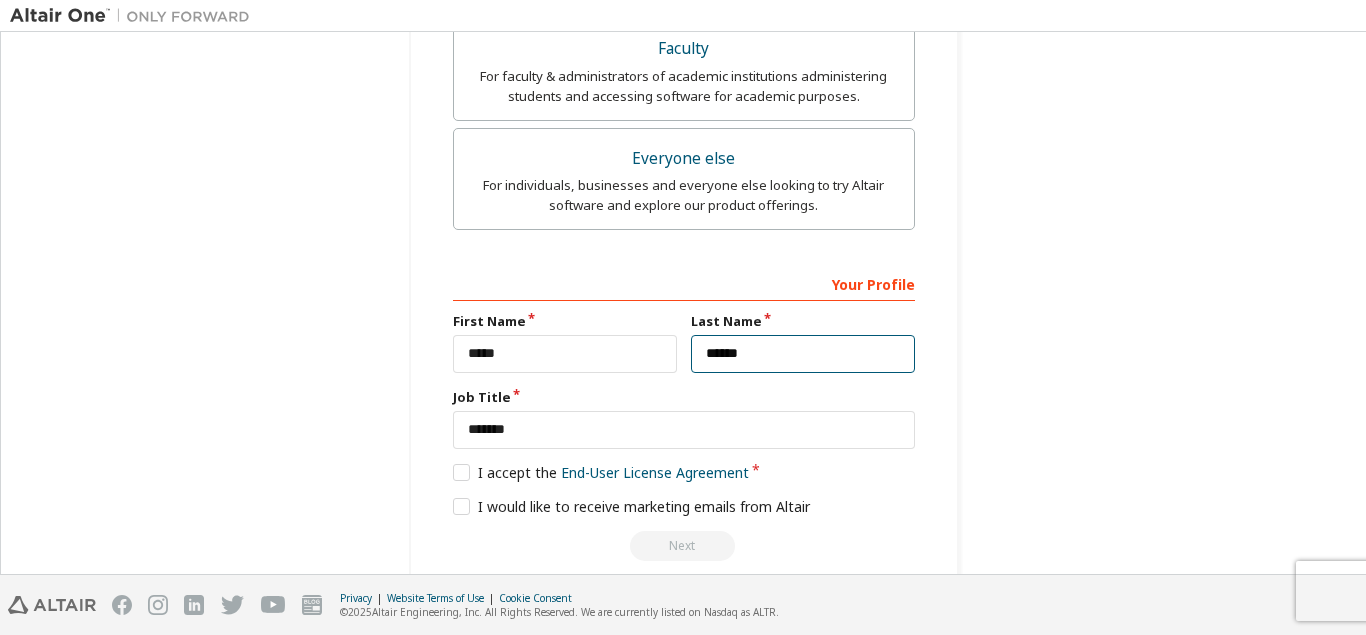 click on "******" at bounding box center [803, 354] 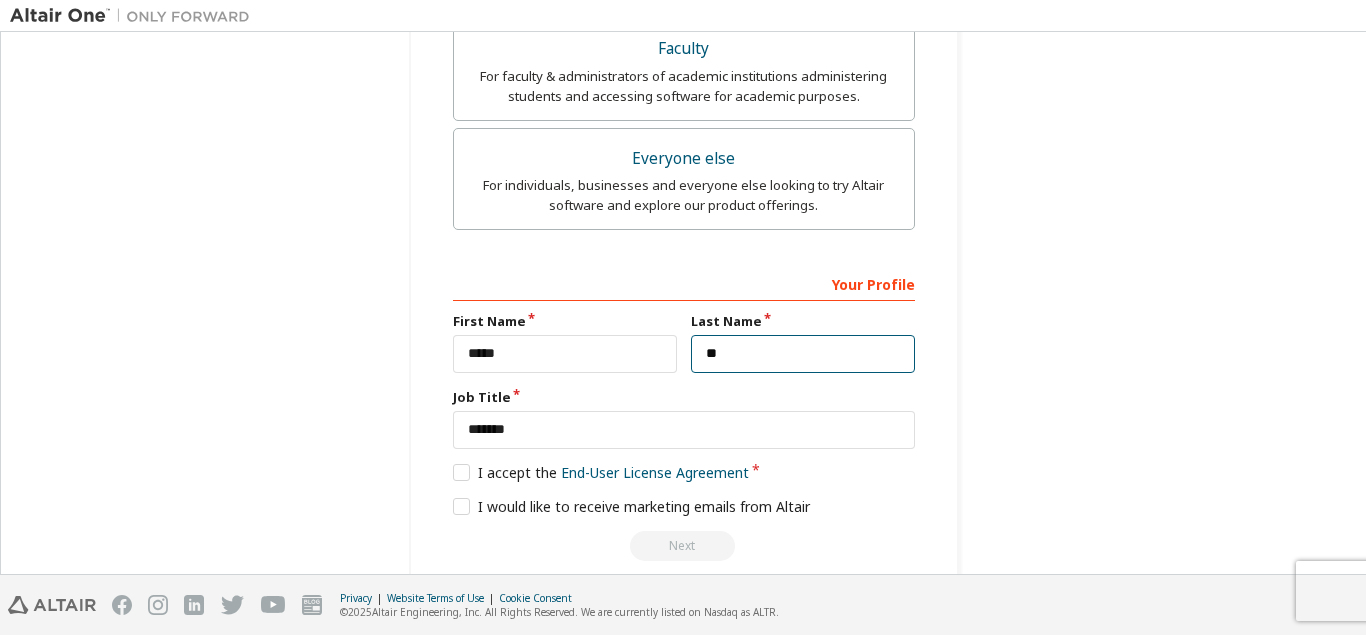 type on "*" 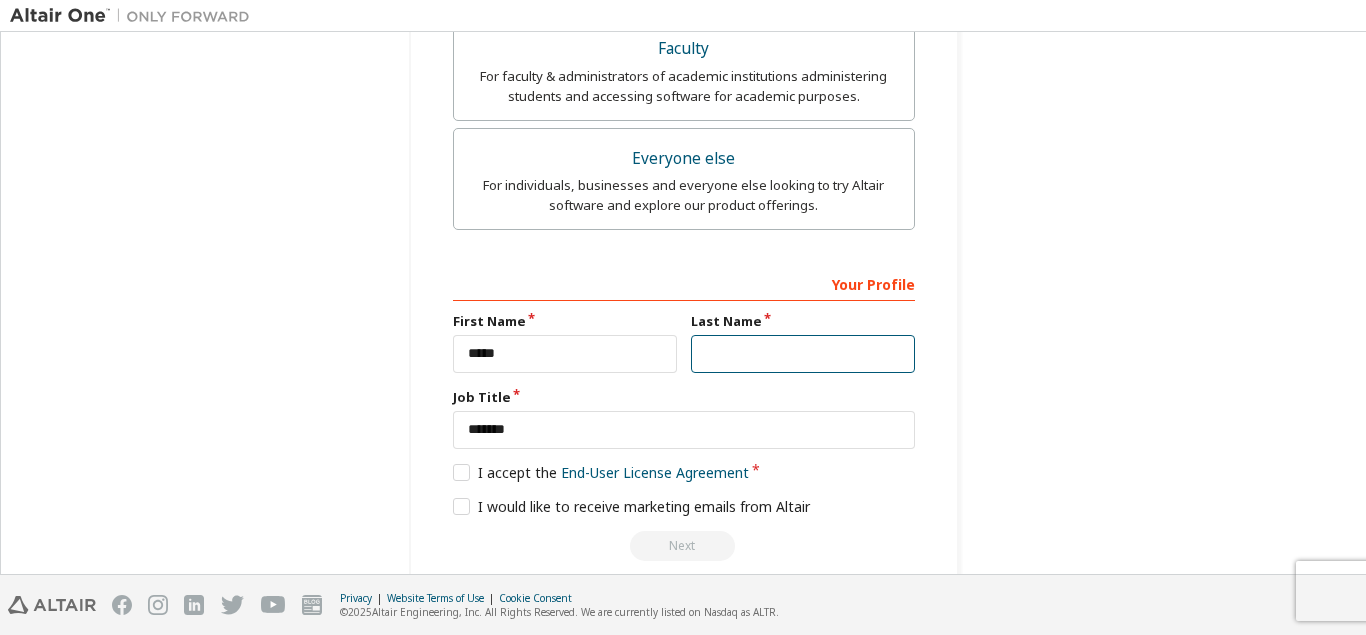type 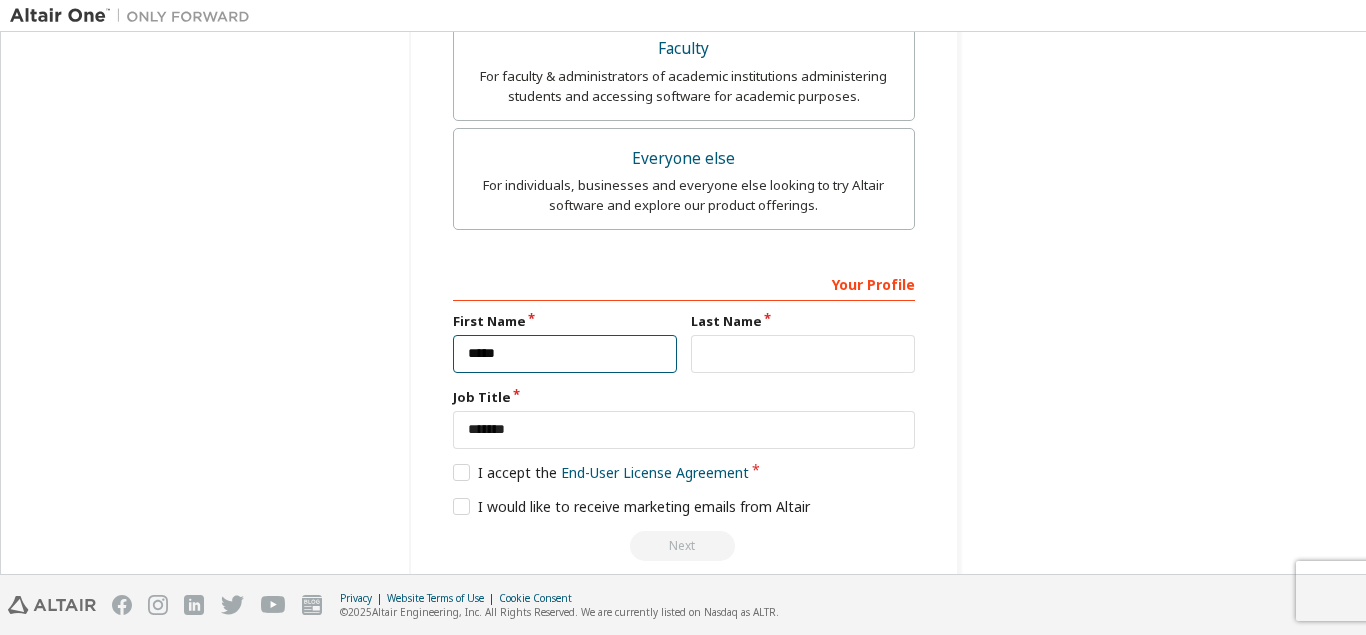click on "*****" at bounding box center [565, 354] 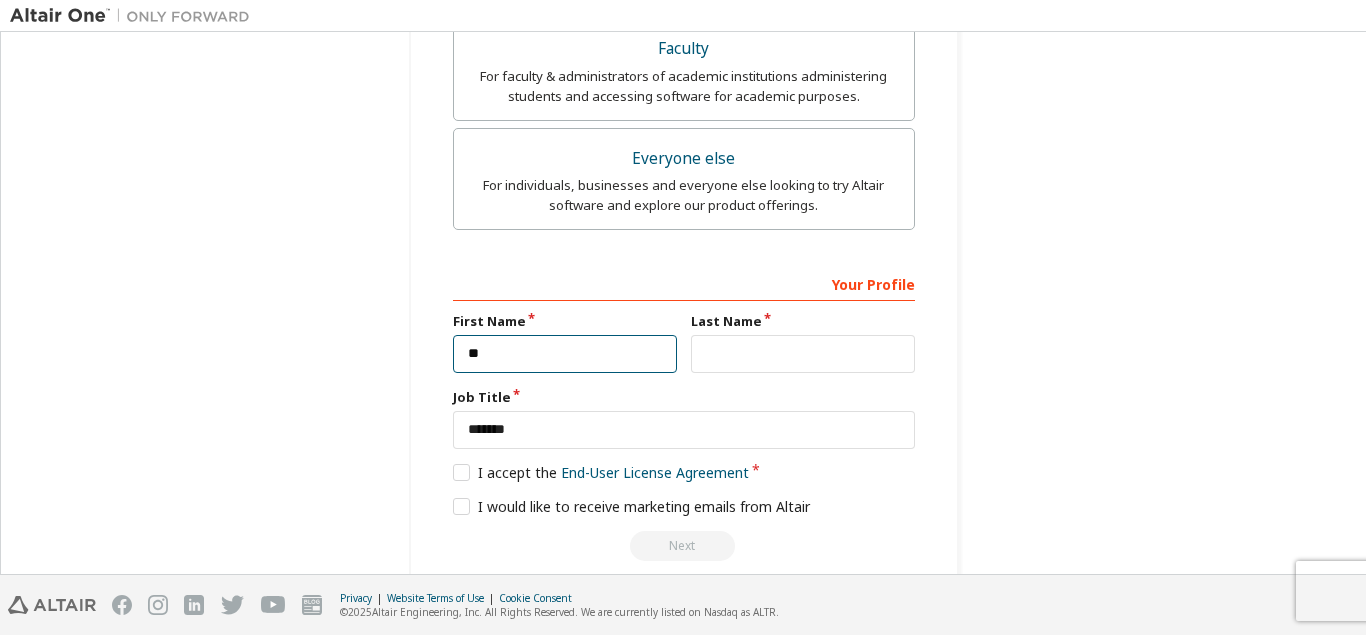 type on "*" 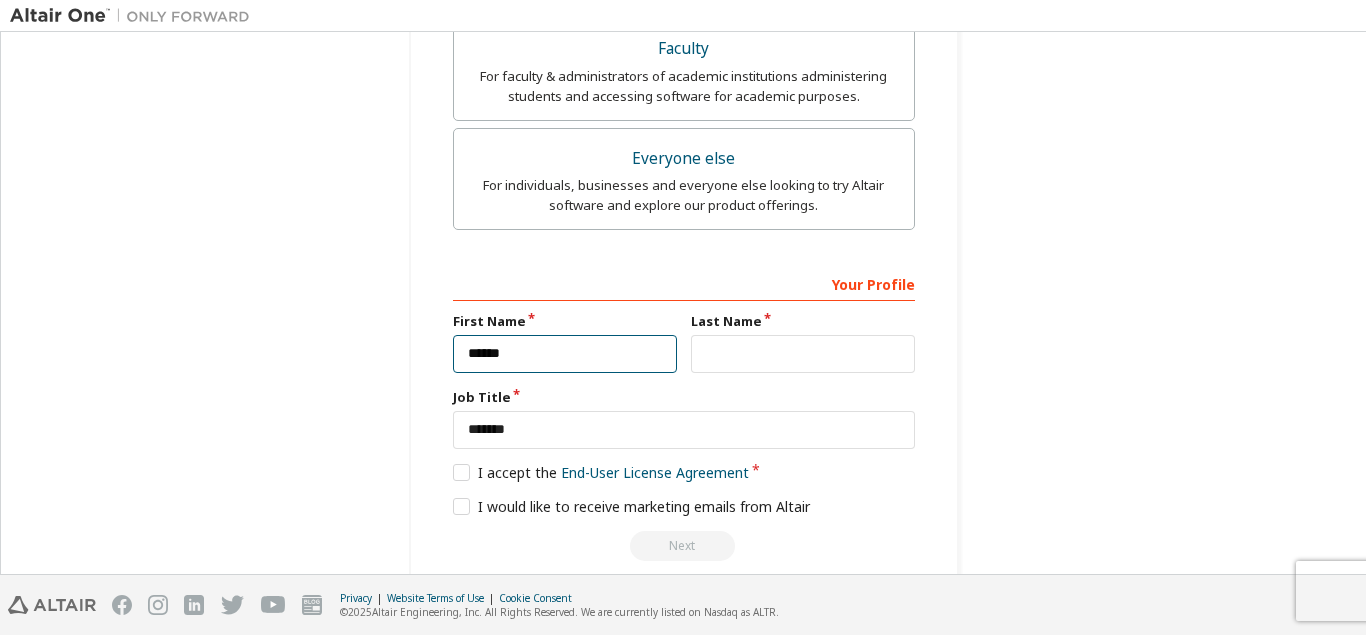 type on "******" 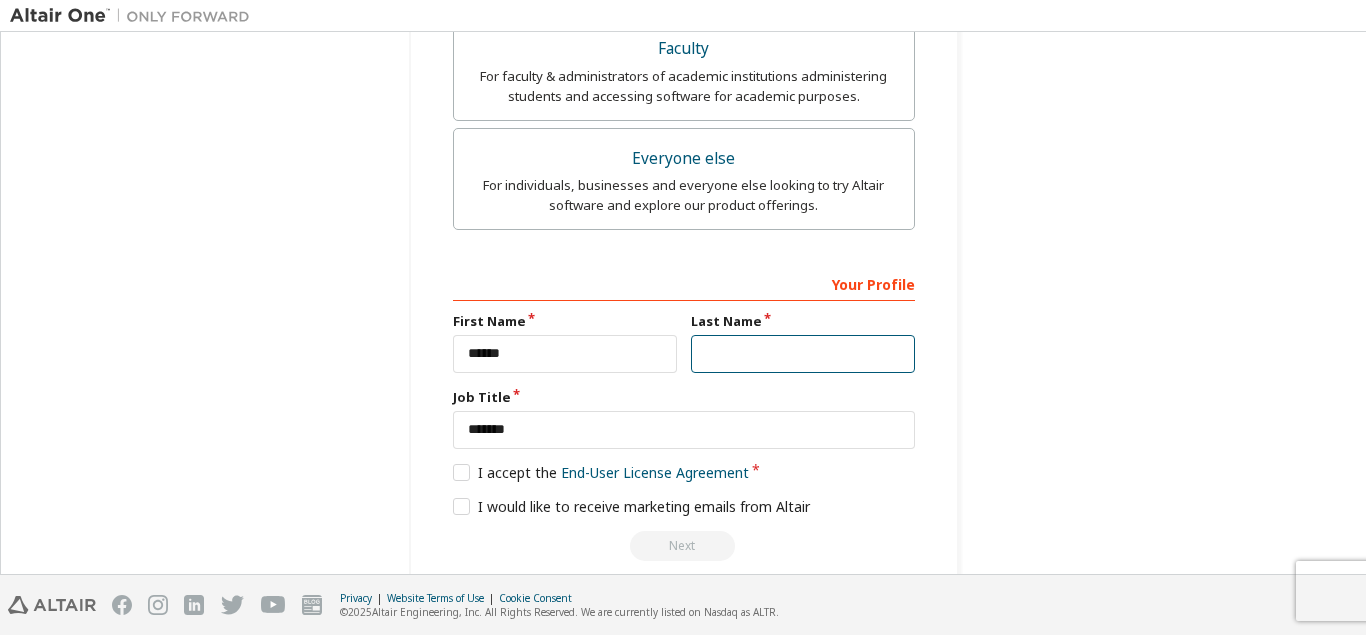click at bounding box center [803, 354] 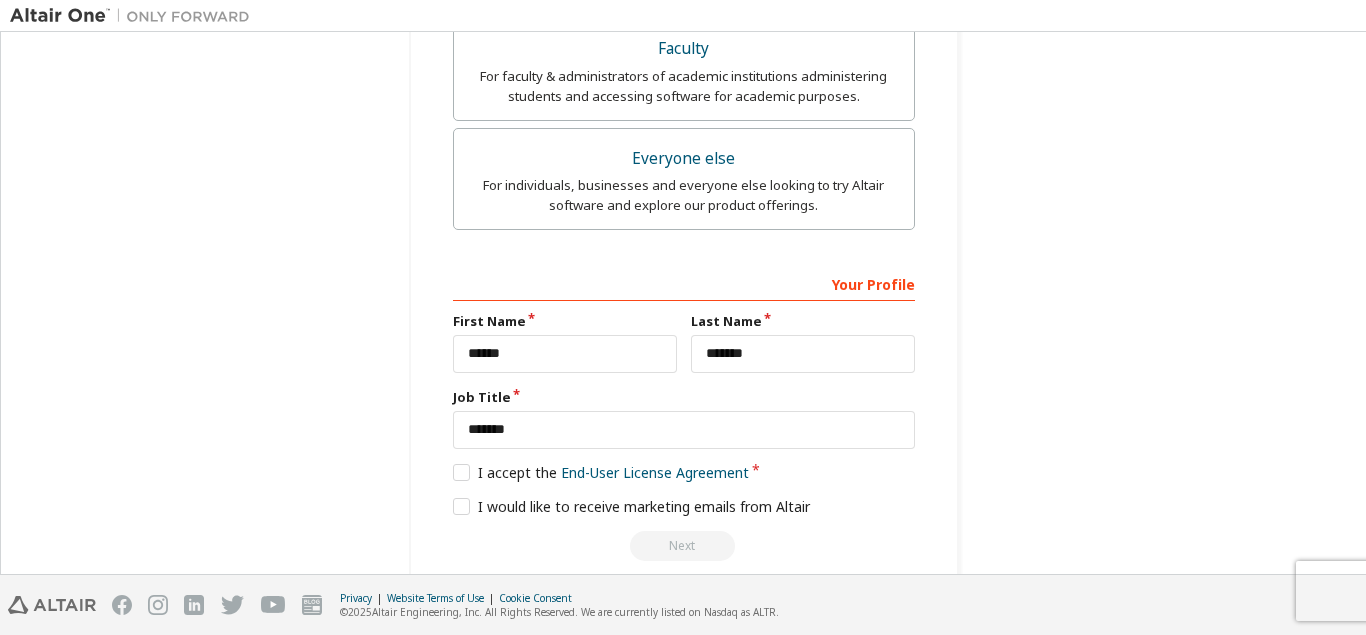 click on "Next" at bounding box center (684, 546) 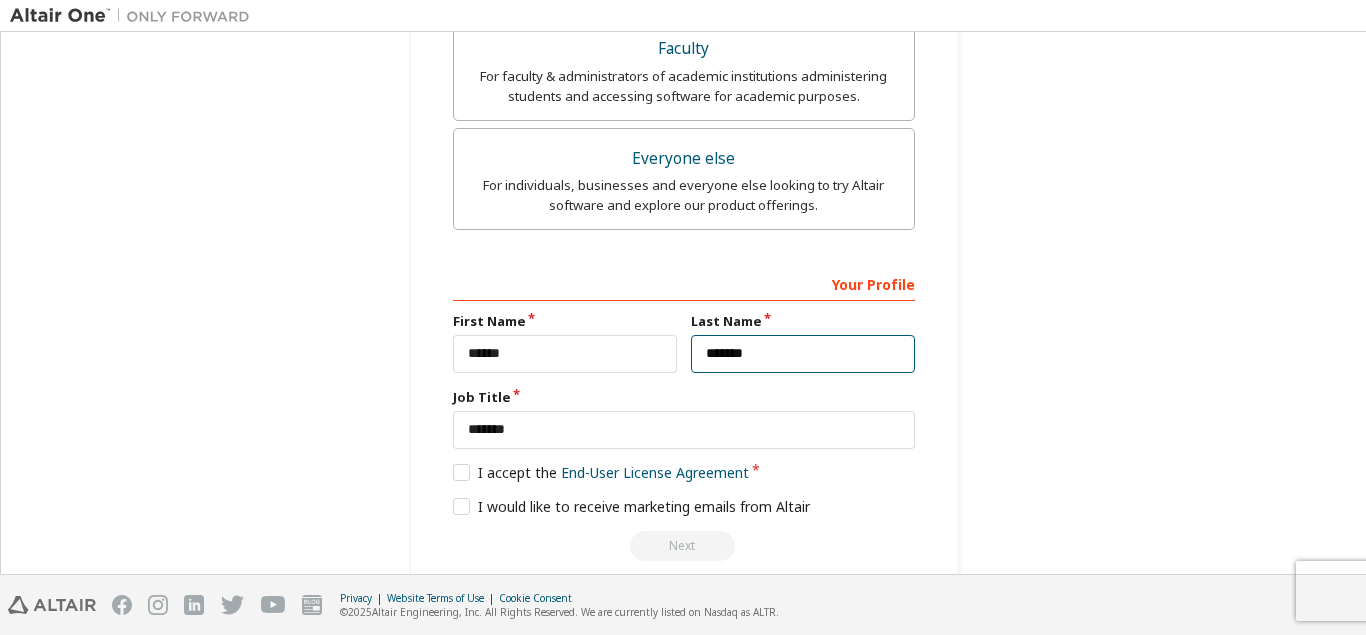 click on "*******" at bounding box center (803, 354) 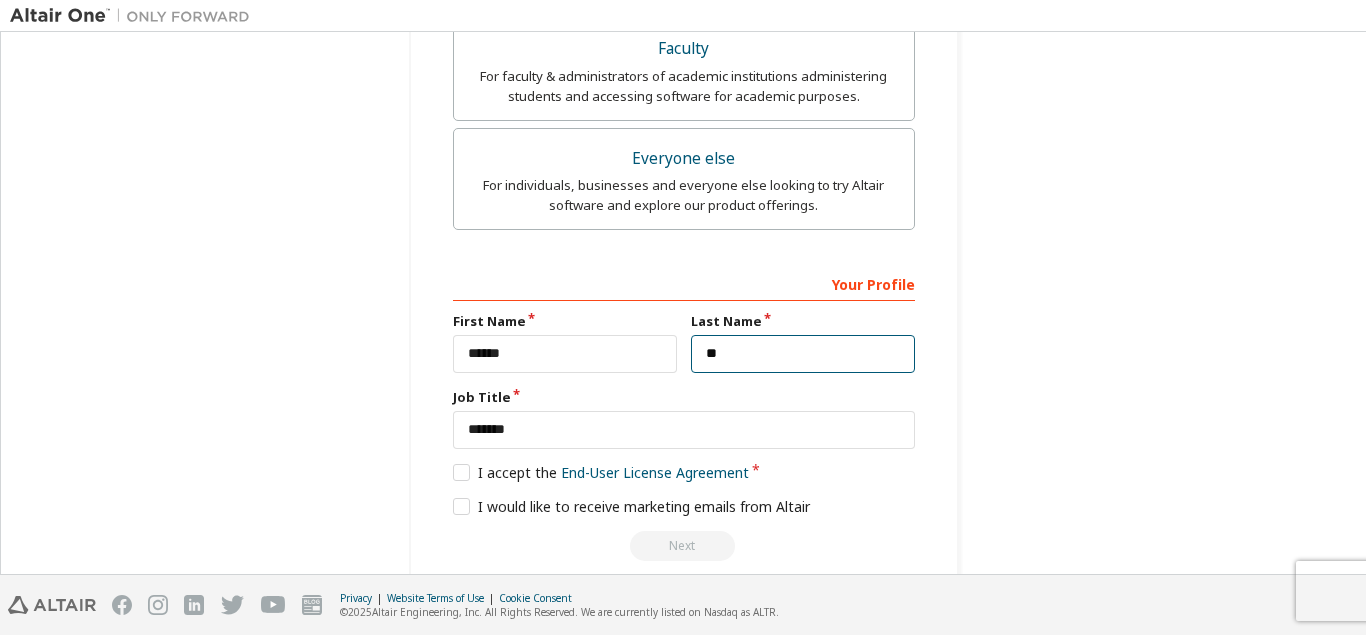 type on "*" 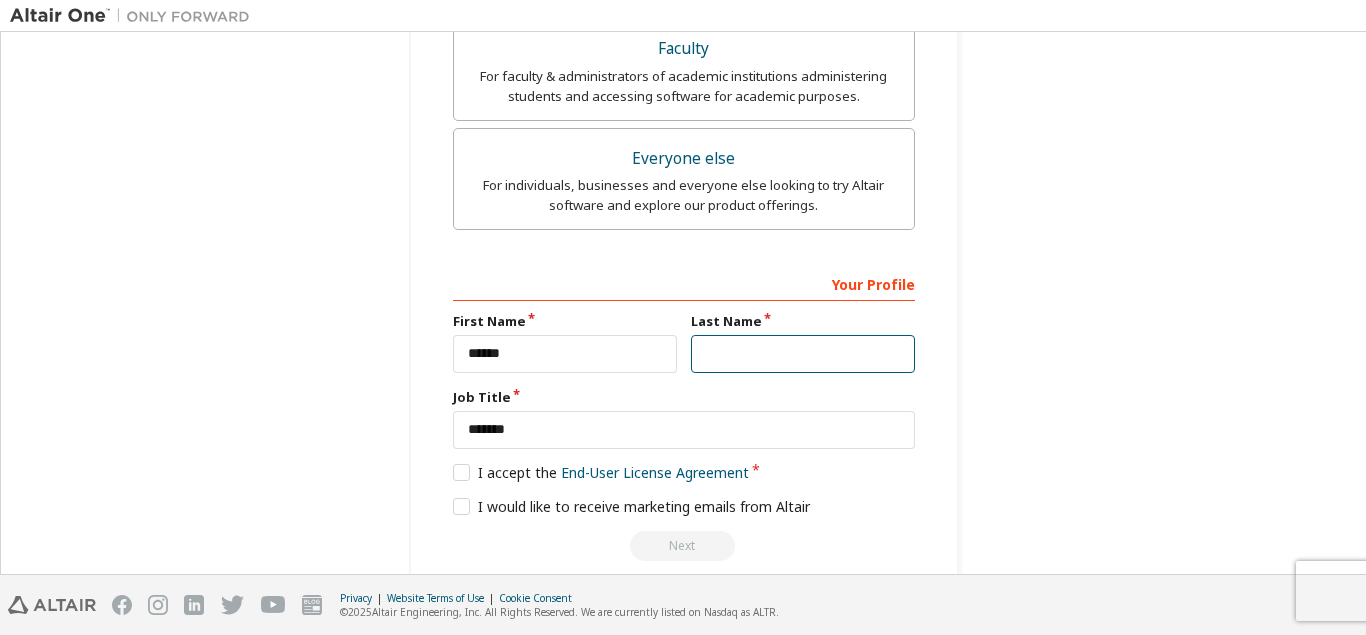 type 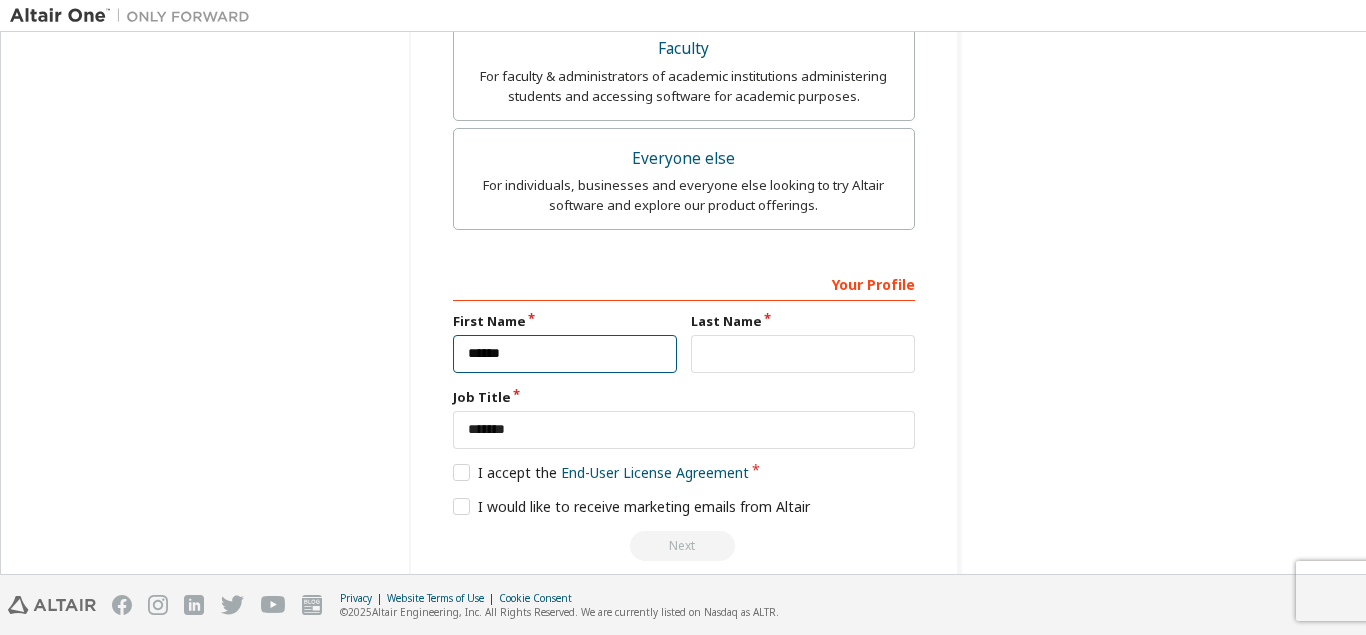 click on "******" at bounding box center (565, 354) 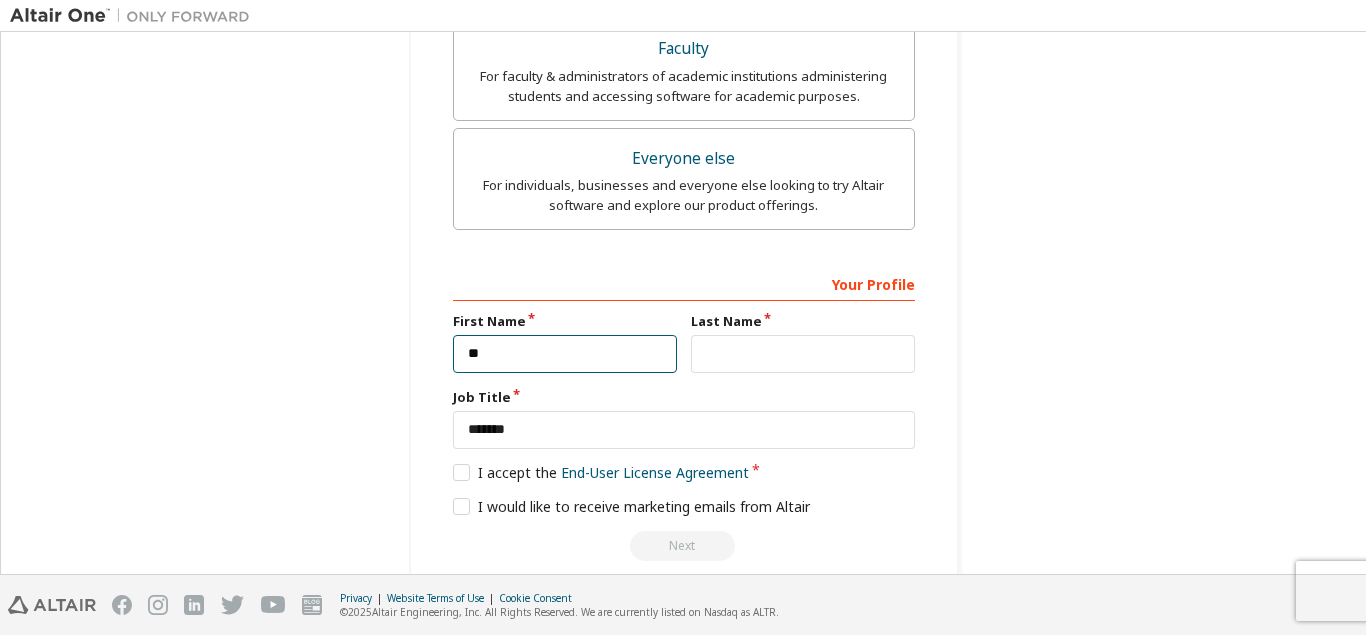 type on "*" 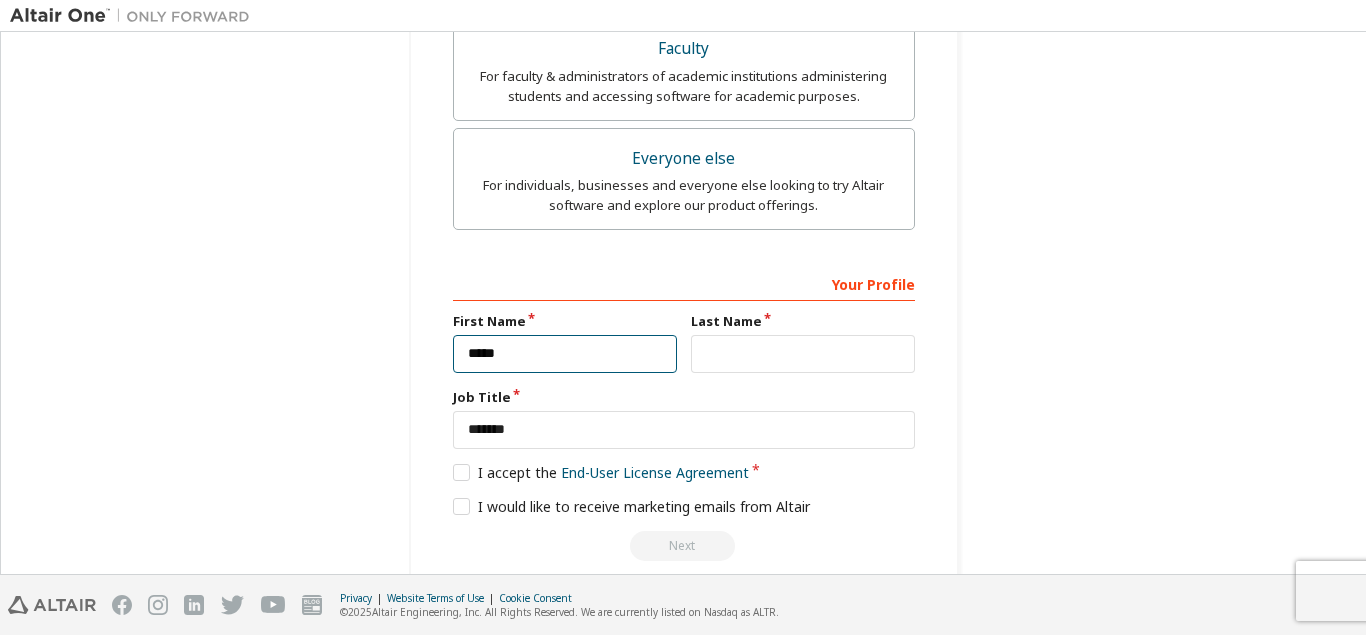 type on "*****" 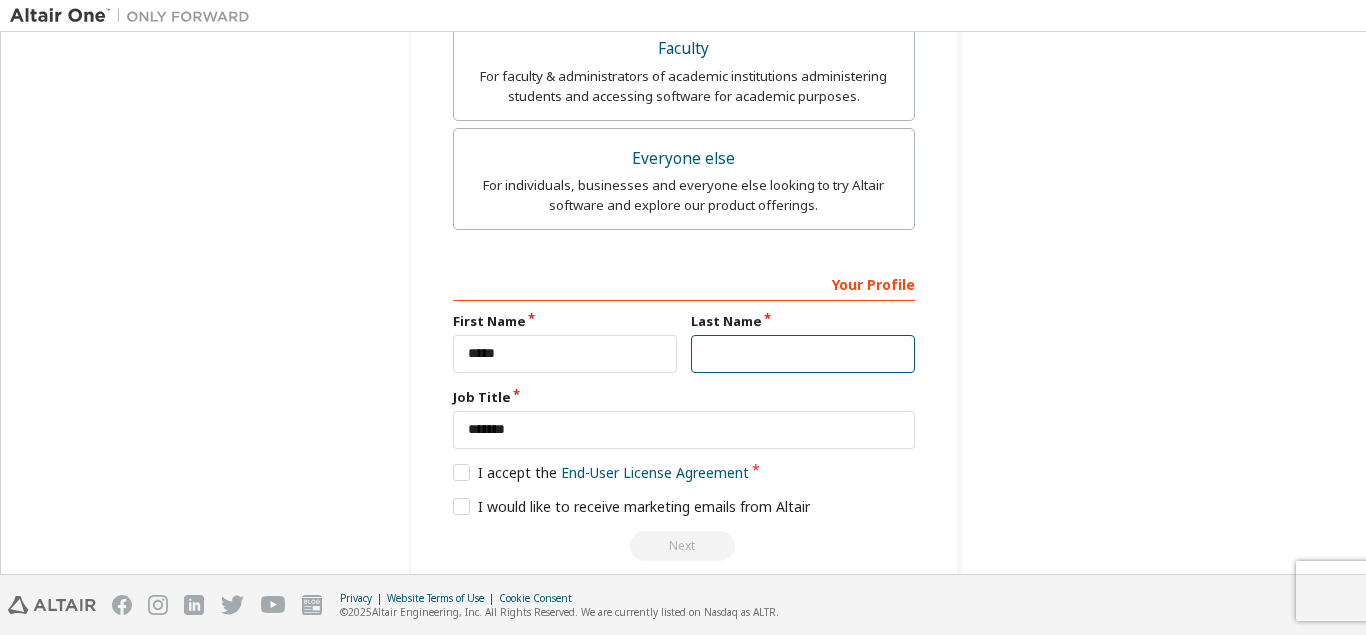 click at bounding box center (803, 354) 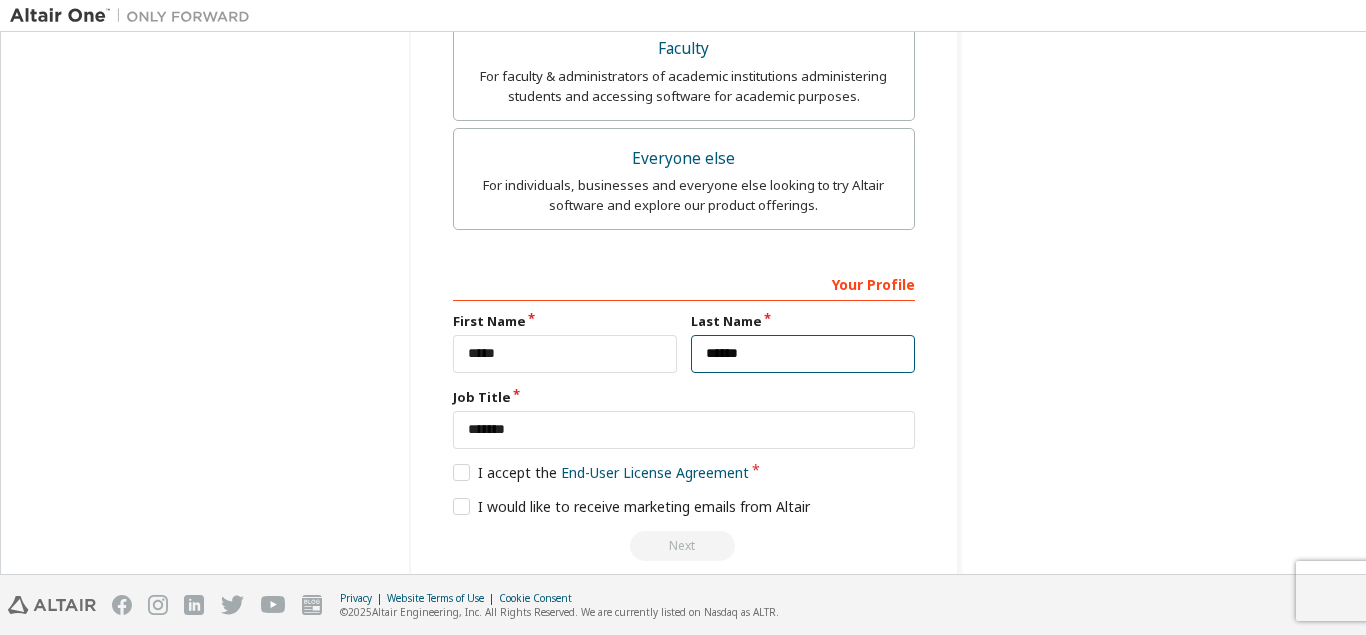 type on "******" 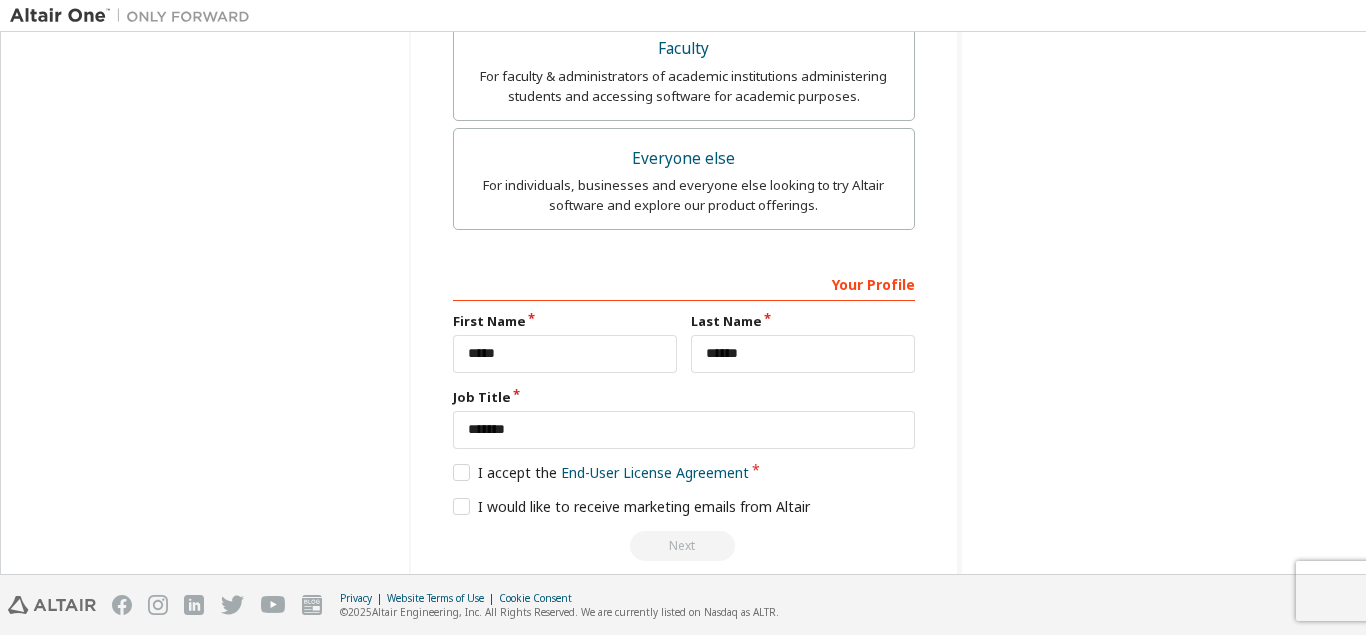 click on "**********" at bounding box center [683, -12] 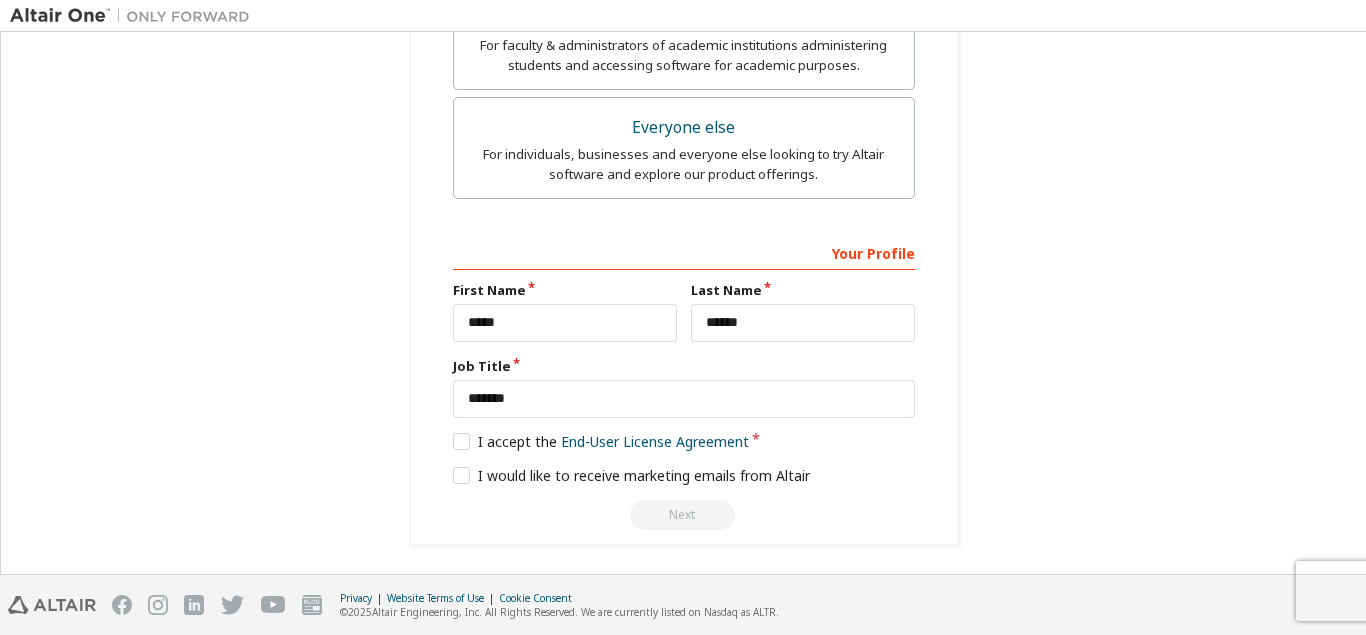 click on "Next" at bounding box center [684, 515] 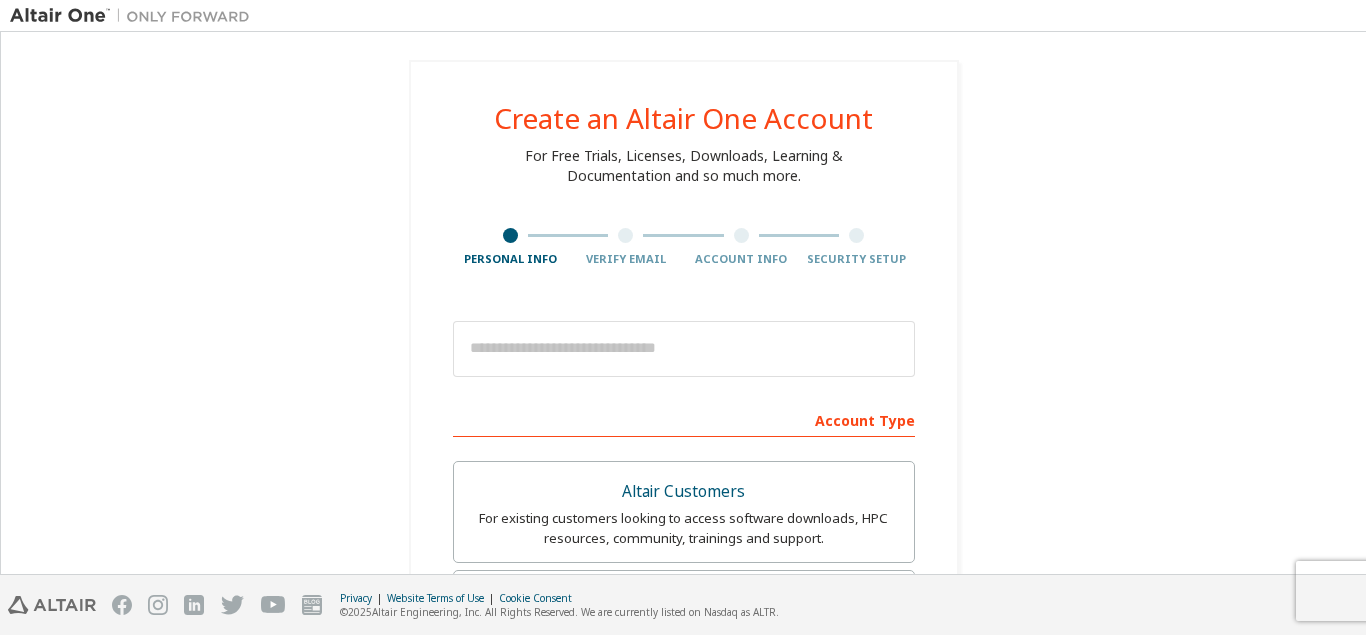 scroll, scrollTop: 0, scrollLeft: 0, axis: both 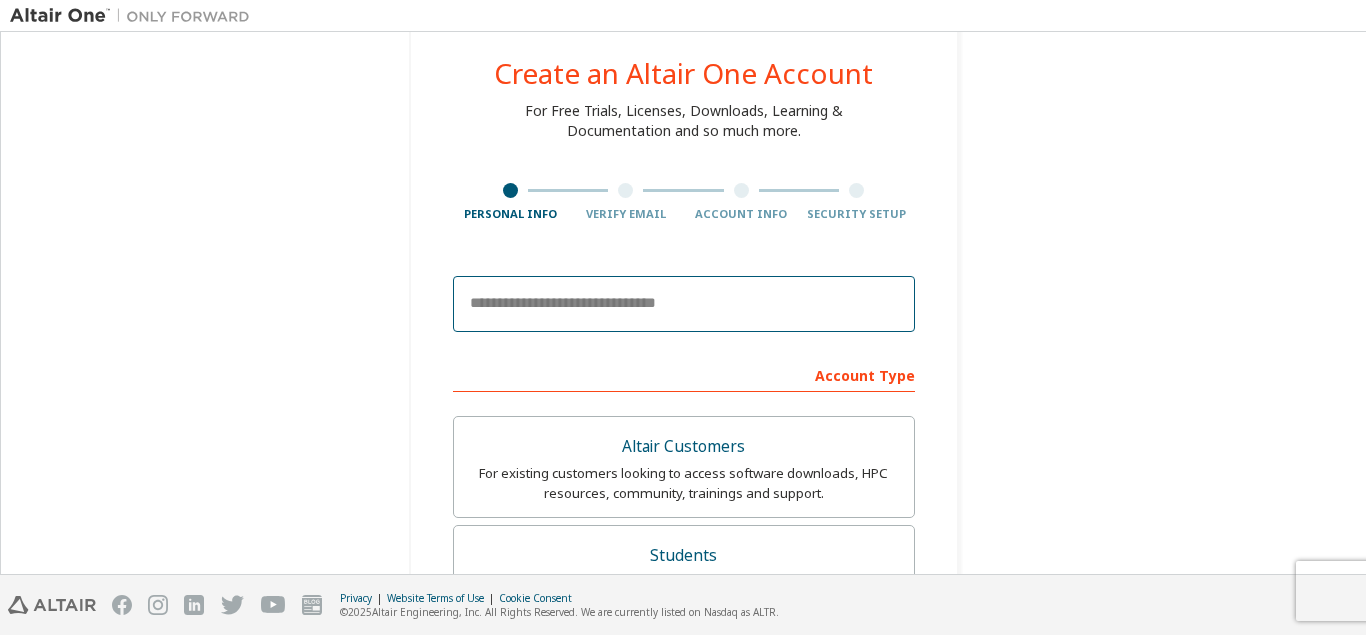 click at bounding box center (684, 304) 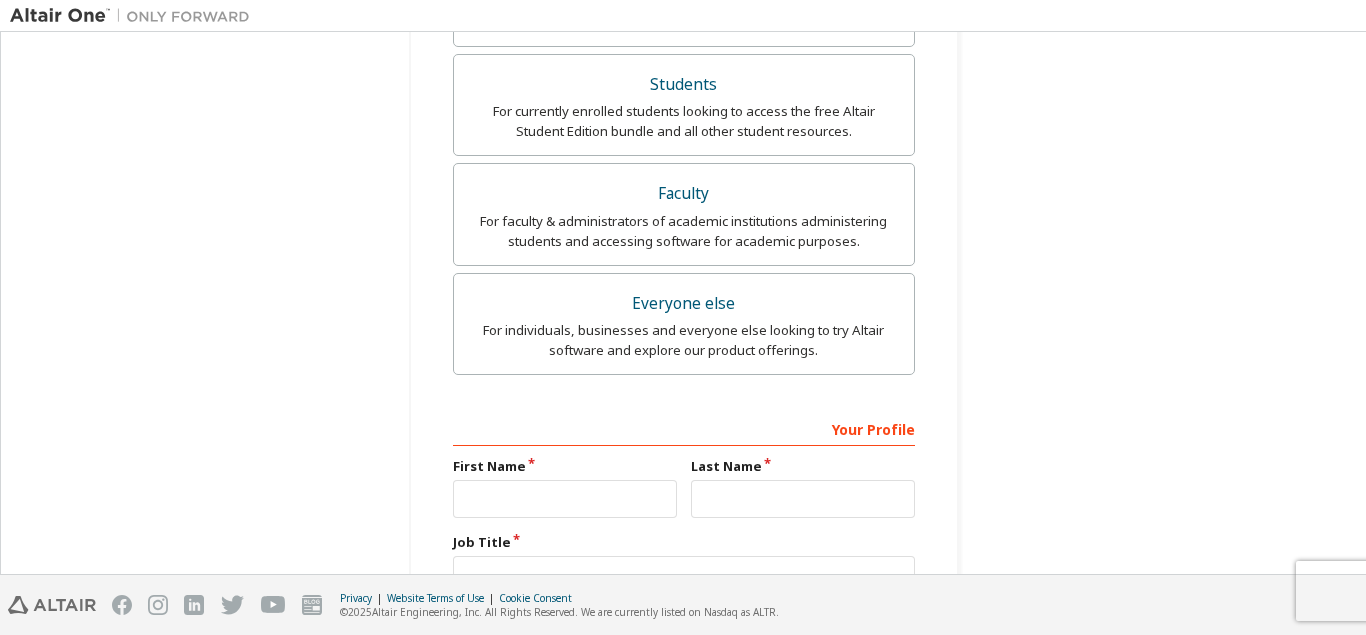 scroll, scrollTop: 693, scrollLeft: 0, axis: vertical 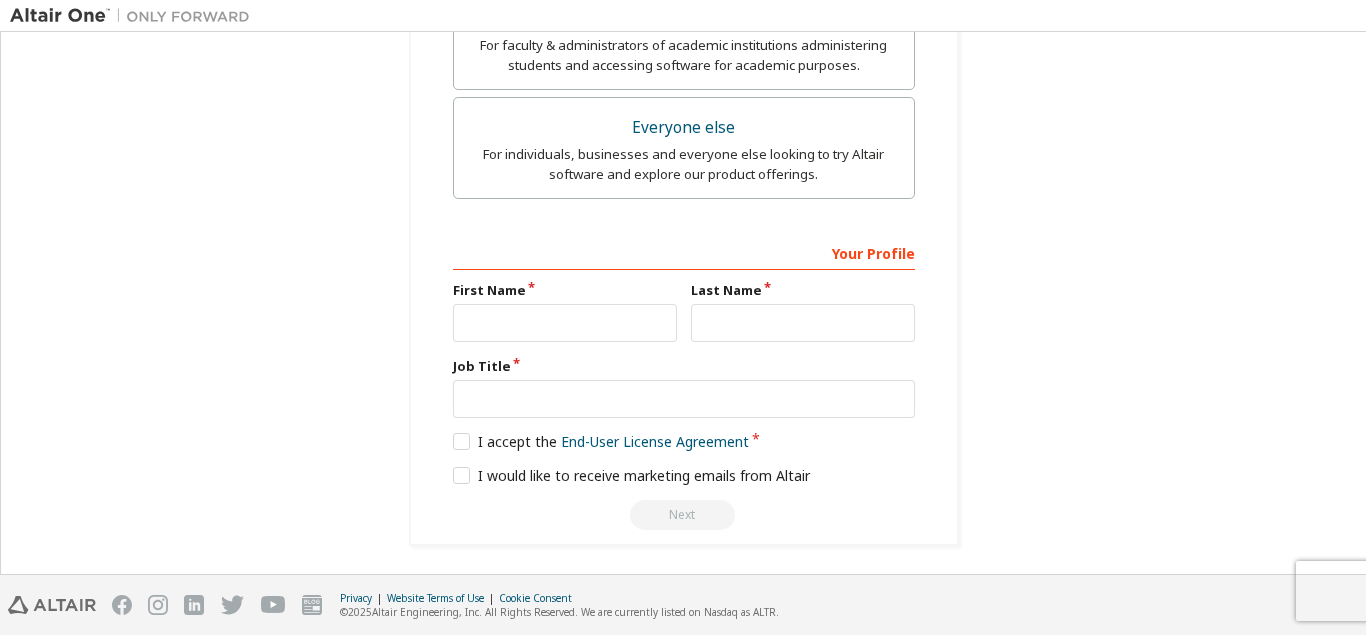 type on "**********" 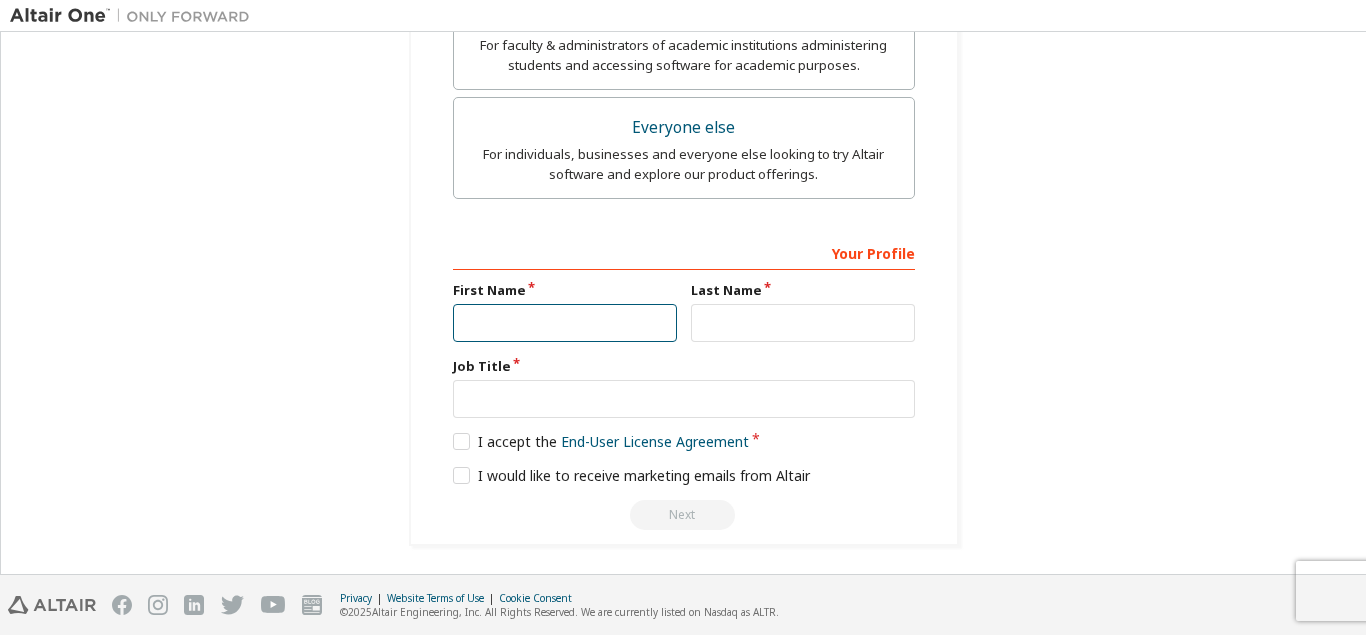 click at bounding box center [565, 323] 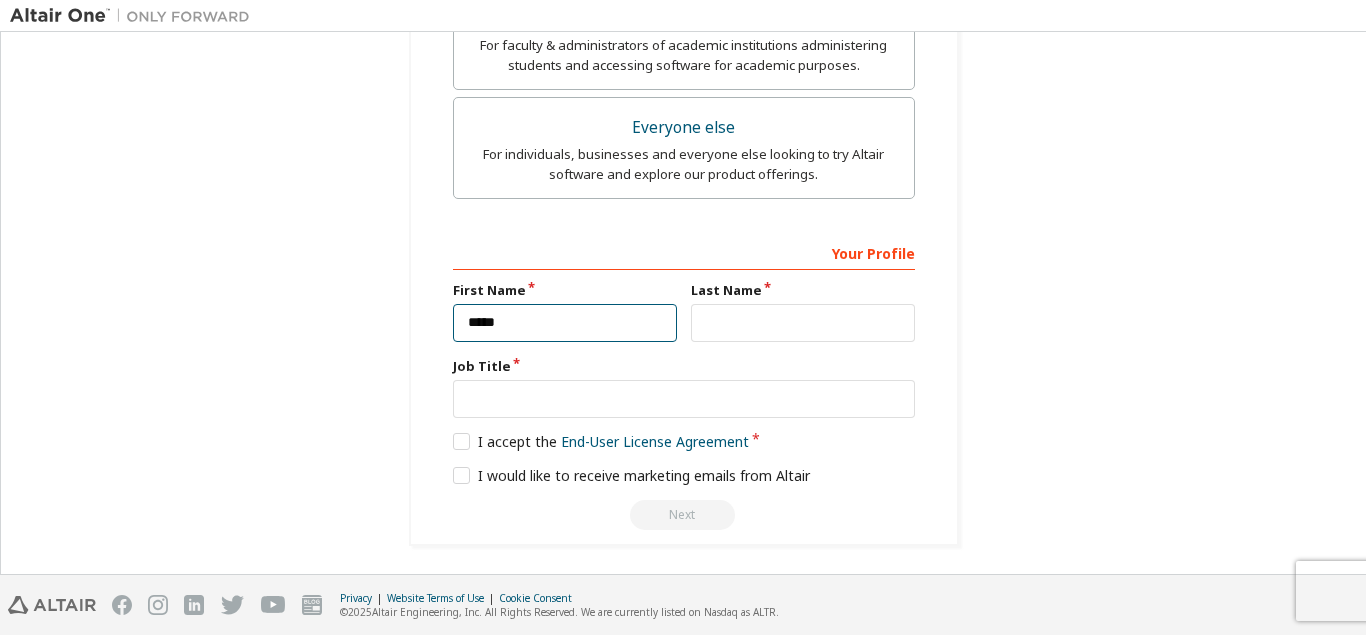 type on "*****" 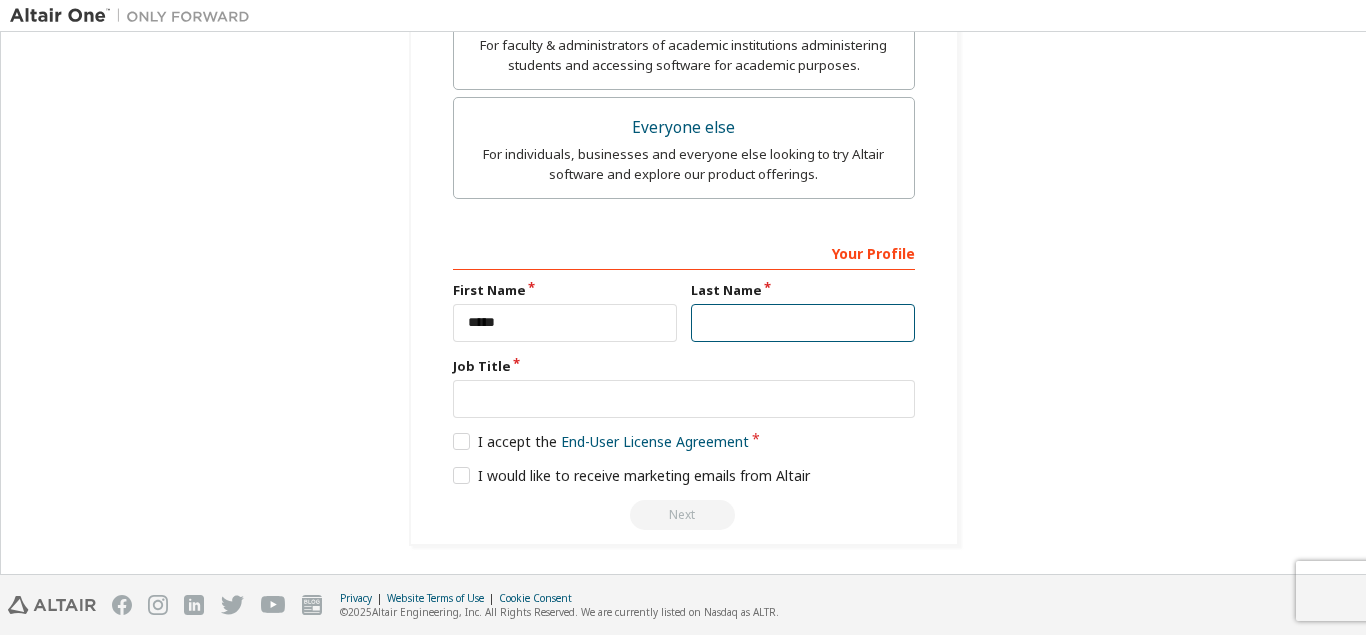 click at bounding box center (803, 323) 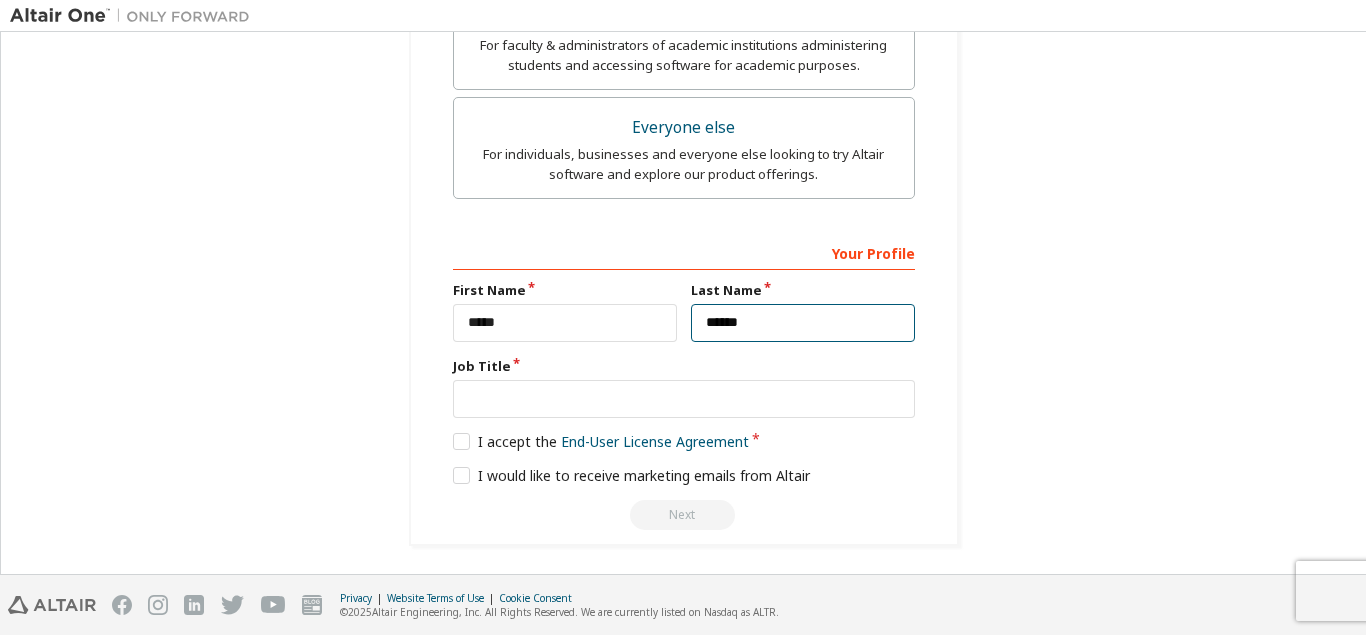 type on "******" 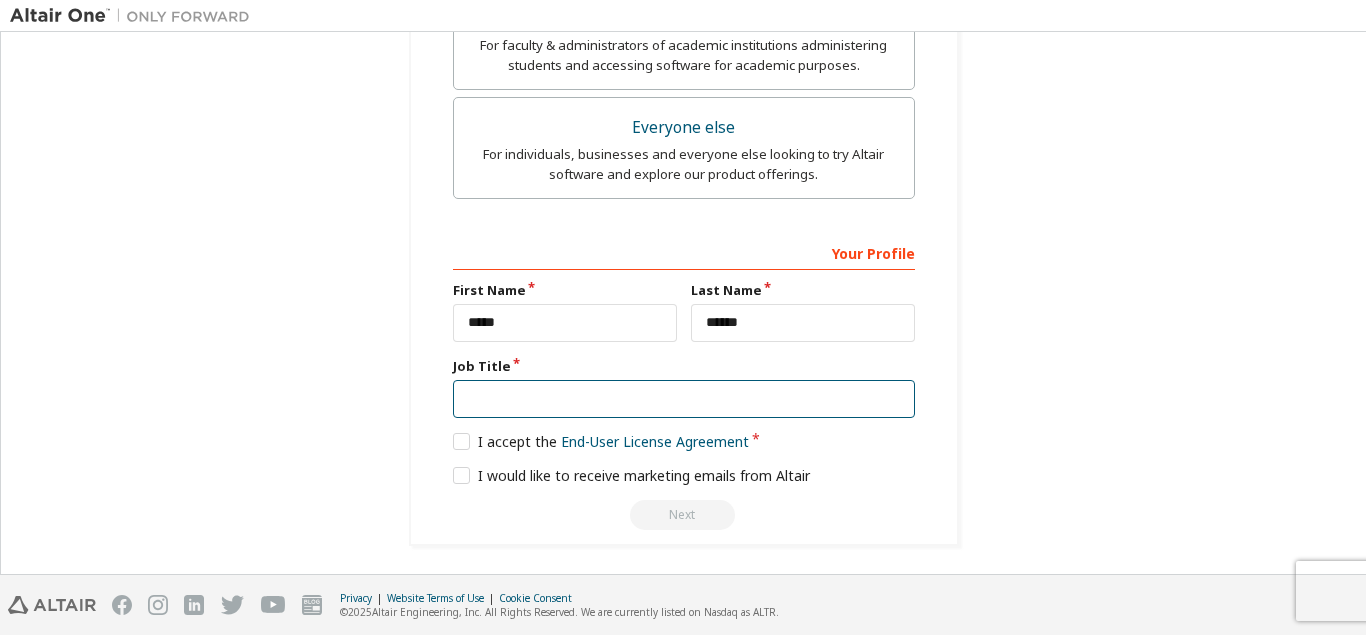 click at bounding box center (684, 399) 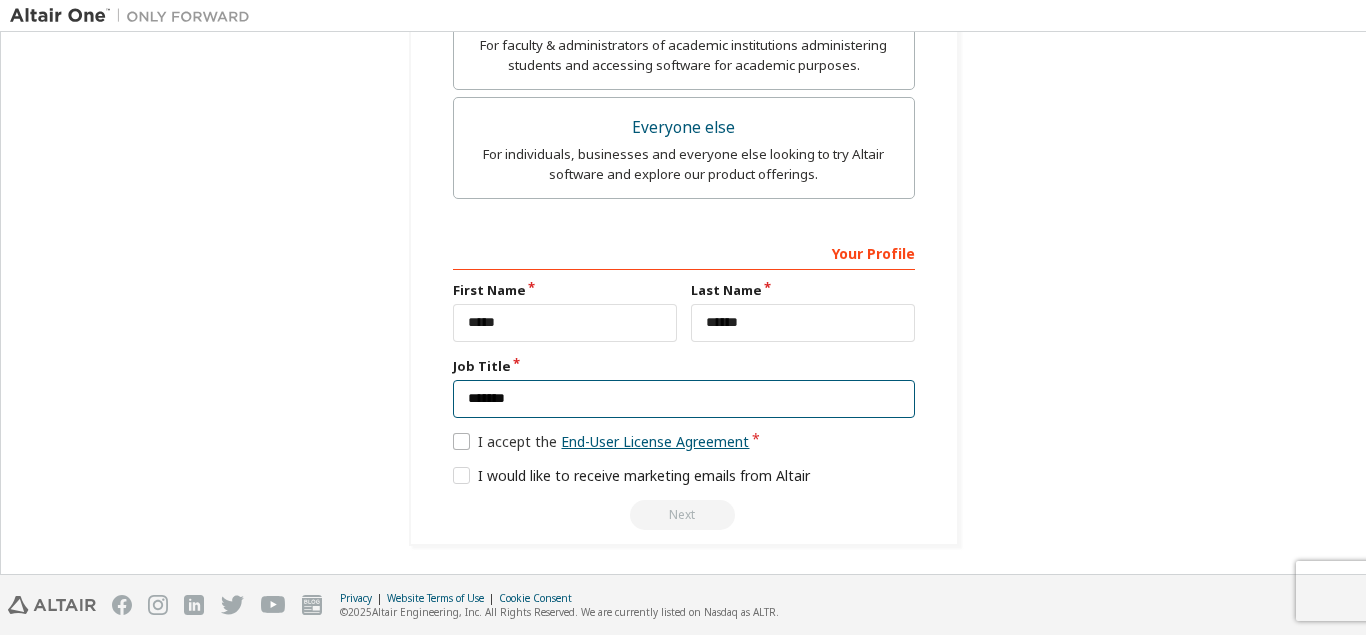 type on "*******" 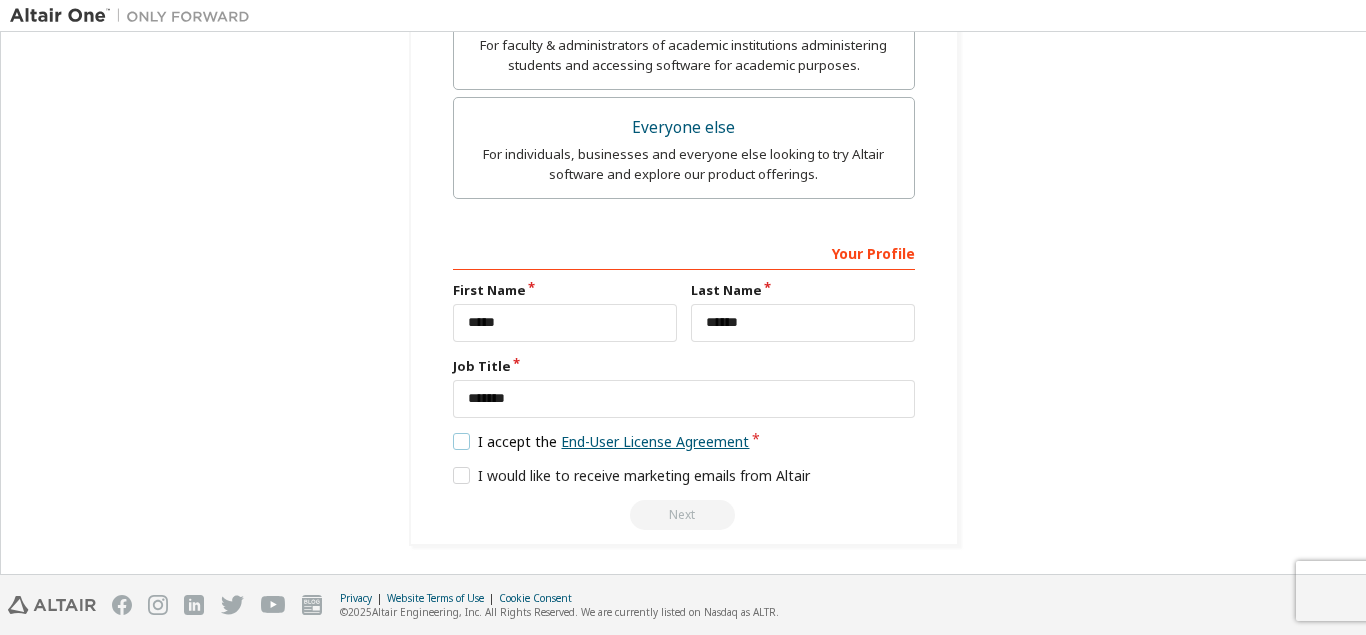 click on "End-User License Agreement" at bounding box center (655, 441) 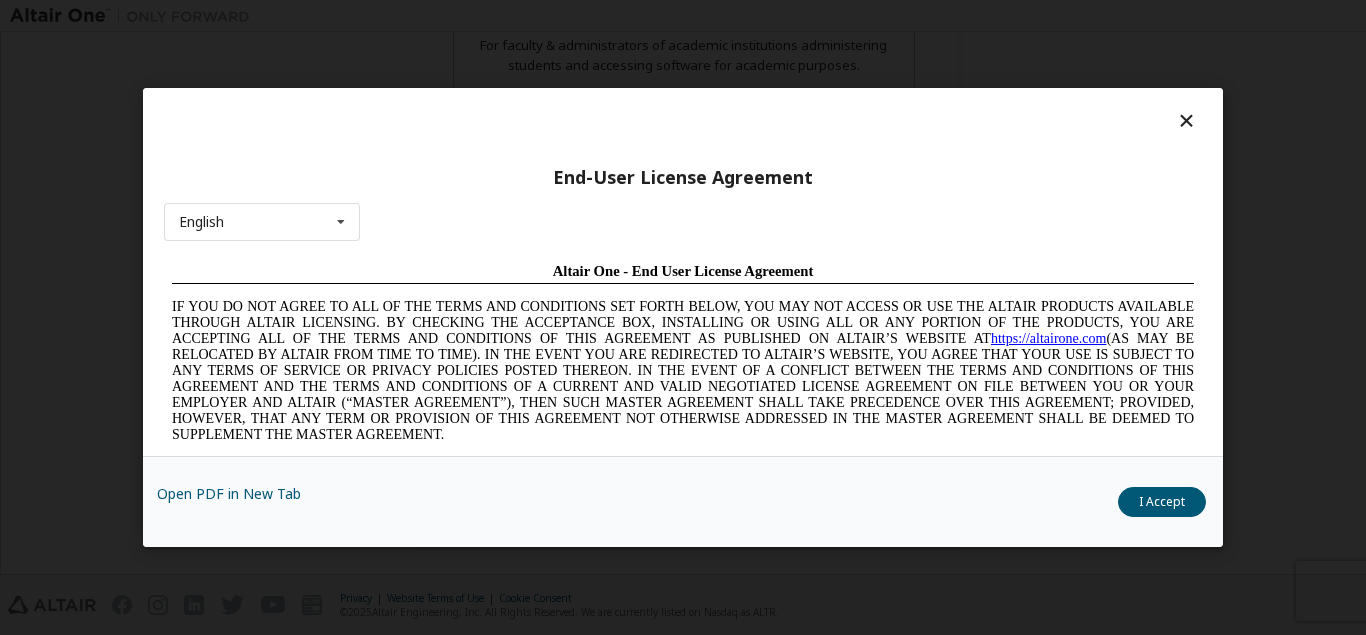 scroll, scrollTop: 0, scrollLeft: 0, axis: both 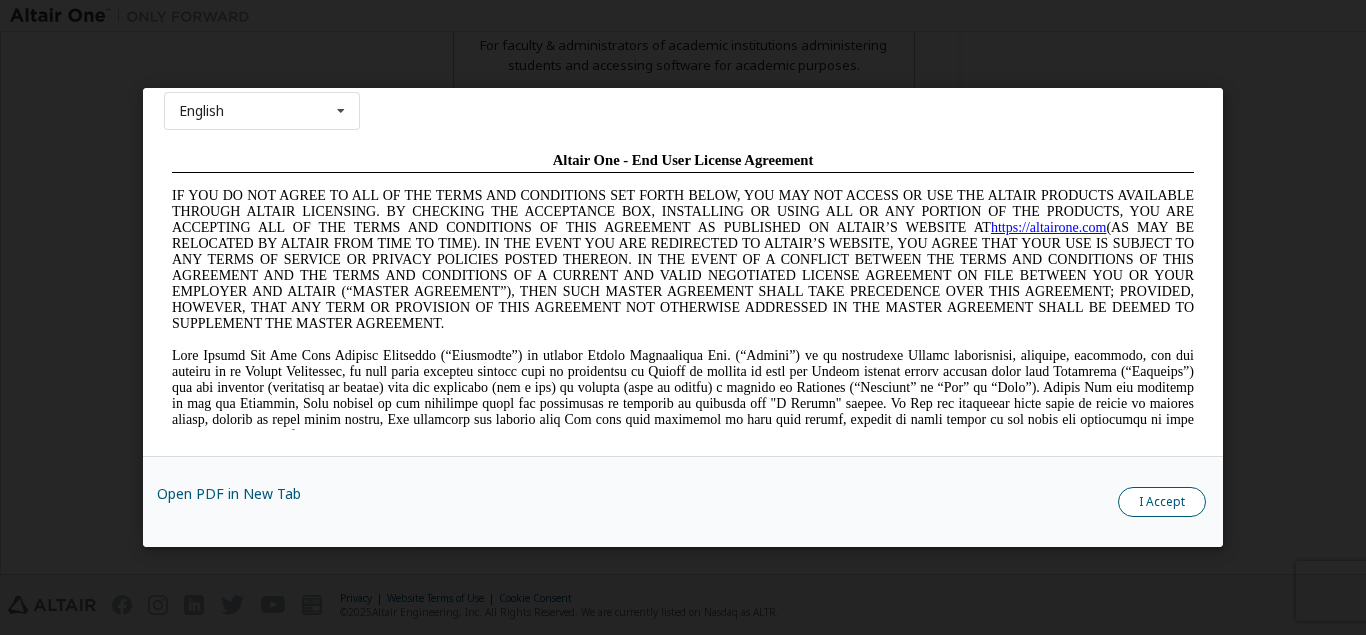 click on "I Accept" at bounding box center (1162, 502) 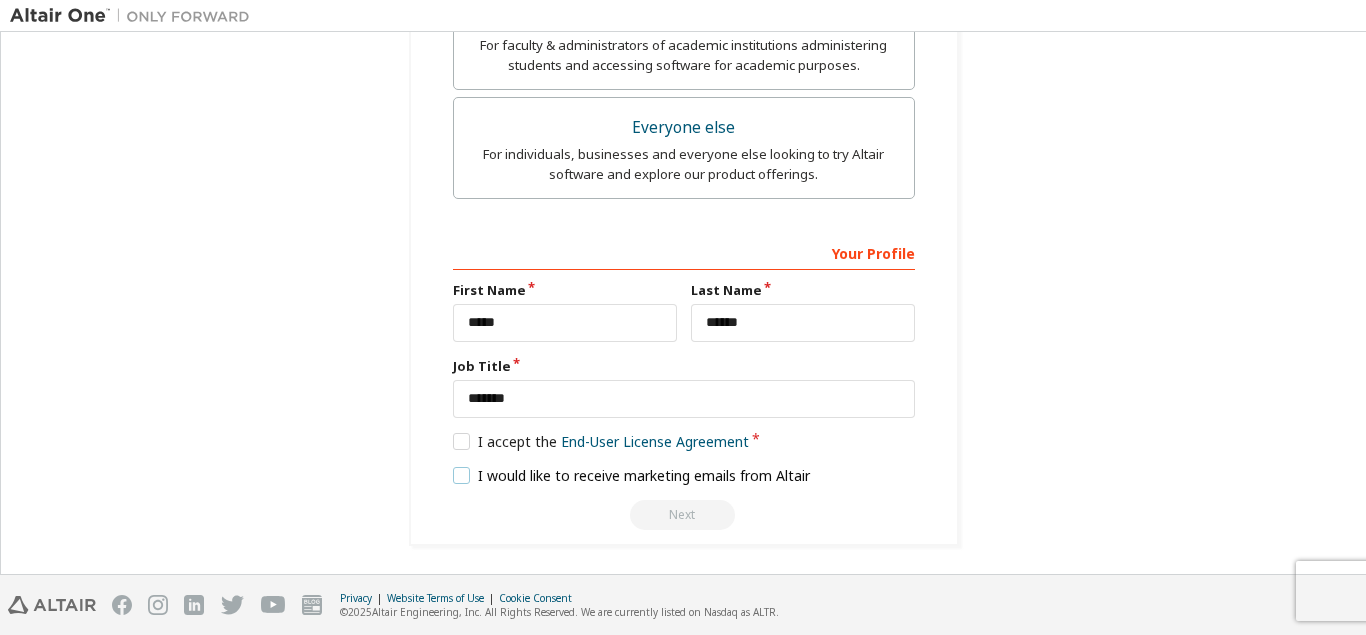 click on "I would like to receive marketing emails from Altair" at bounding box center [632, 475] 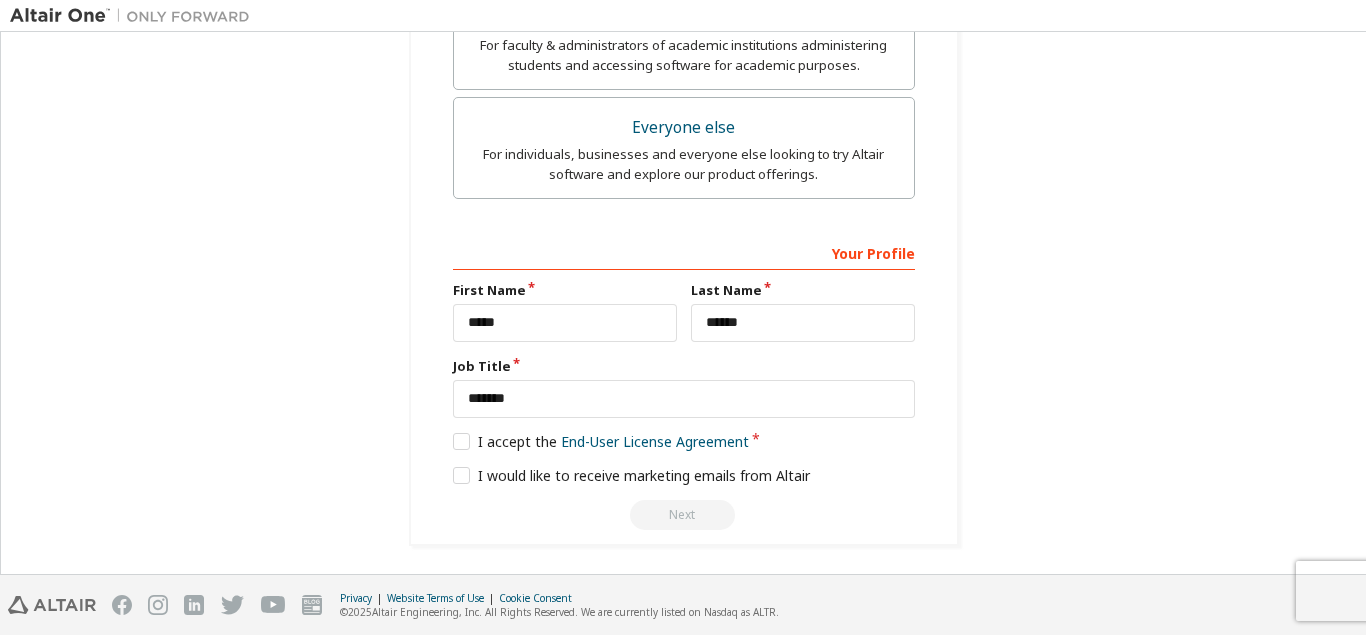 click on "**********" at bounding box center (684, 382) 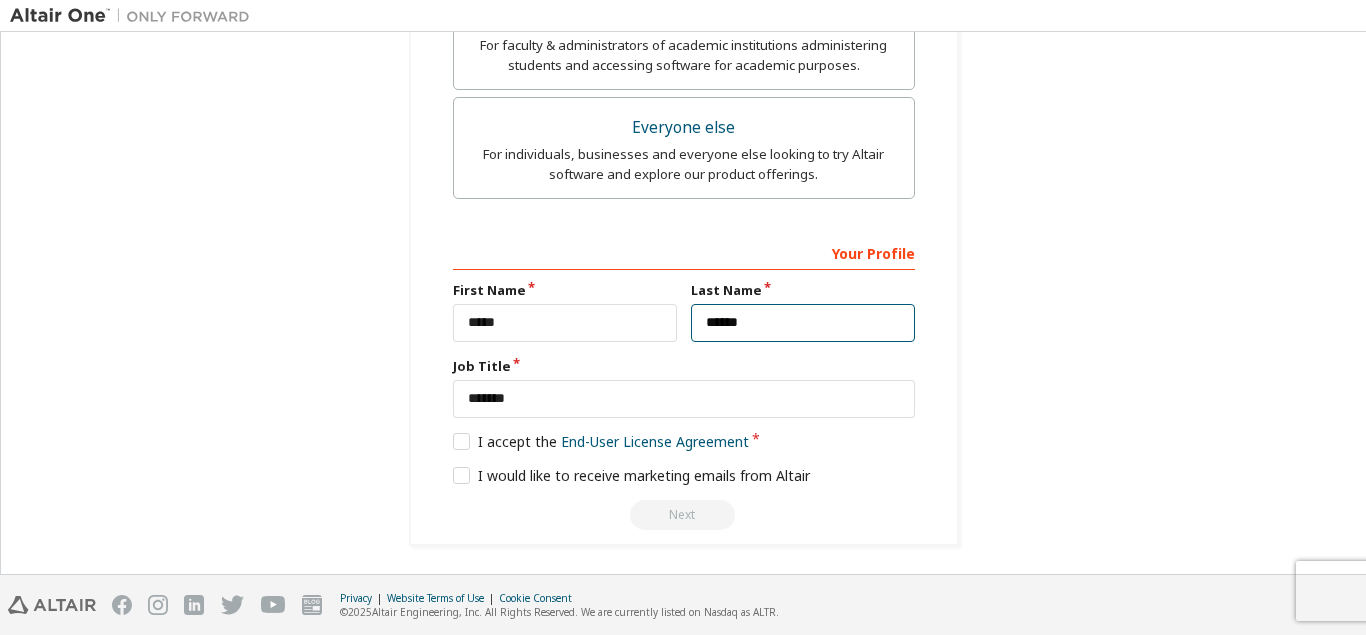 click on "******" at bounding box center [803, 323] 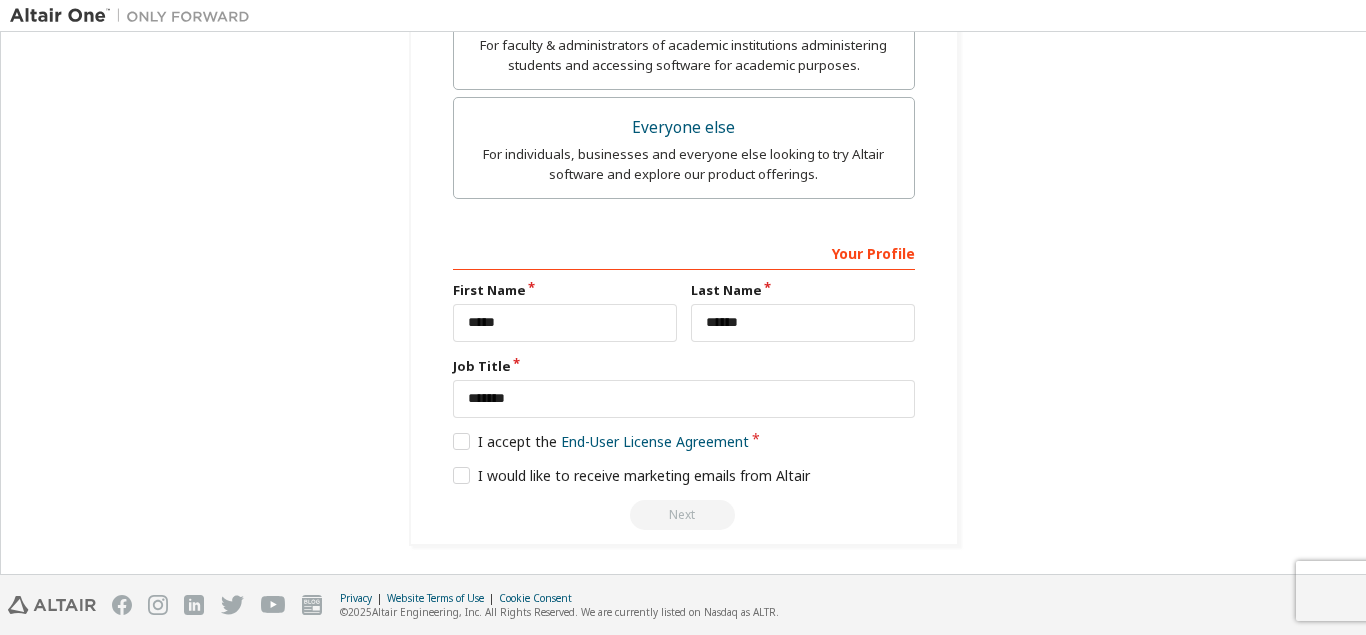 click on "Next" at bounding box center [684, 515] 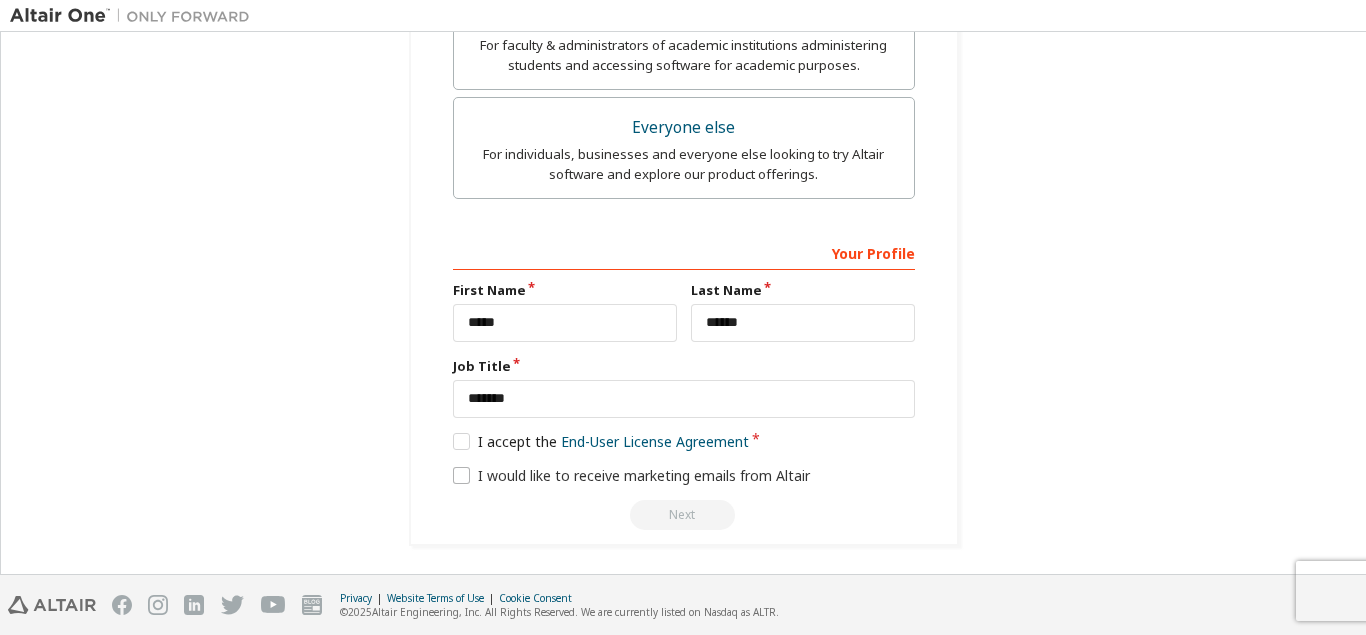 drag, startPoint x: 706, startPoint y: 506, endPoint x: 453, endPoint y: 470, distance: 255.54843 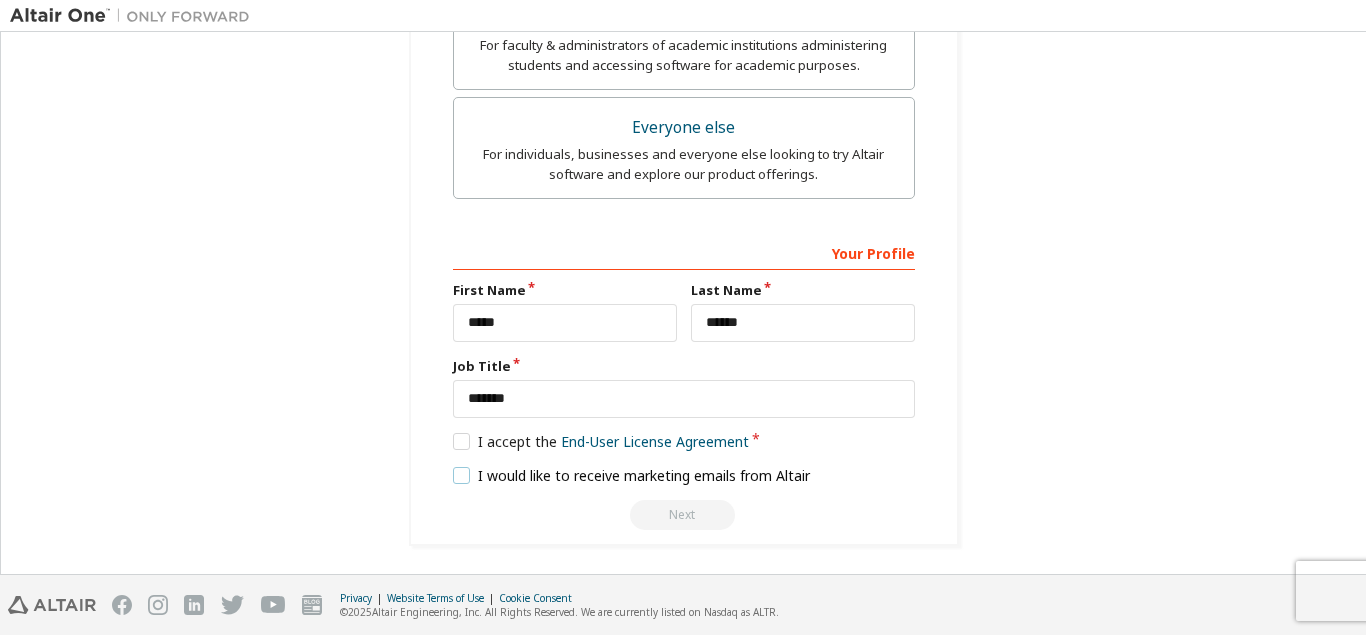 click on "I would like to receive marketing emails from Altair" at bounding box center (632, 475) 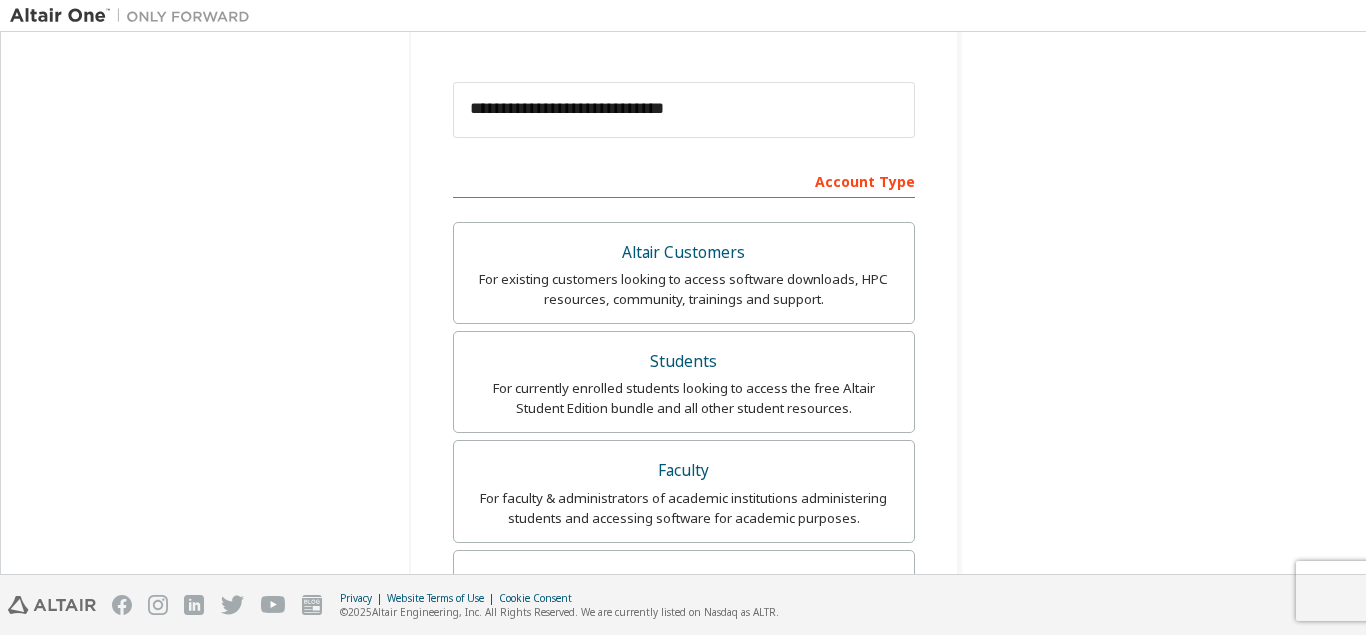 scroll, scrollTop: 198, scrollLeft: 0, axis: vertical 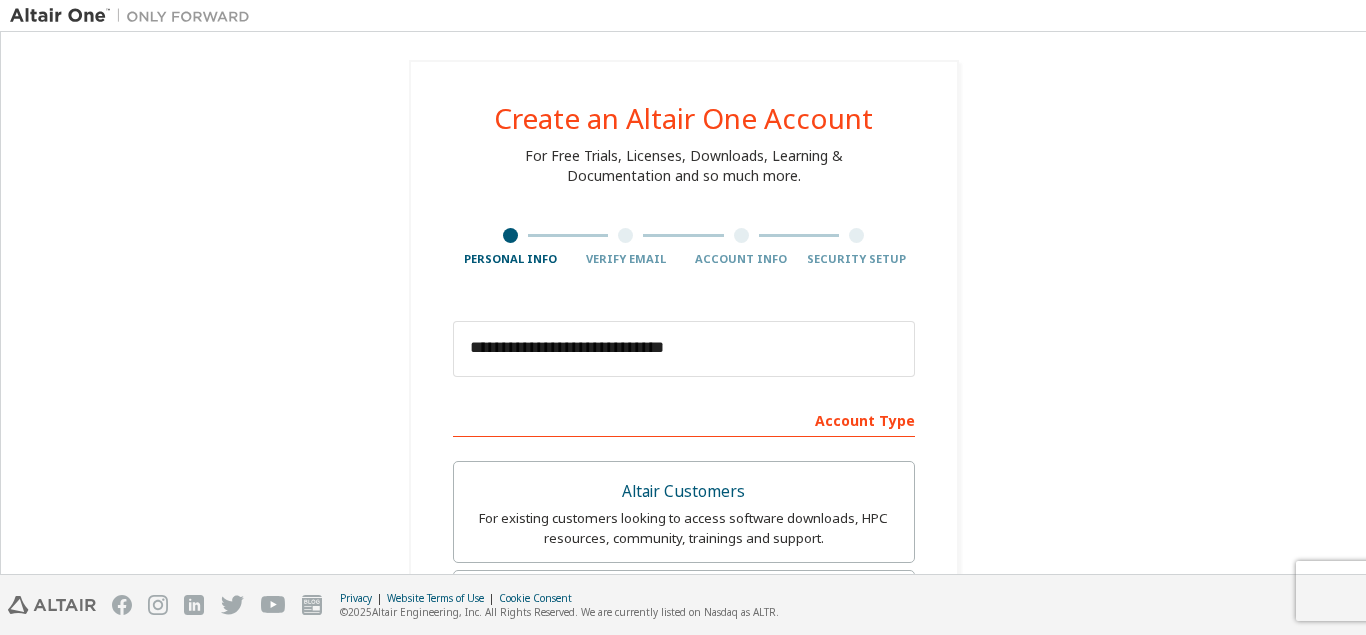 drag, startPoint x: 1365, startPoint y: 362, endPoint x: 1348, endPoint y: 63, distance: 299.48288 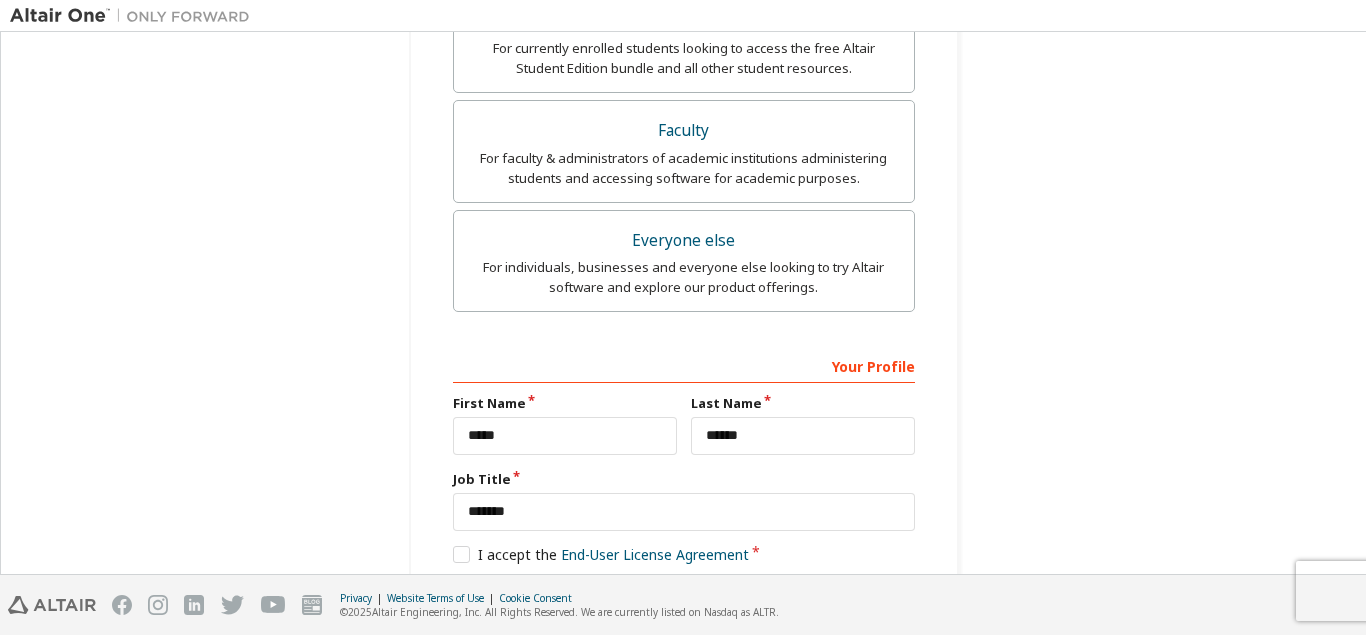 scroll, scrollTop: 693, scrollLeft: 0, axis: vertical 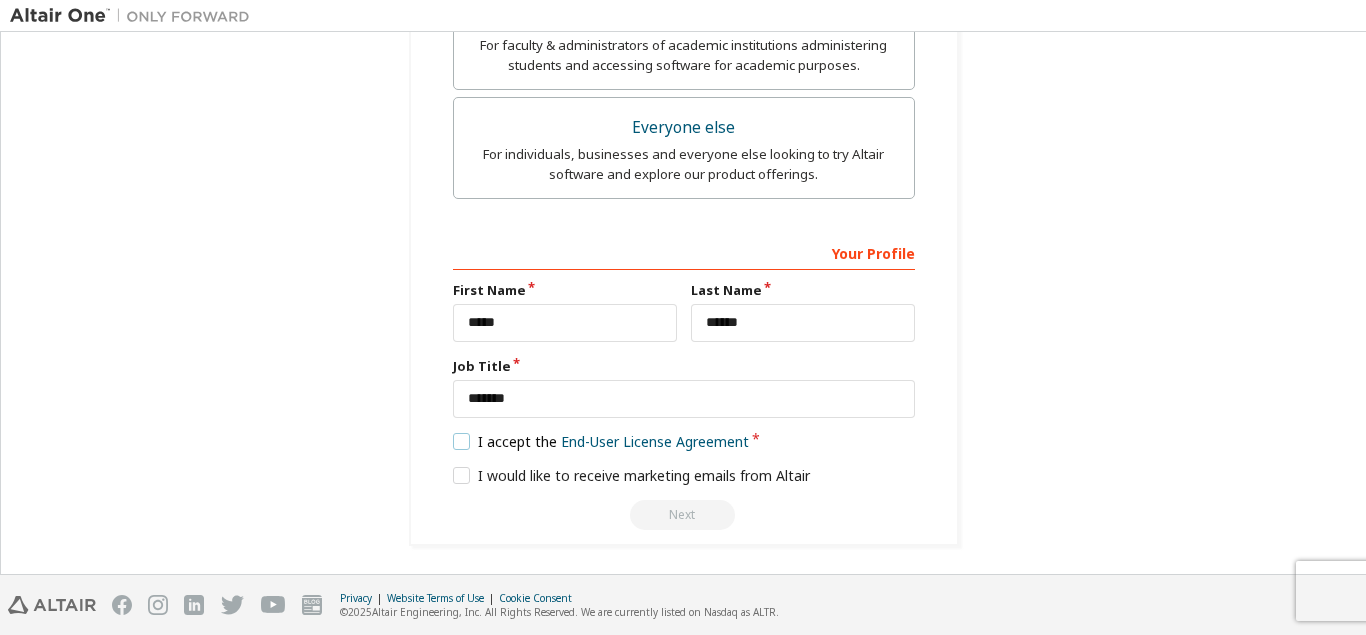 click on "I accept the    End-User License Agreement" at bounding box center [601, 441] 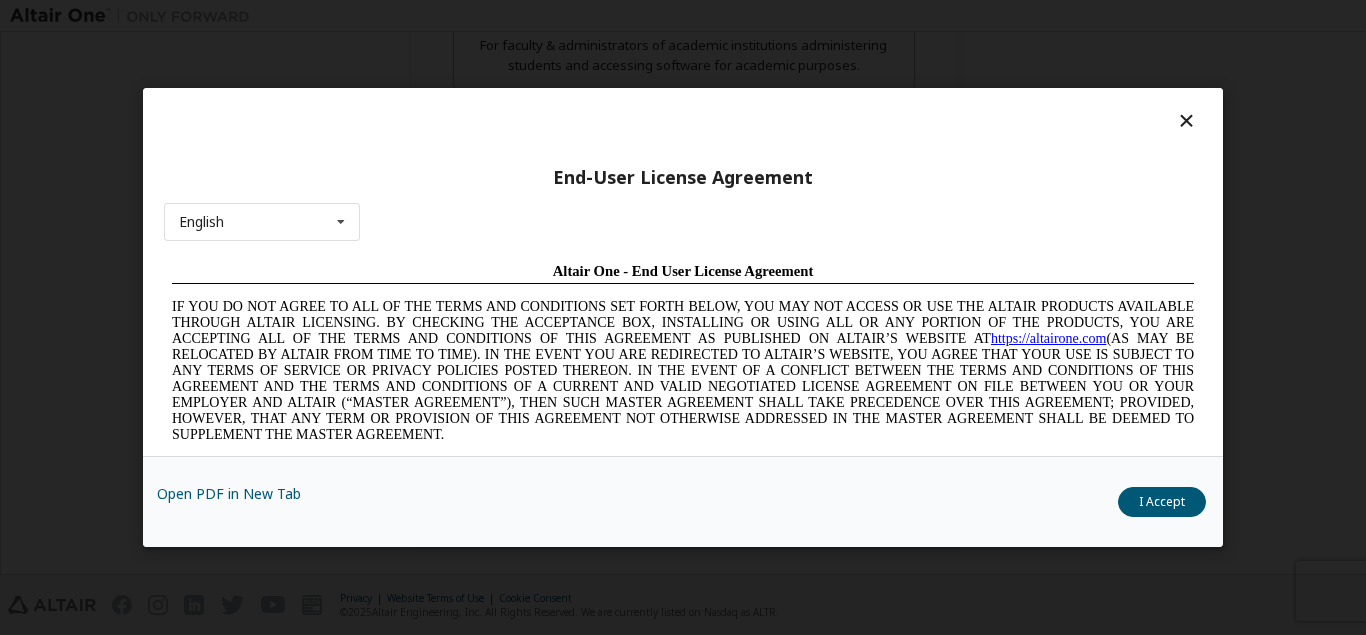 scroll, scrollTop: 0, scrollLeft: 0, axis: both 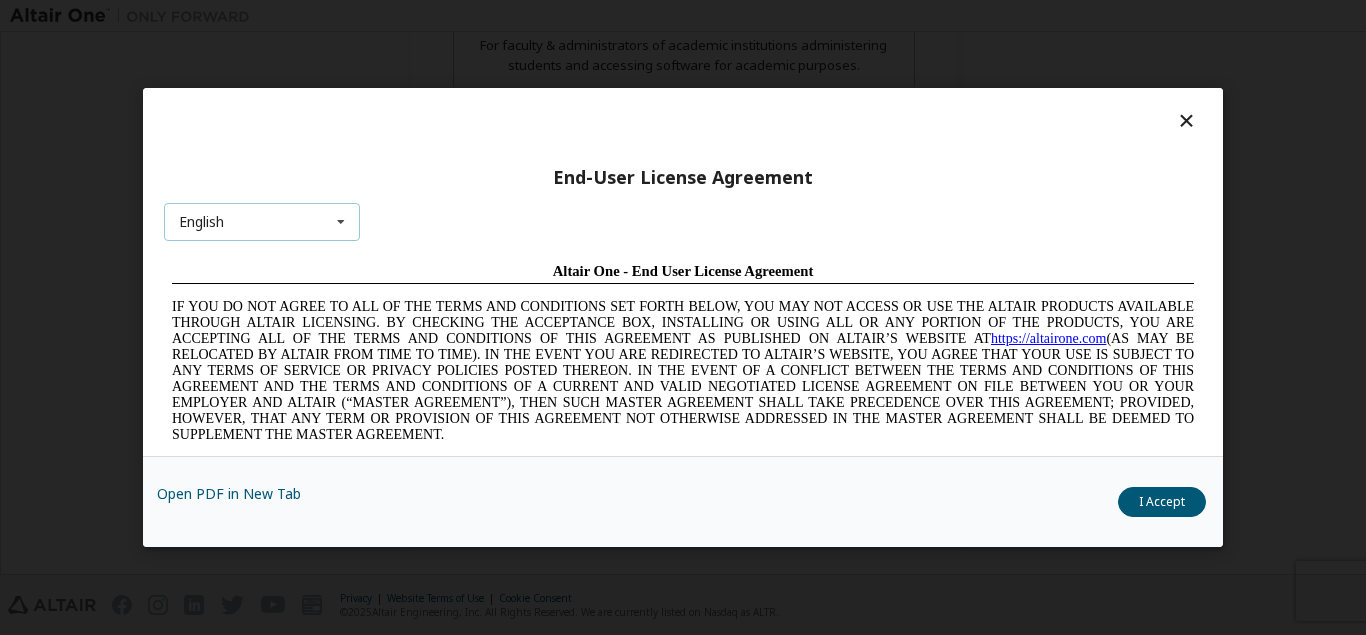 click at bounding box center (341, 222) 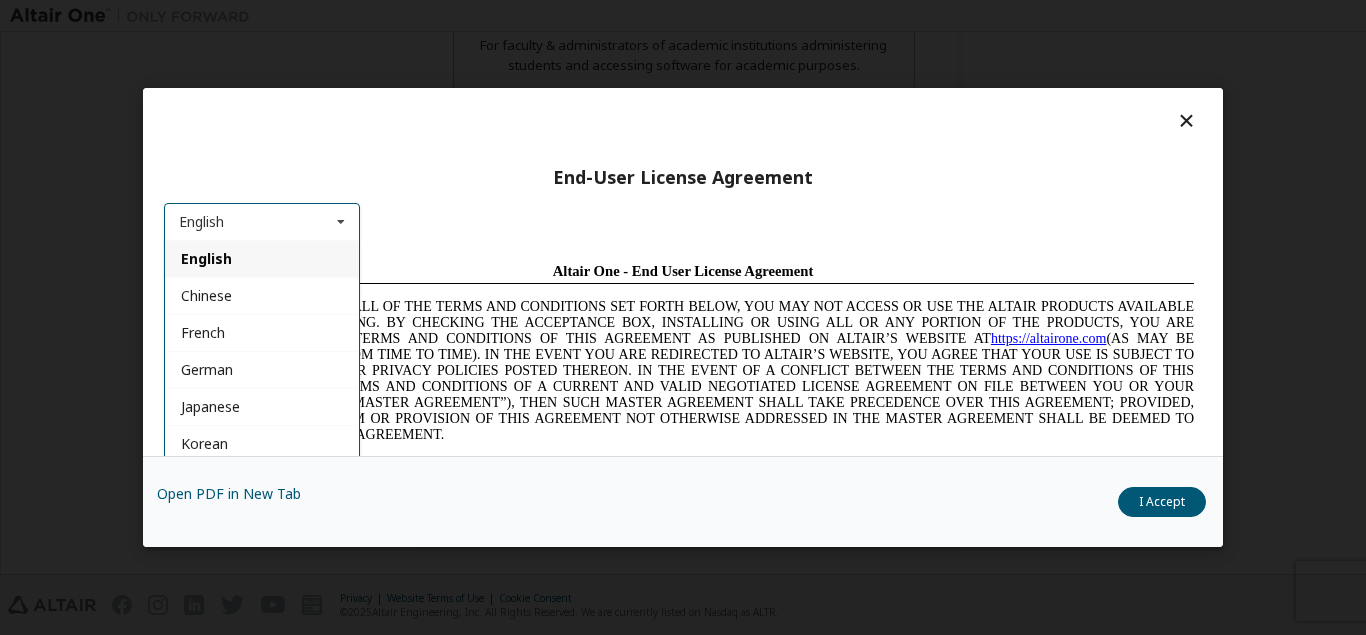 click at bounding box center [341, 222] 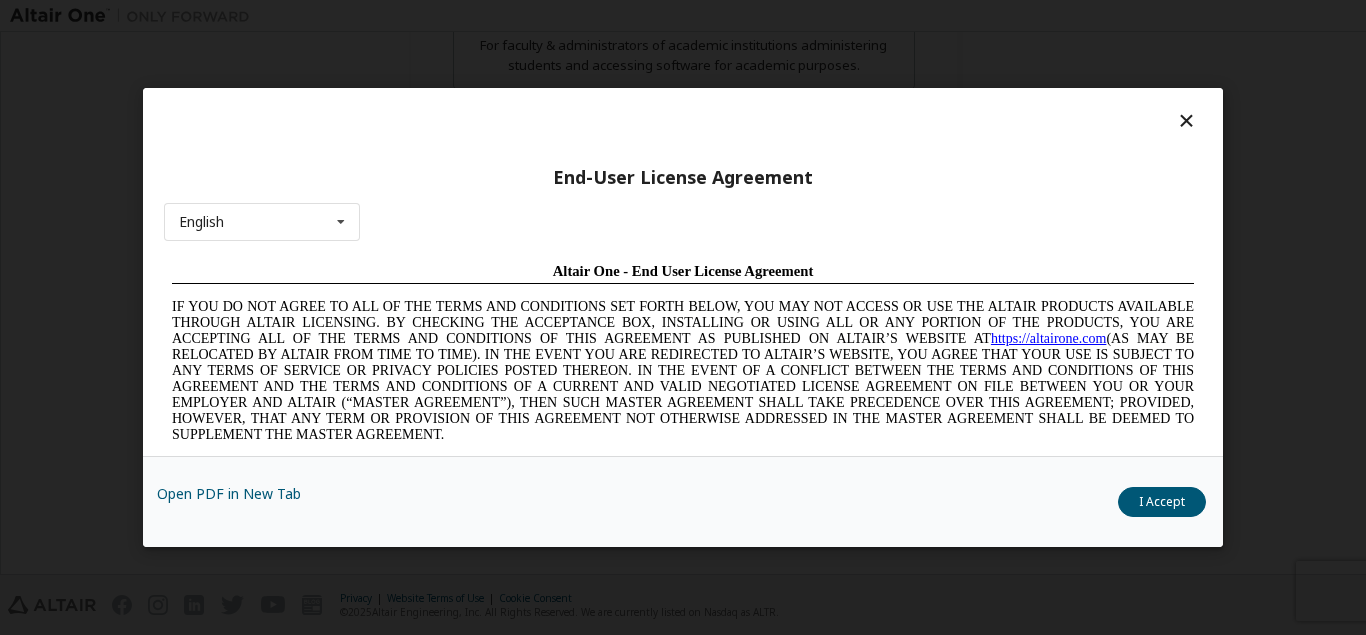 scroll, scrollTop: 111, scrollLeft: 0, axis: vertical 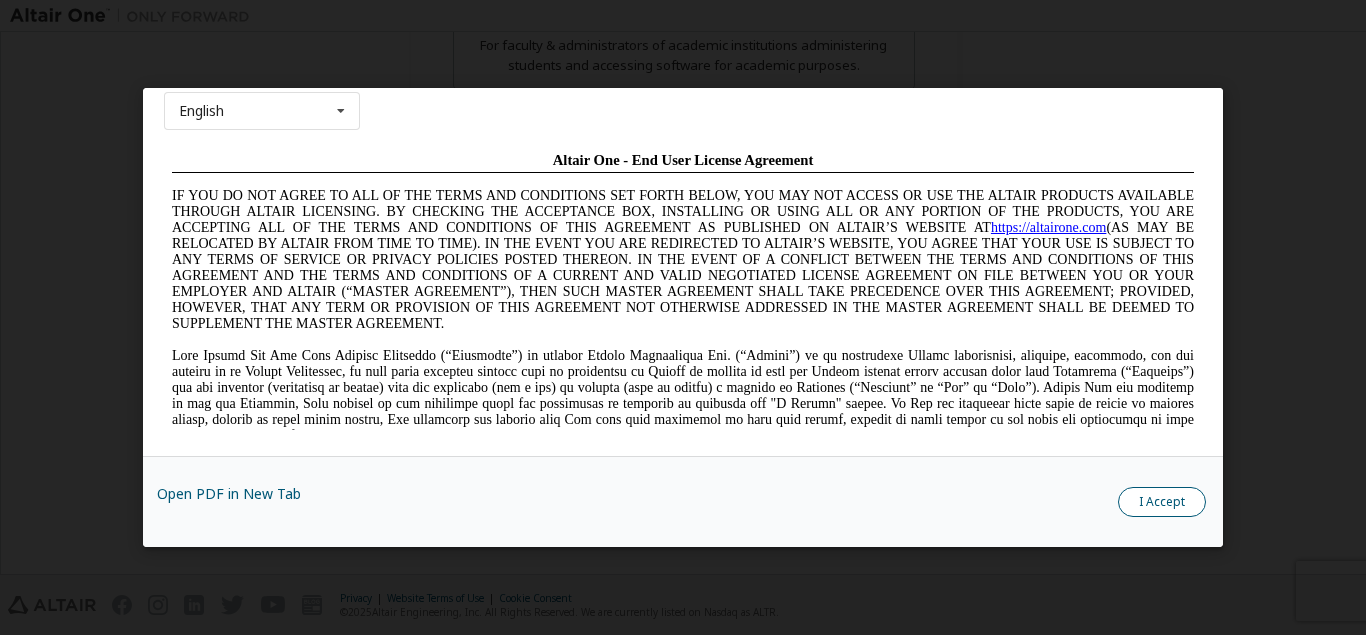 click on "I Accept" at bounding box center (1162, 502) 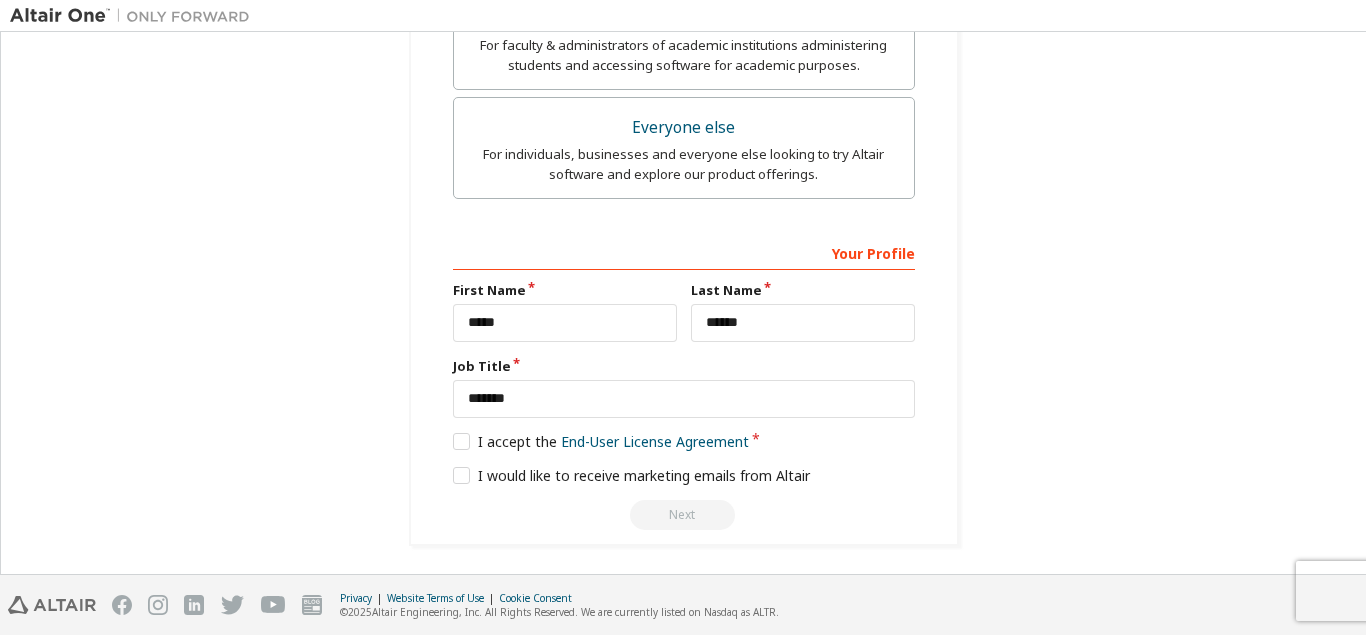 click on "Next" at bounding box center (684, 515) 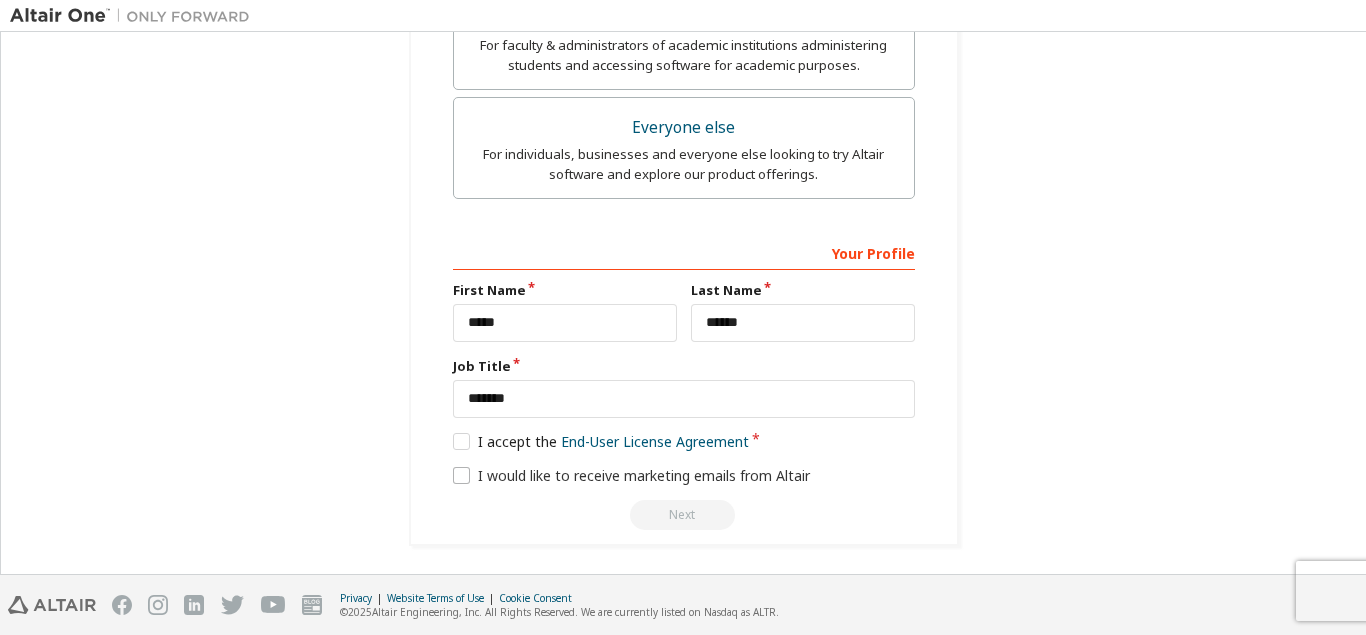 drag, startPoint x: 715, startPoint y: 519, endPoint x: 594, endPoint y: 481, distance: 126.82665 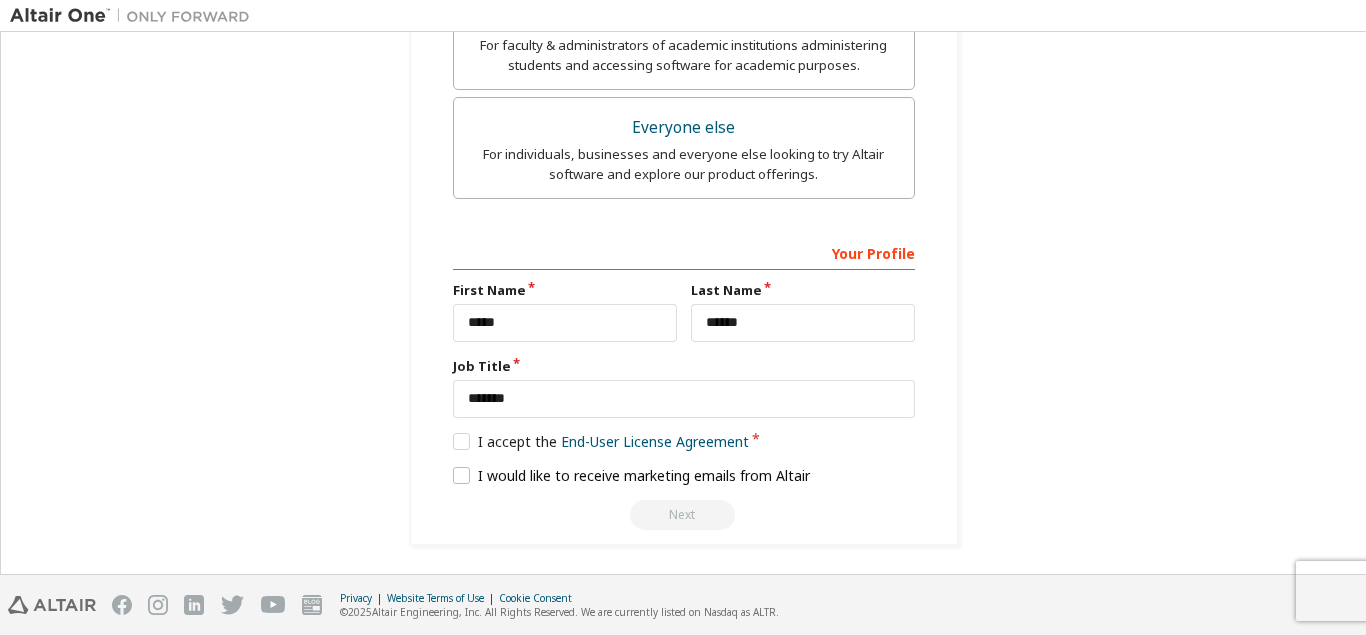 click on "I would like to receive marketing emails from Altair" at bounding box center [632, 475] 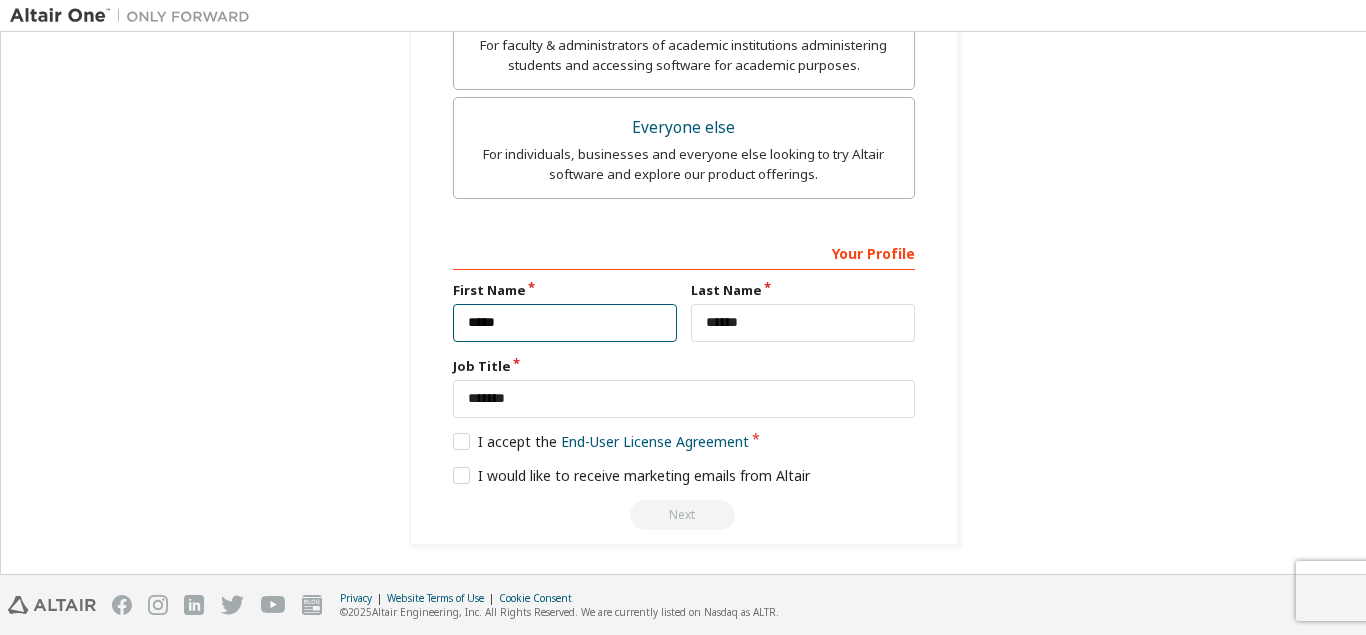 click on "*****" at bounding box center (565, 323) 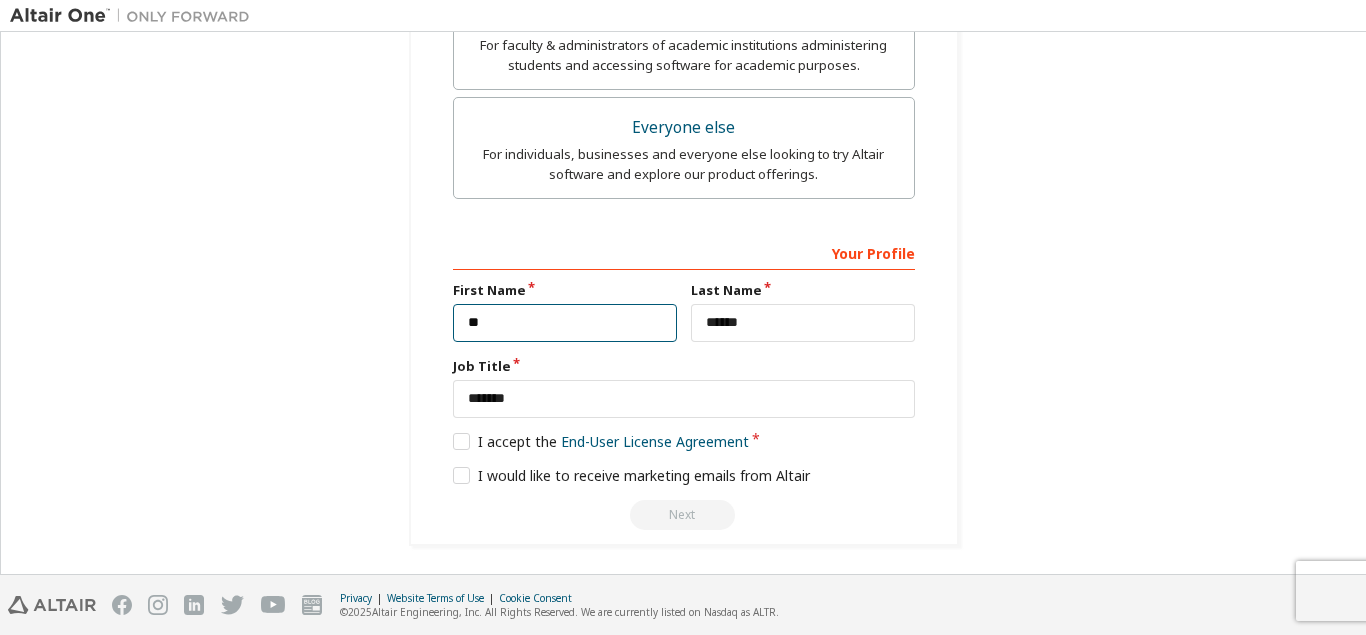 type on "*" 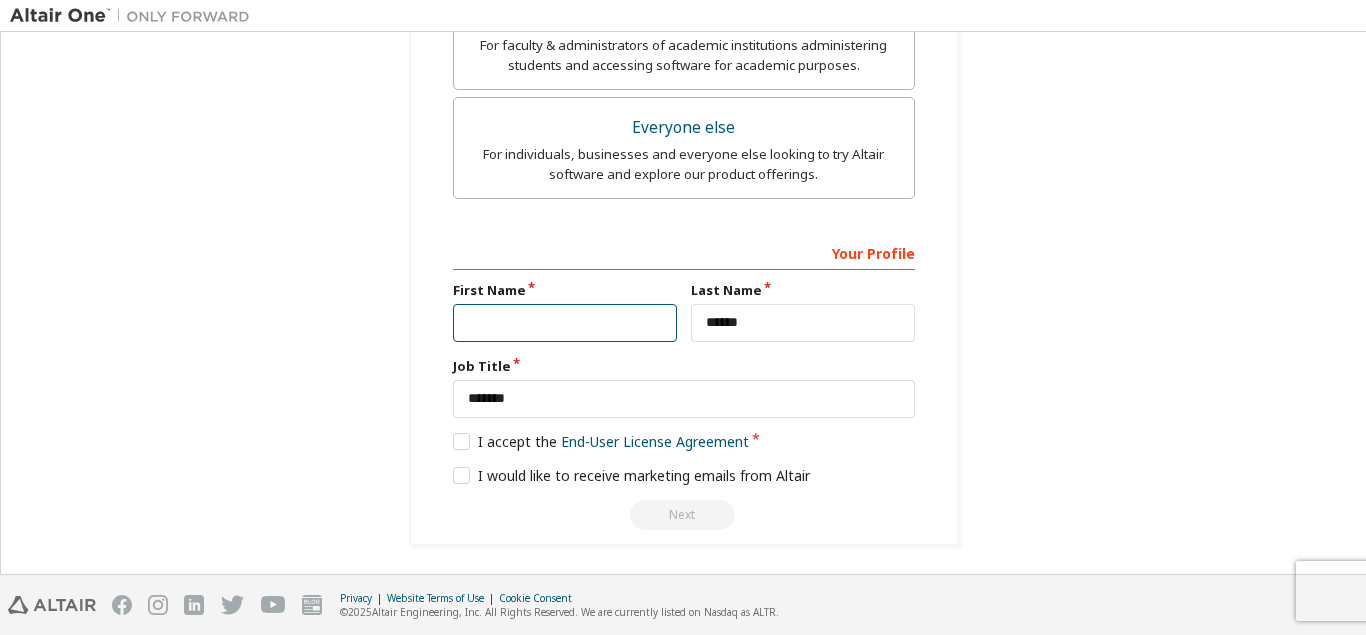type 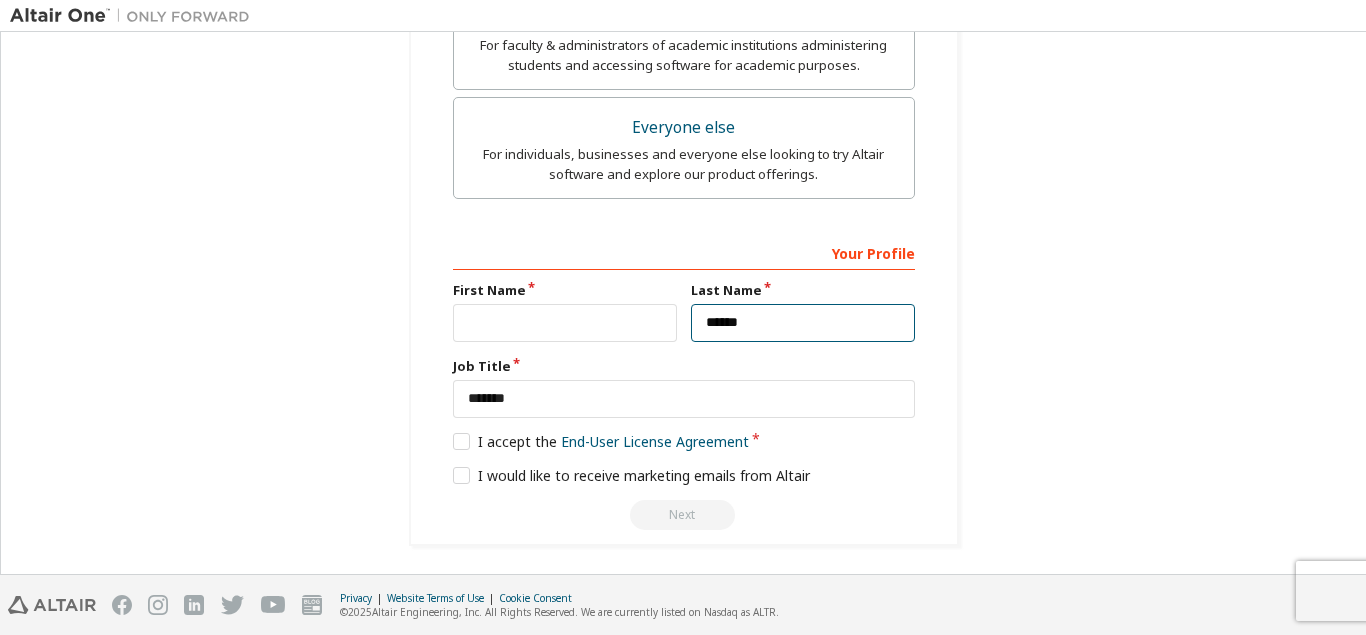 click on "******" at bounding box center [803, 323] 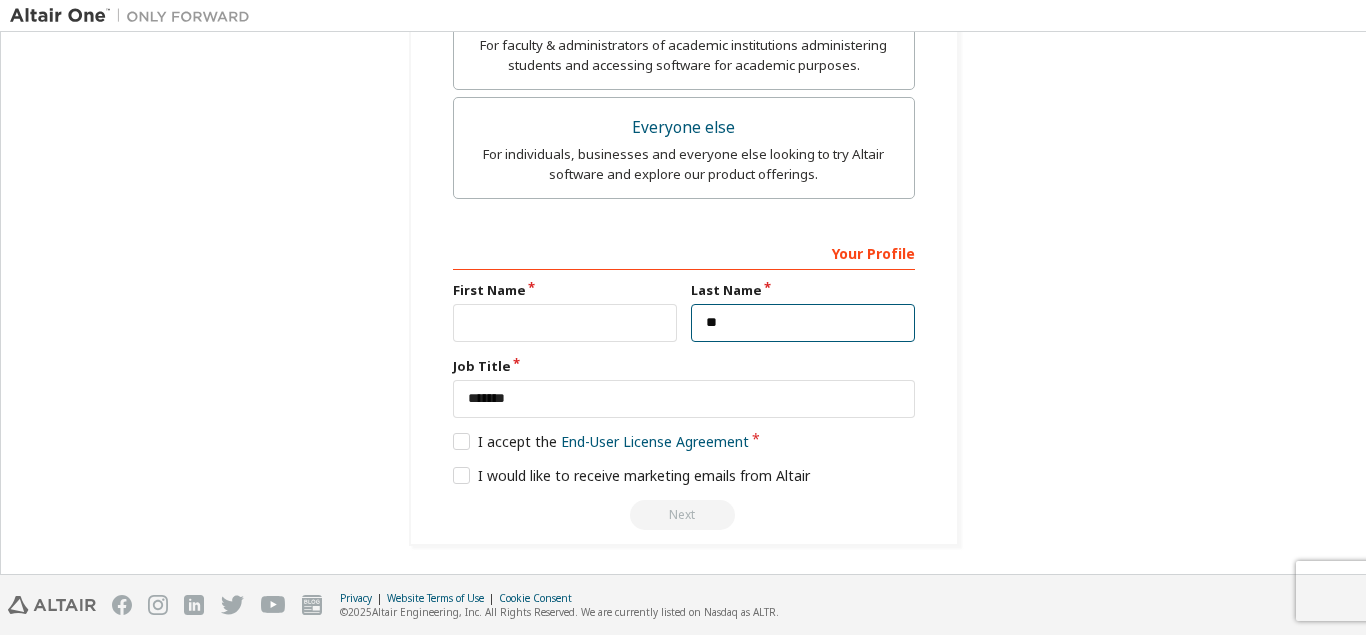 type on "*" 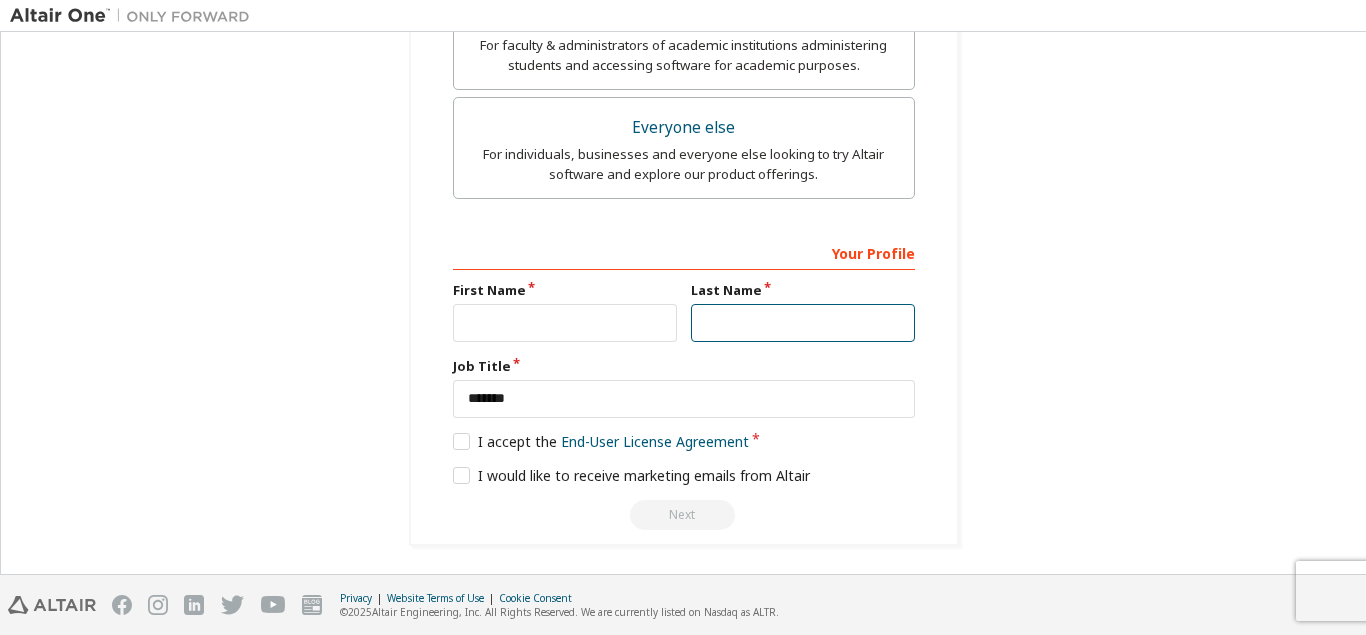 type 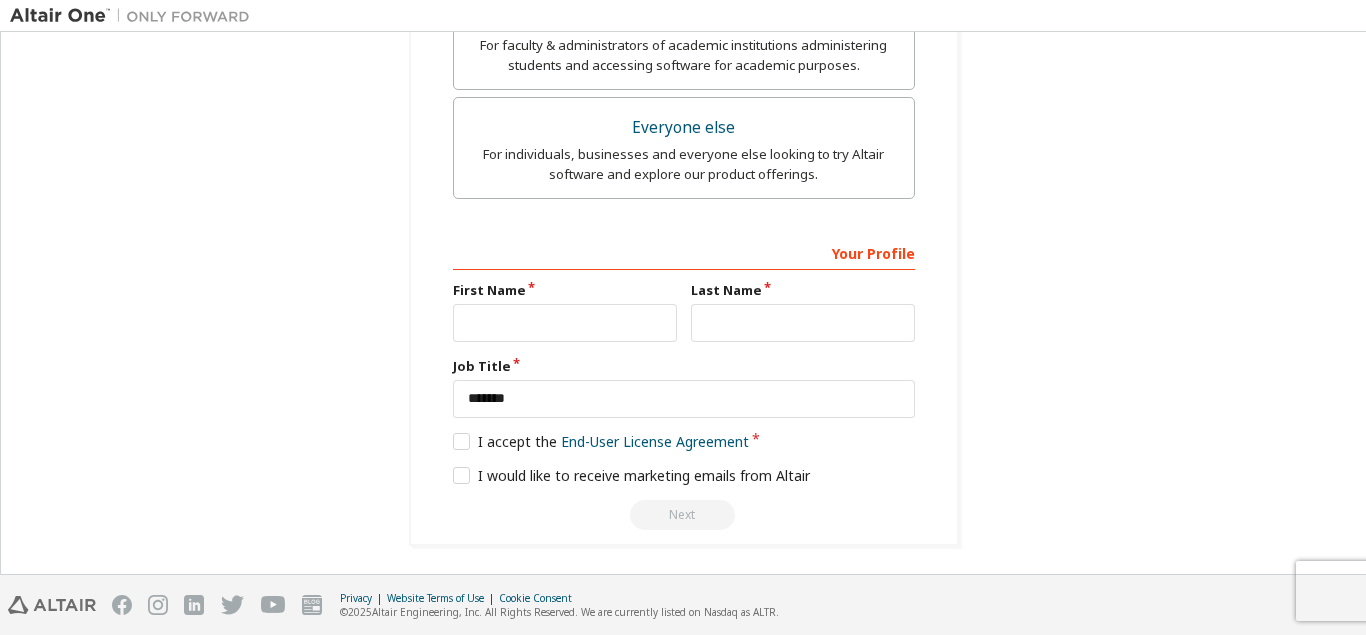 click on "Next" at bounding box center (684, 515) 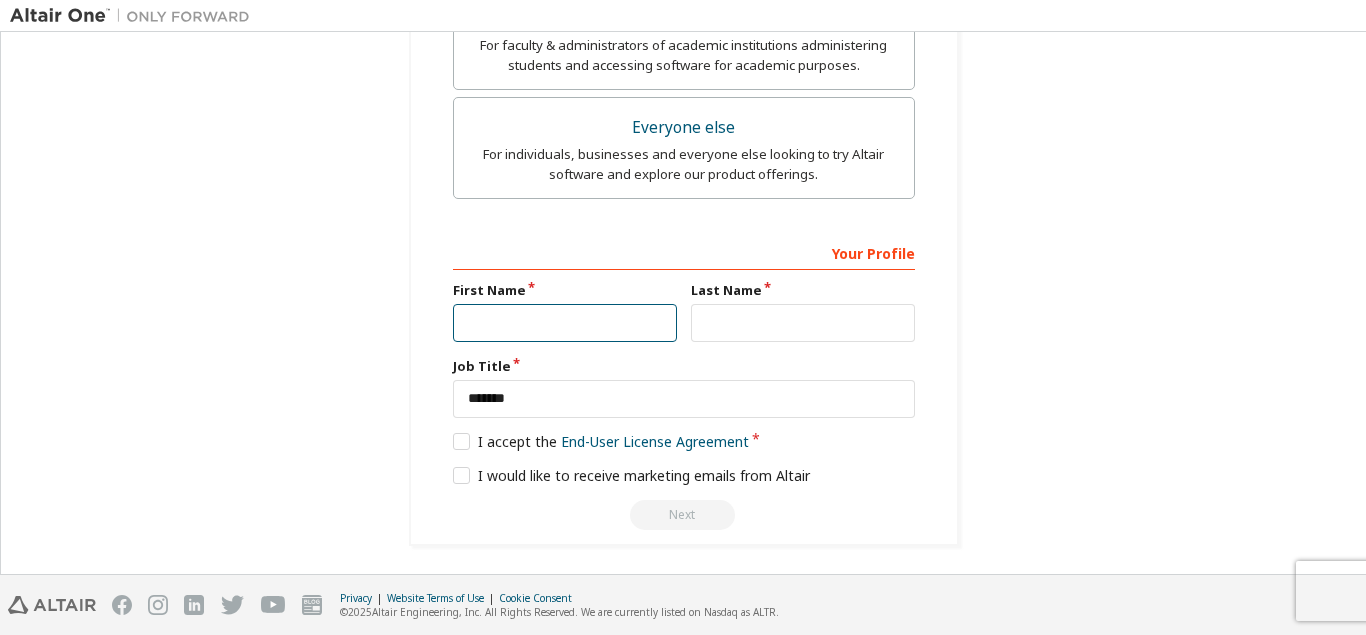 click at bounding box center [565, 323] 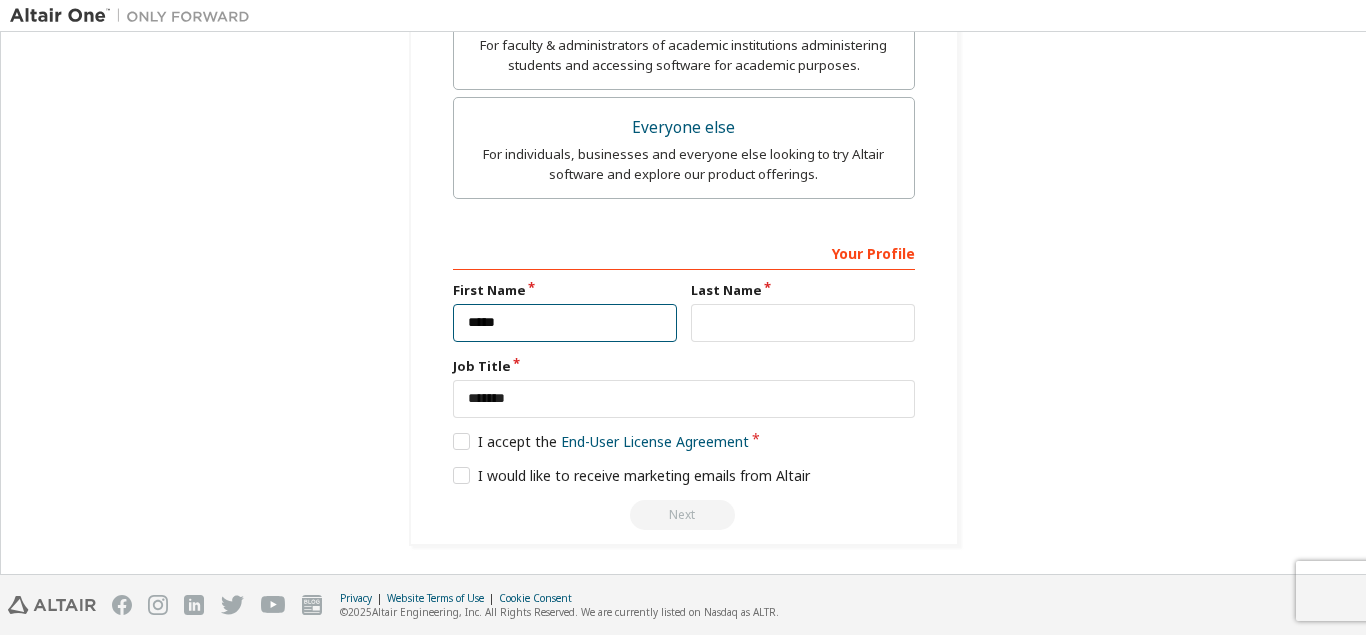 type on "*****" 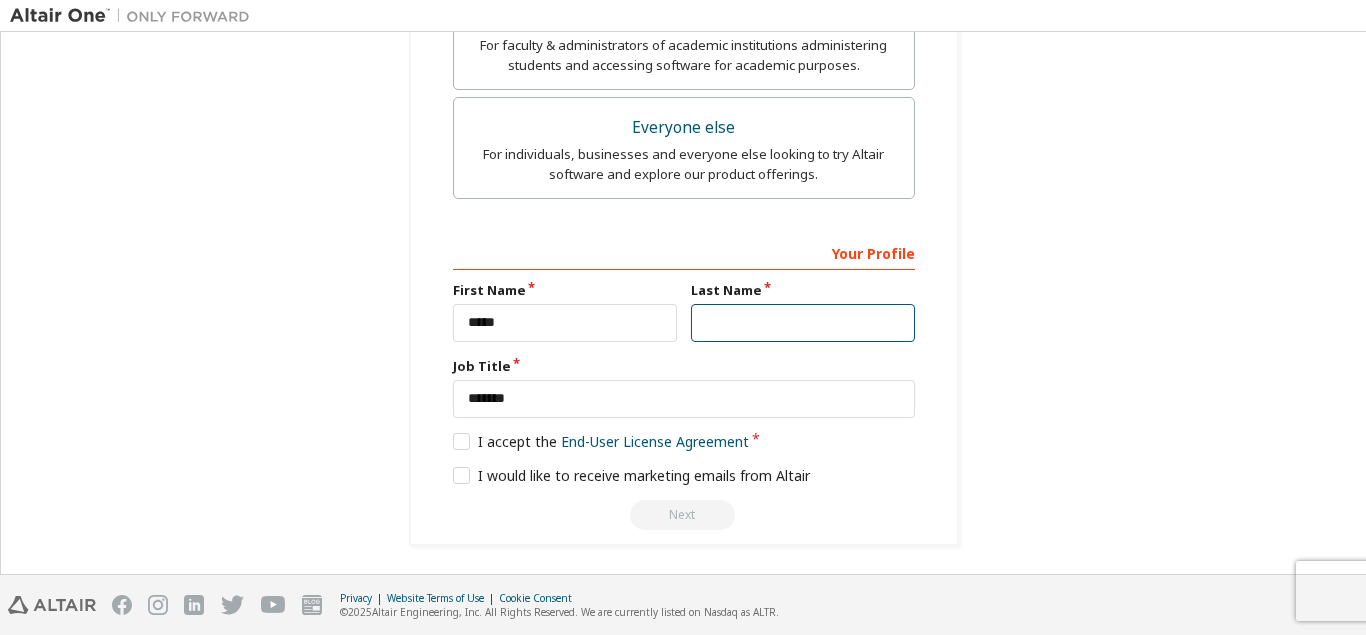 click at bounding box center [803, 323] 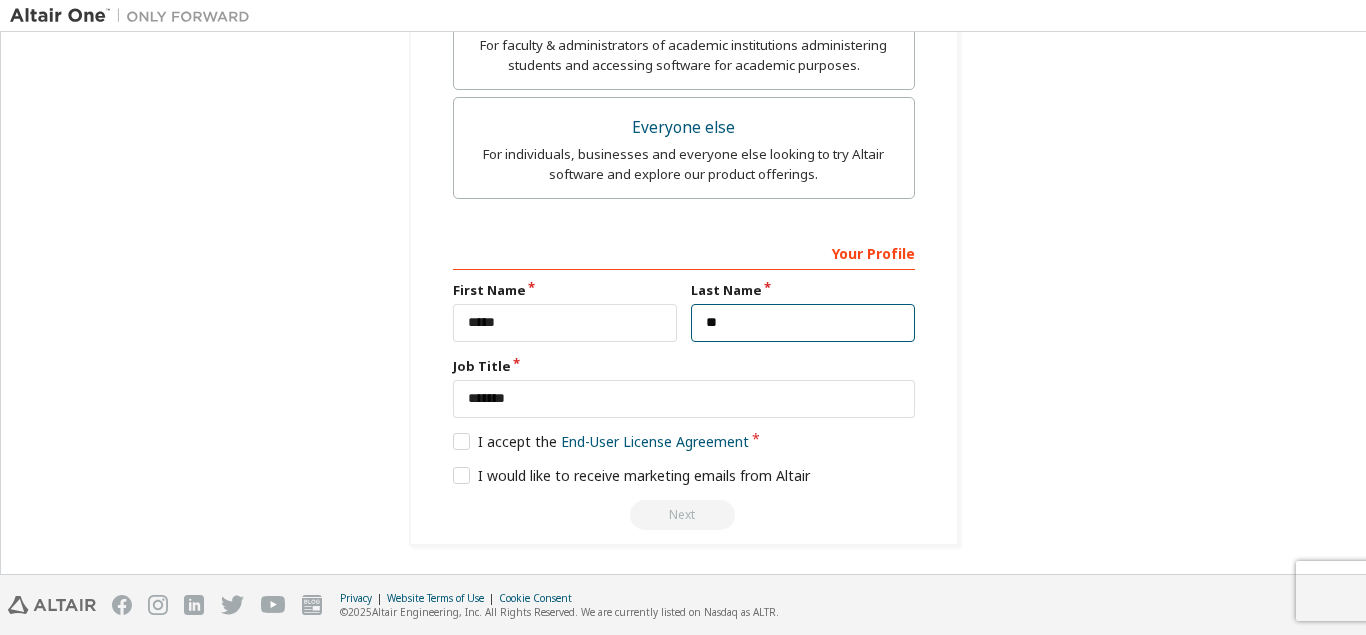 type on "*" 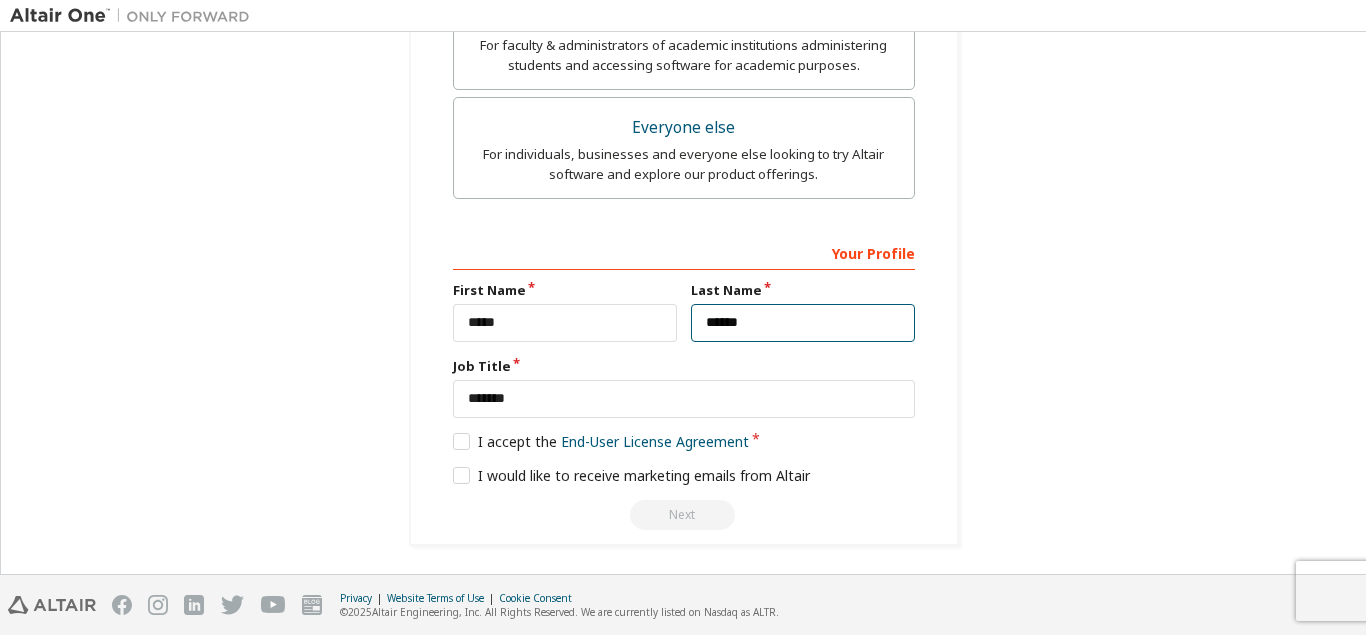 click on "******" at bounding box center [803, 323] 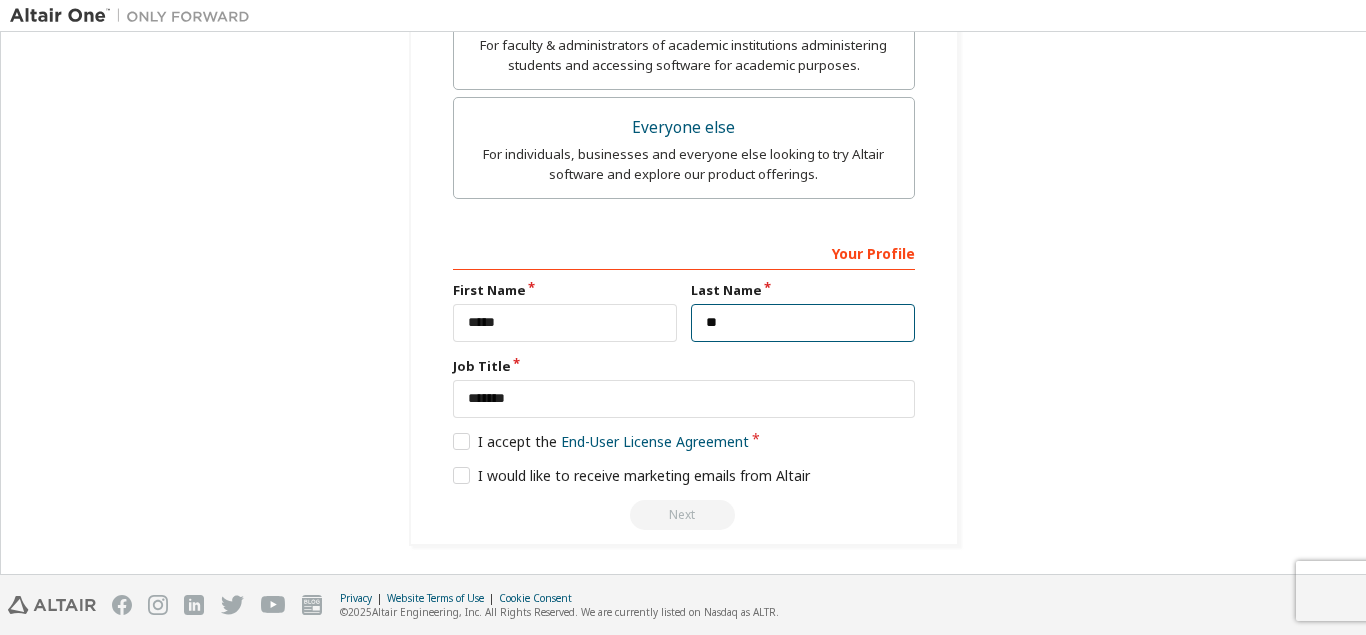 type on "*" 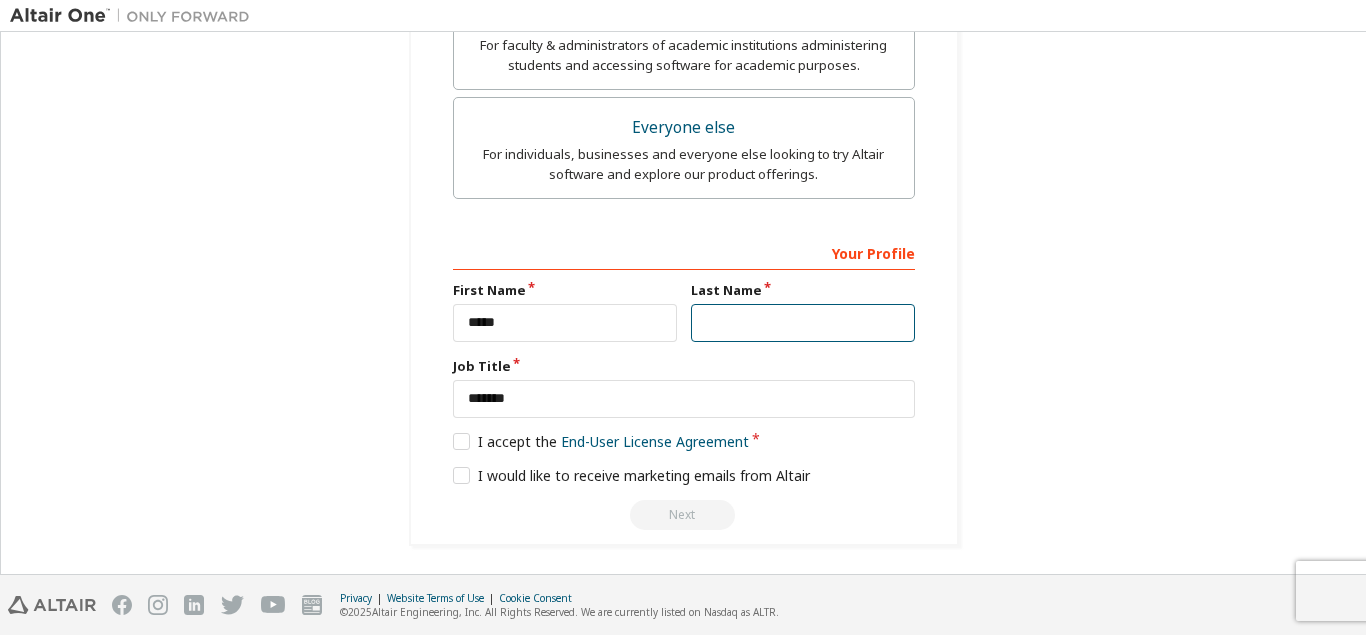 type 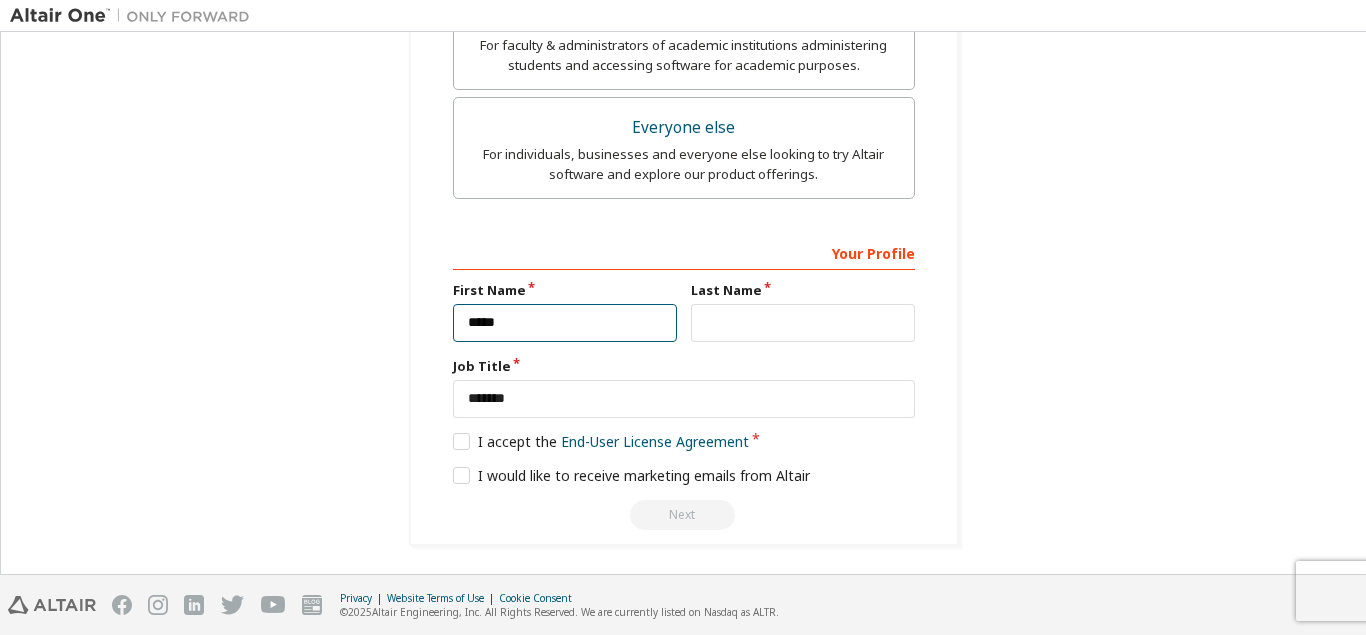 click on "*****" at bounding box center (565, 323) 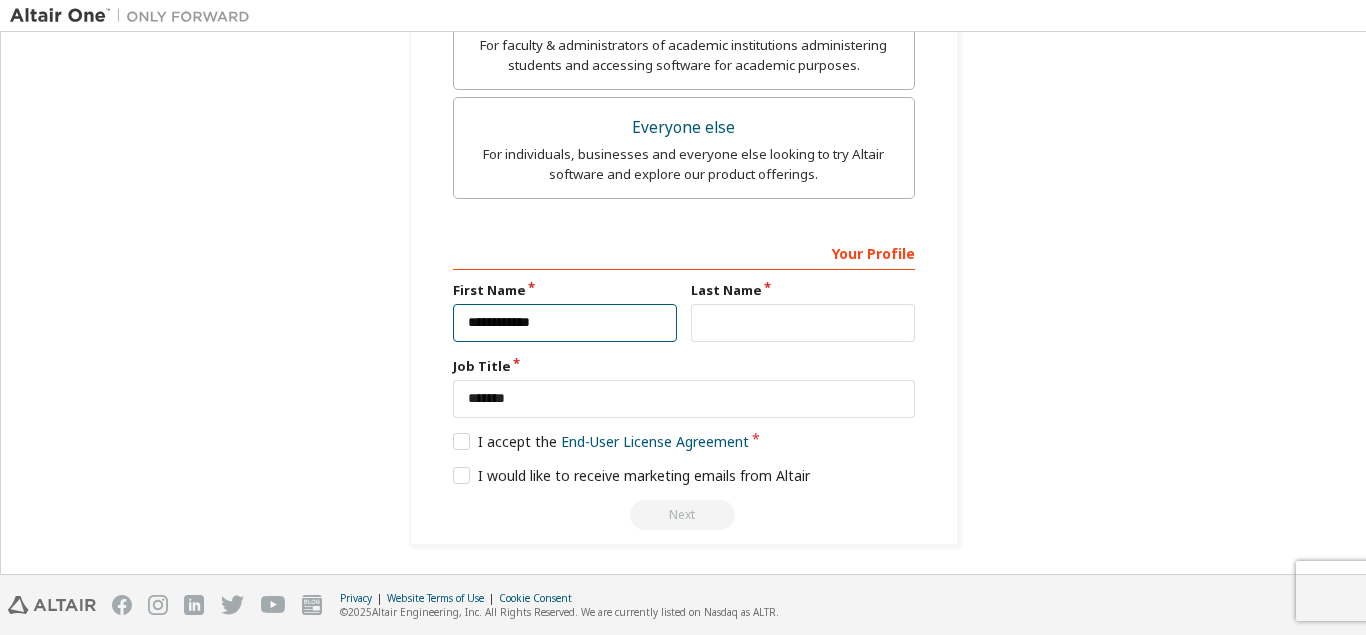 type on "**********" 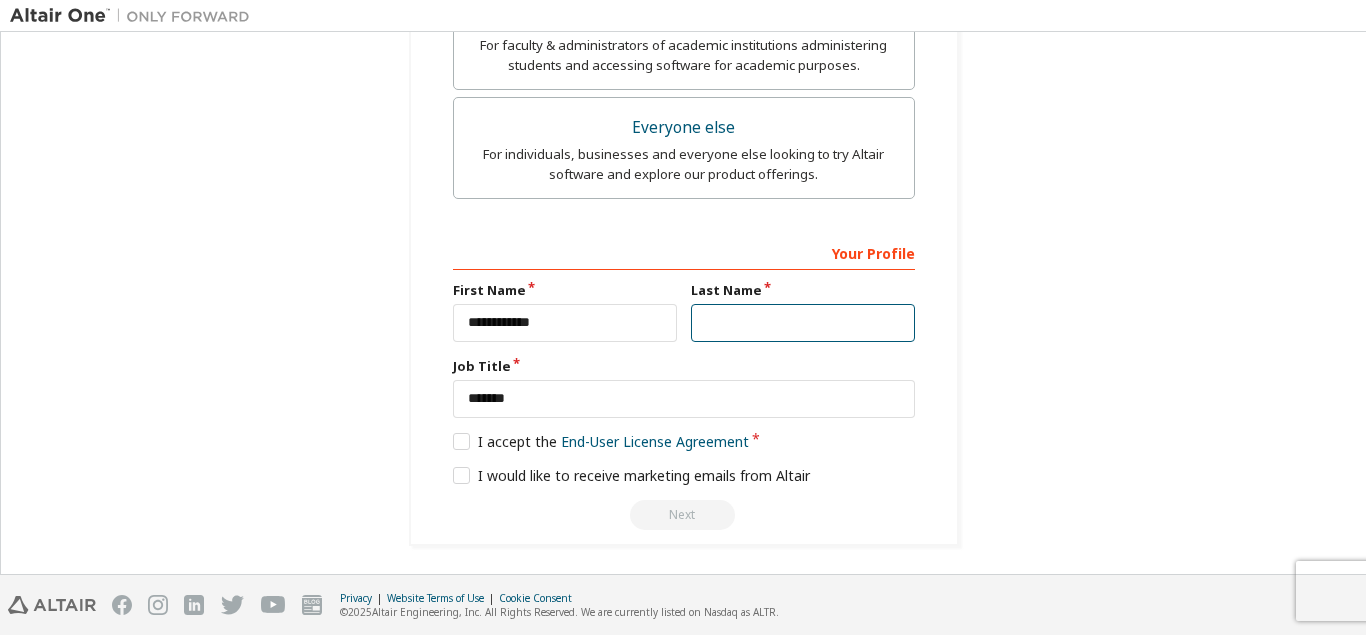click at bounding box center (803, 323) 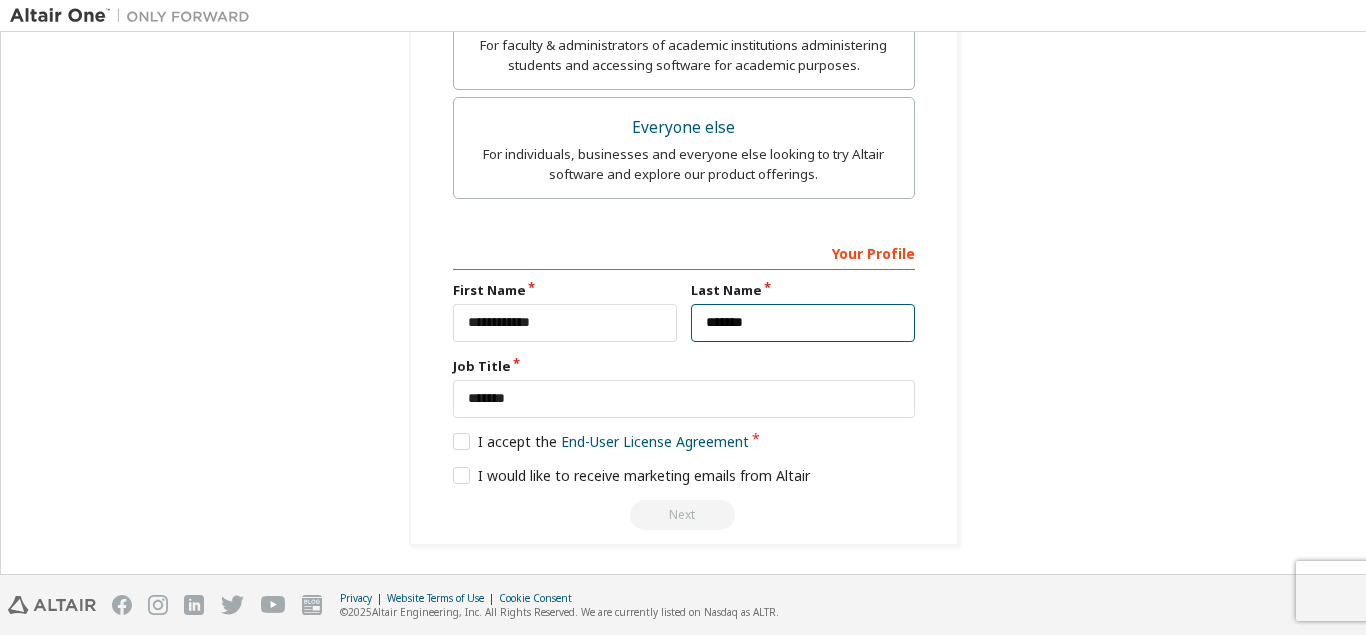 type on "*******" 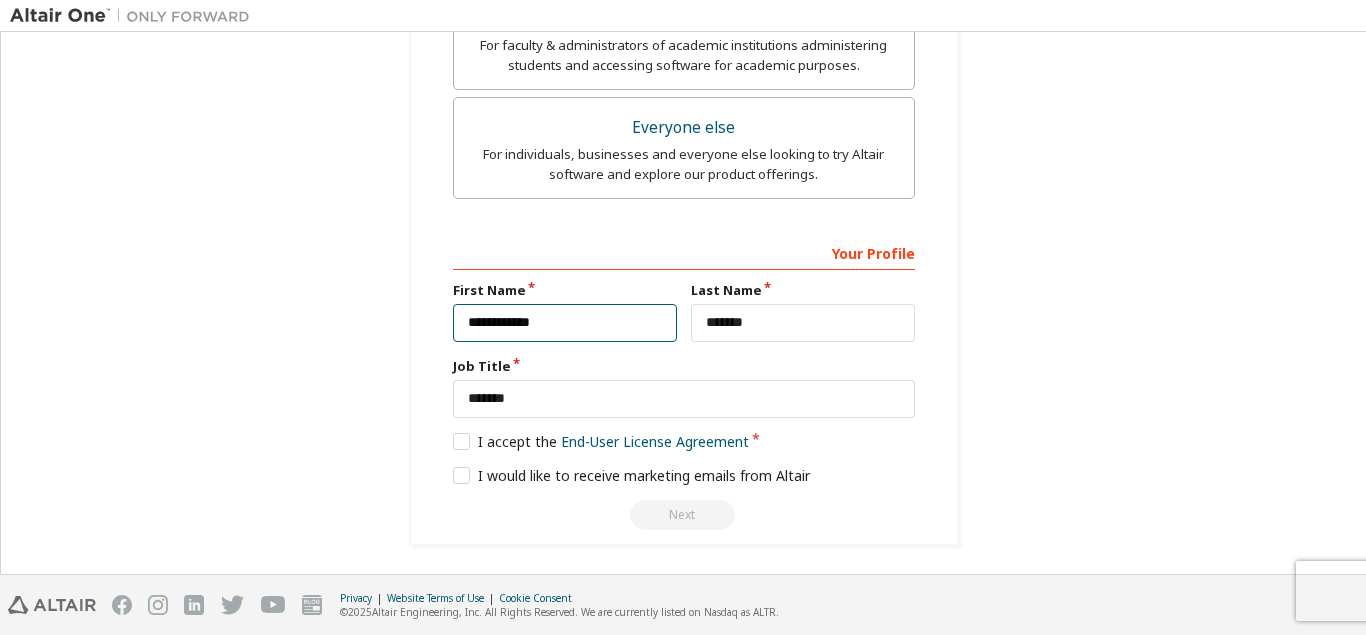 click on "**********" at bounding box center (565, 323) 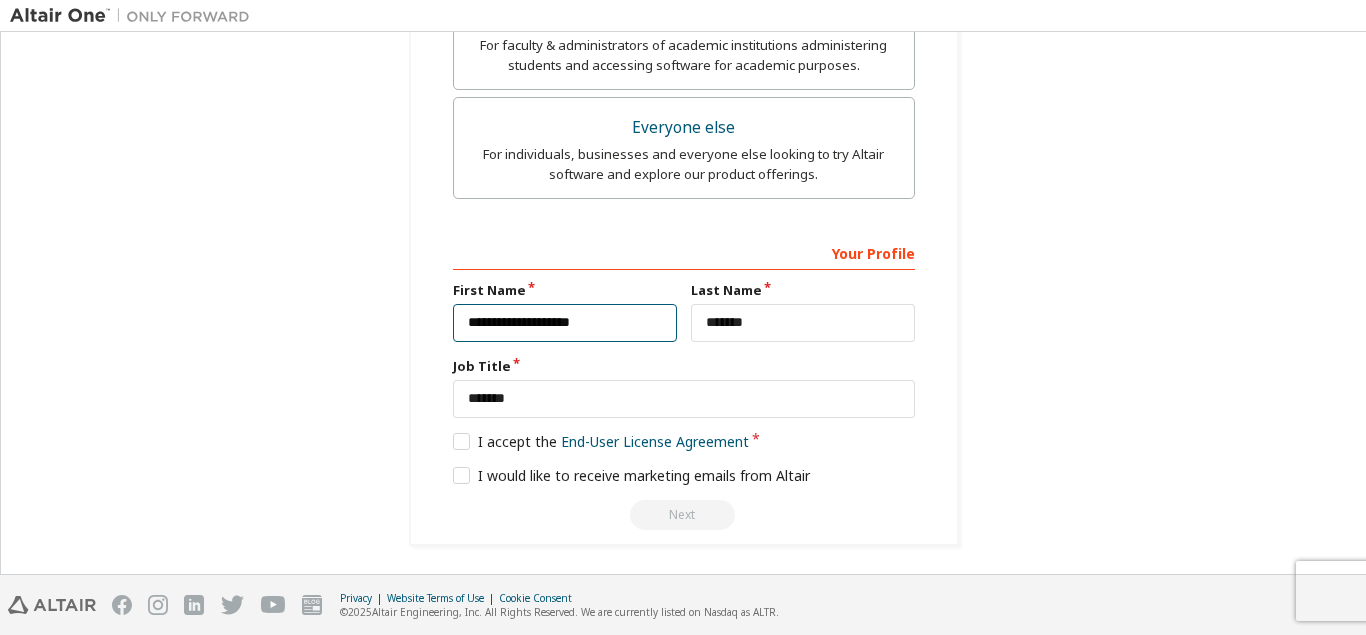 type on "**********" 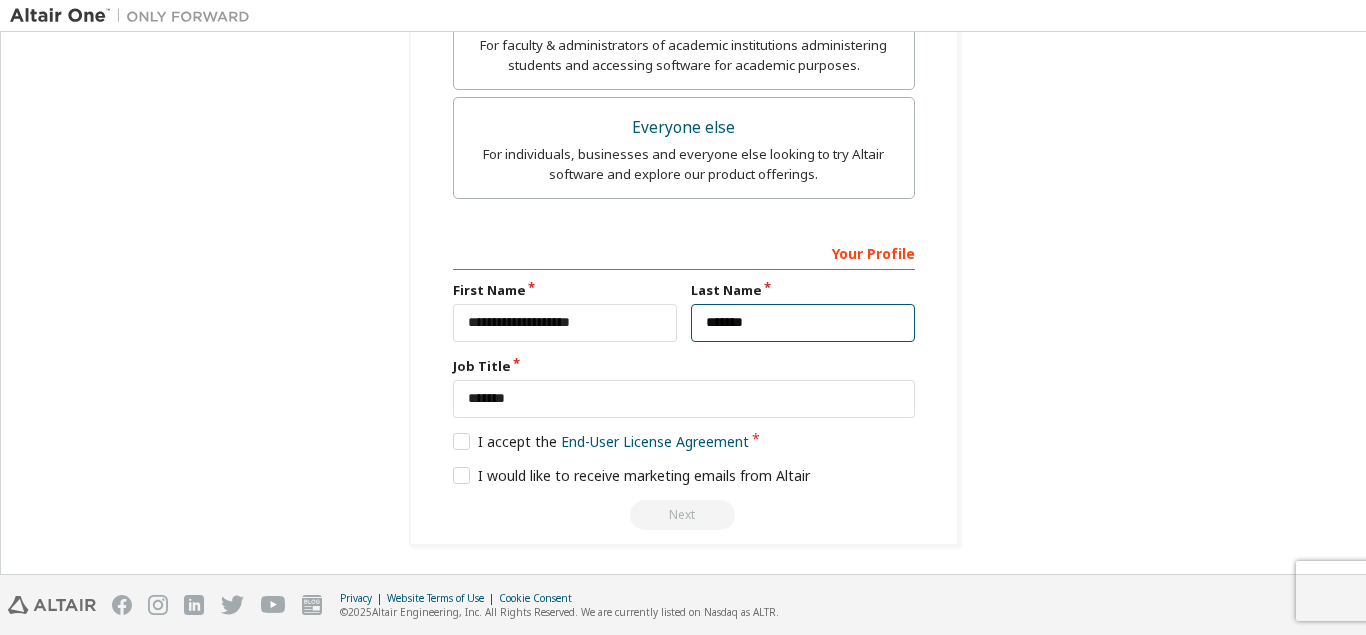 click on "*******" at bounding box center (803, 323) 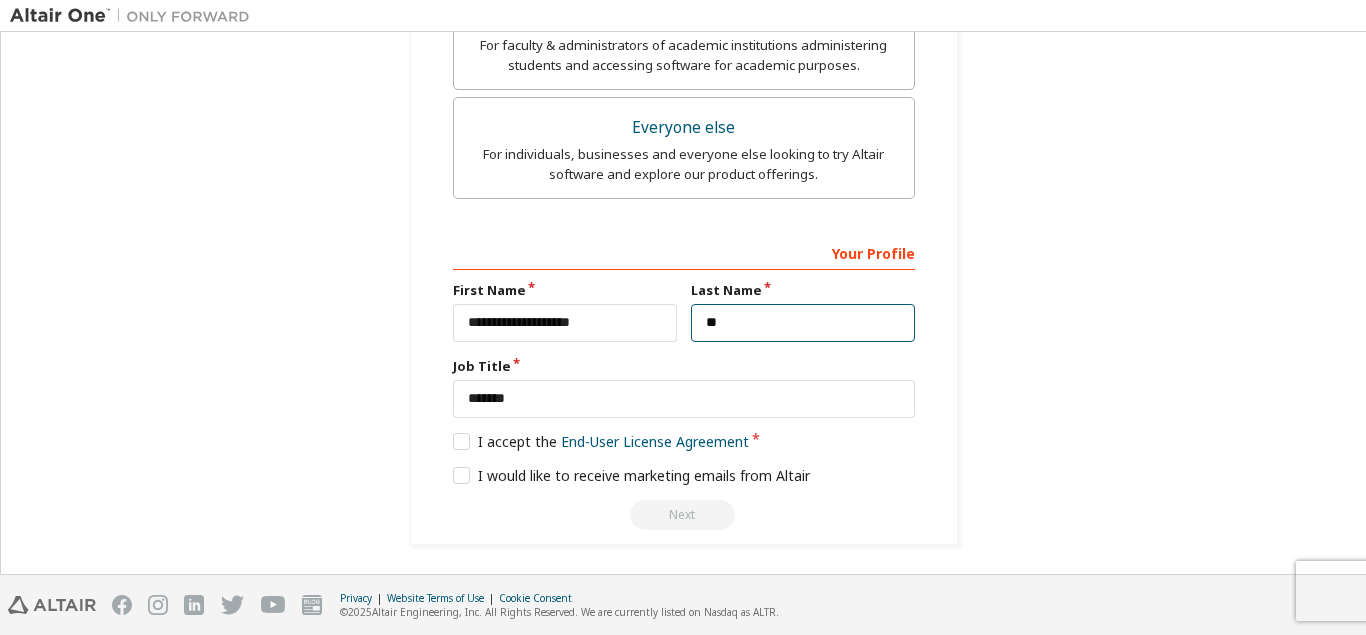 type on "*" 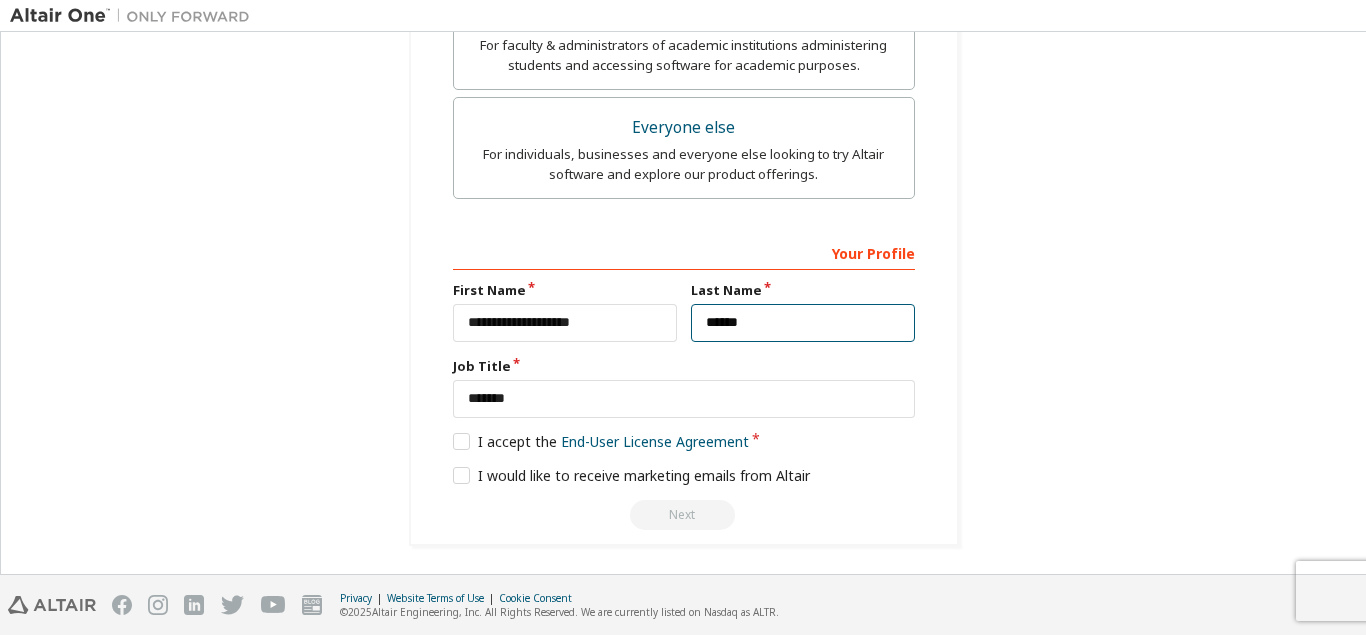 type on "******" 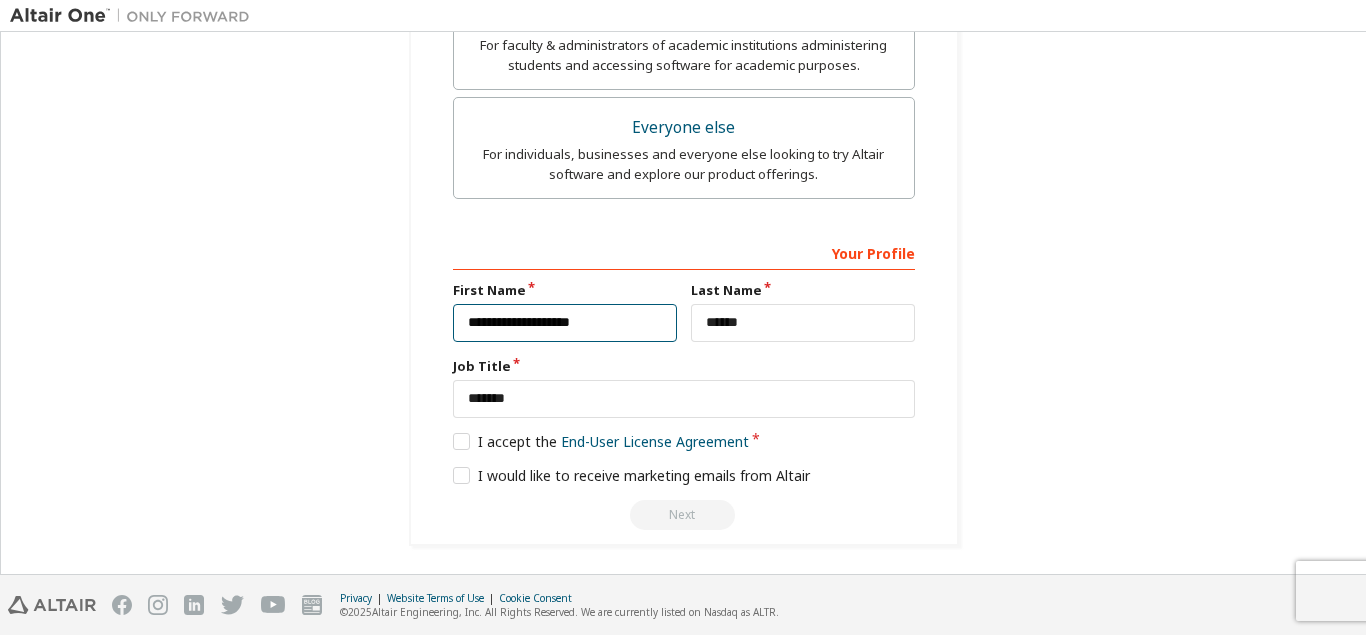 click on "**********" at bounding box center (565, 323) 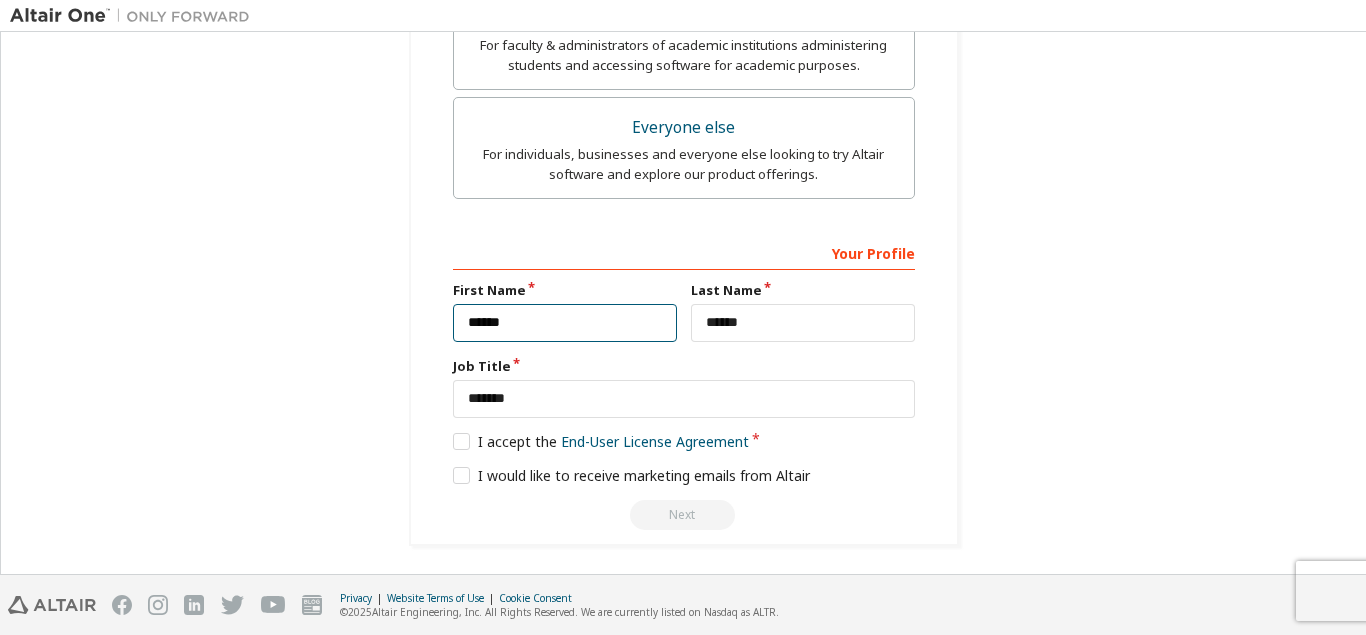 type on "*****" 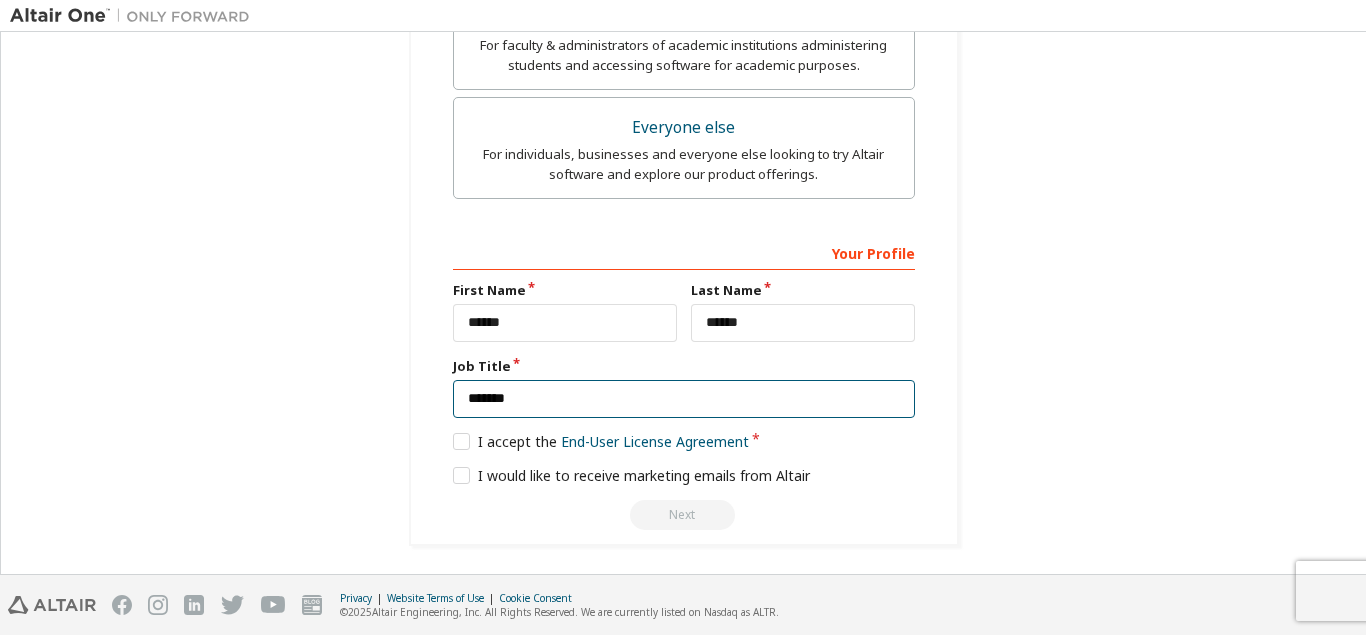 click on "*******" at bounding box center [684, 399] 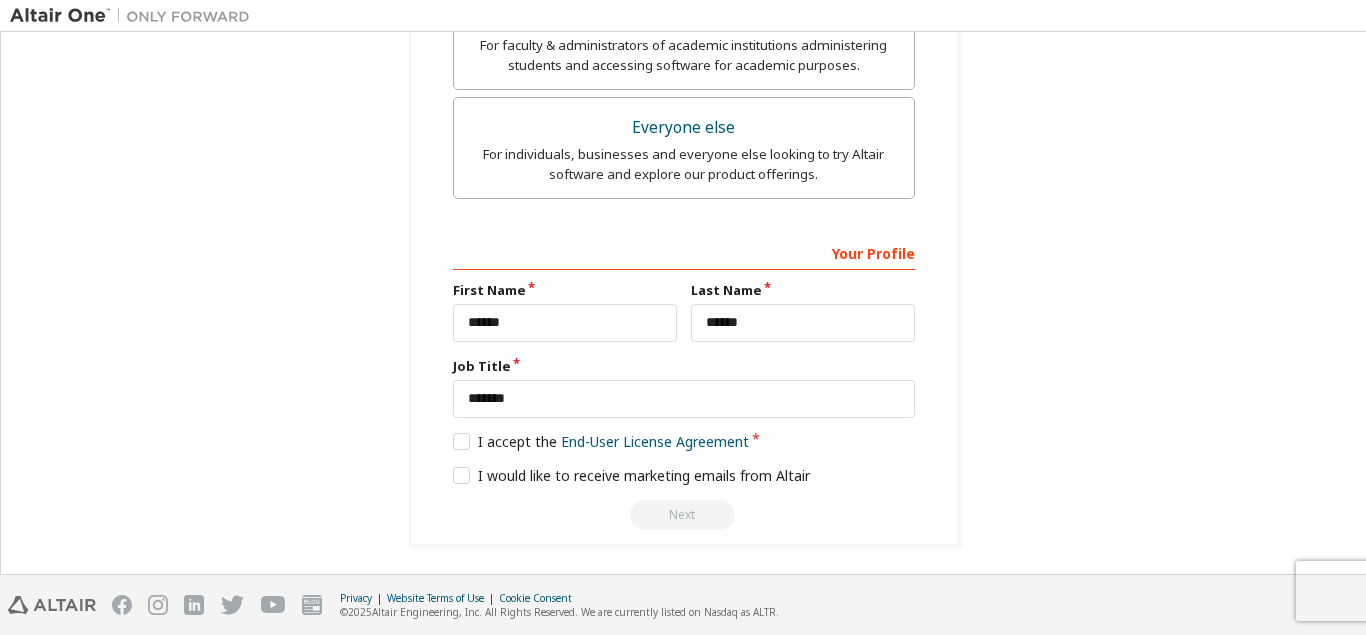 click on "Next" at bounding box center [684, 515] 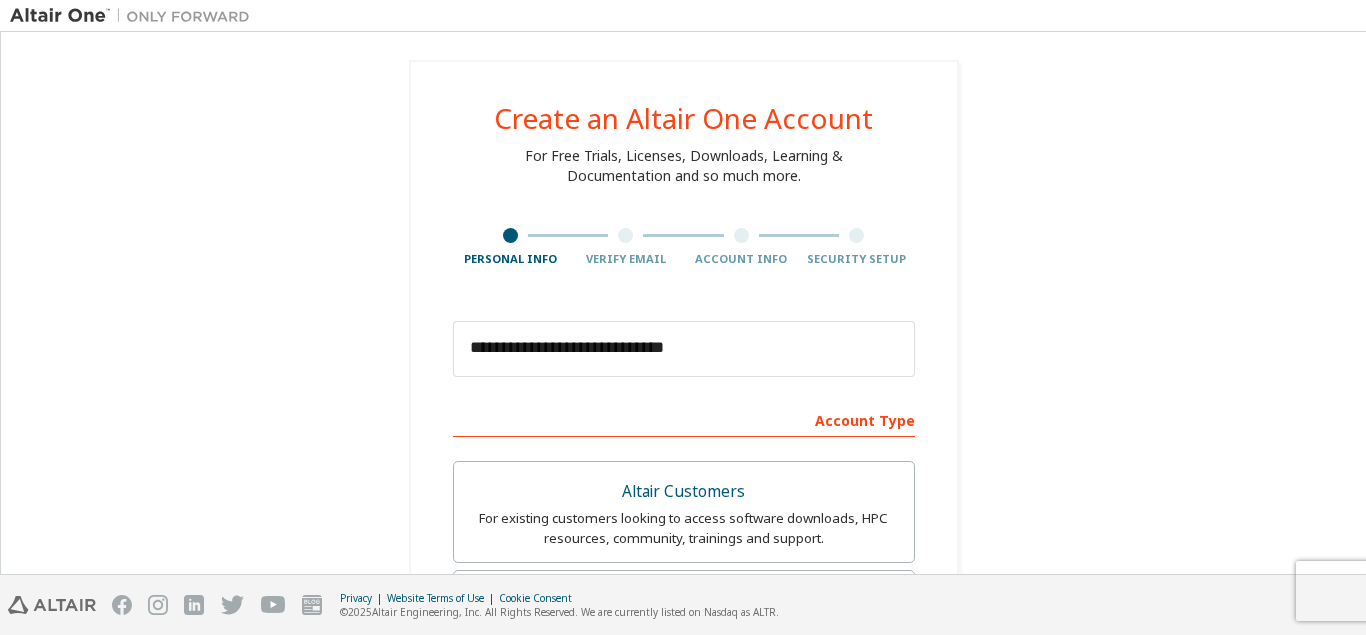 scroll, scrollTop: 693, scrollLeft: 0, axis: vertical 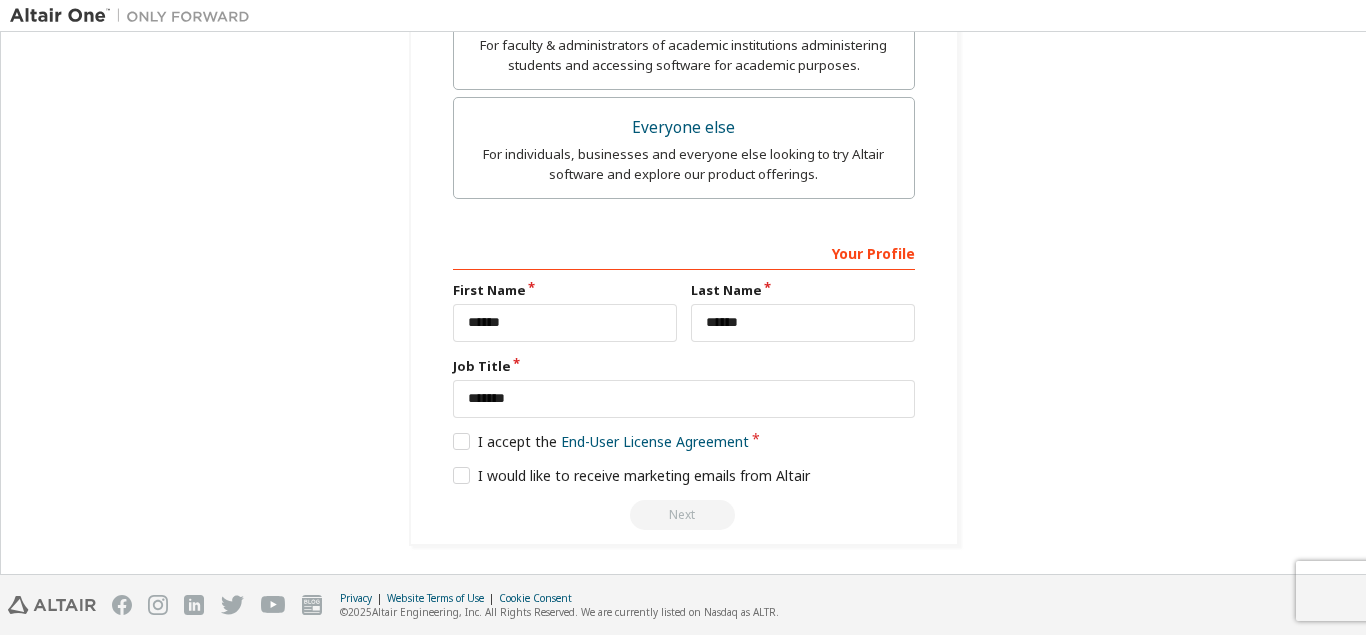 click on "Next" at bounding box center (684, 515) 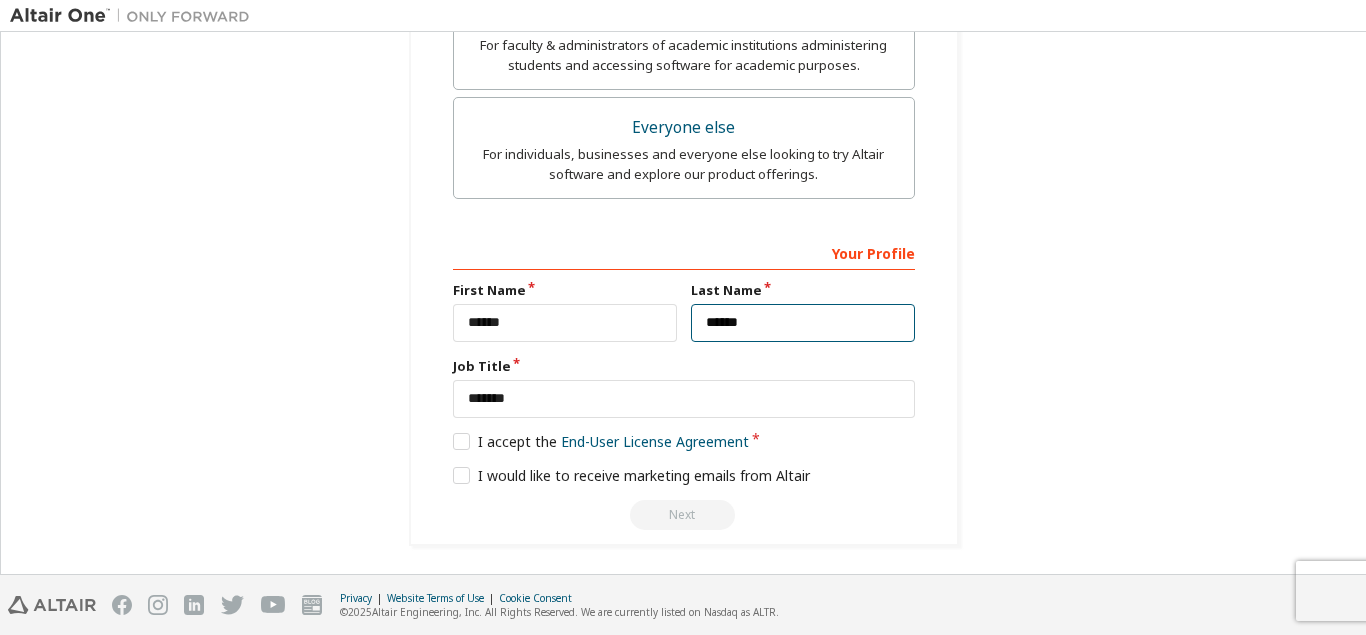 click on "******" at bounding box center (803, 323) 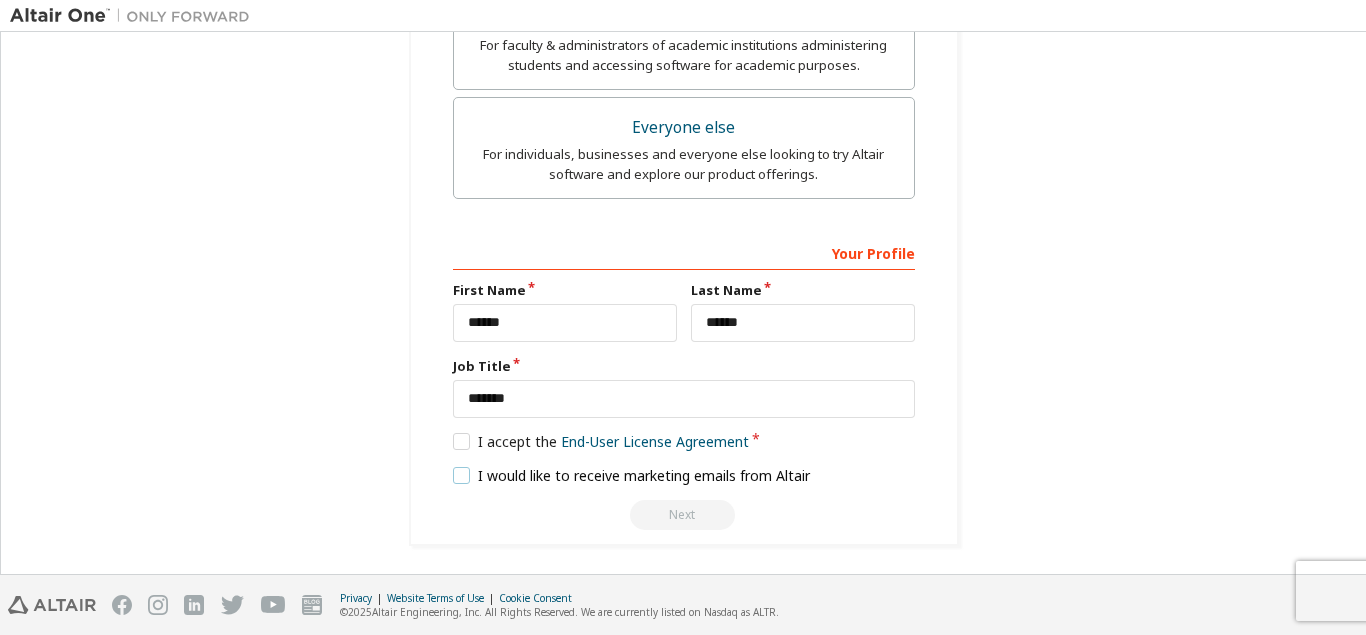 click on "I would like to receive marketing emails from Altair" at bounding box center [632, 475] 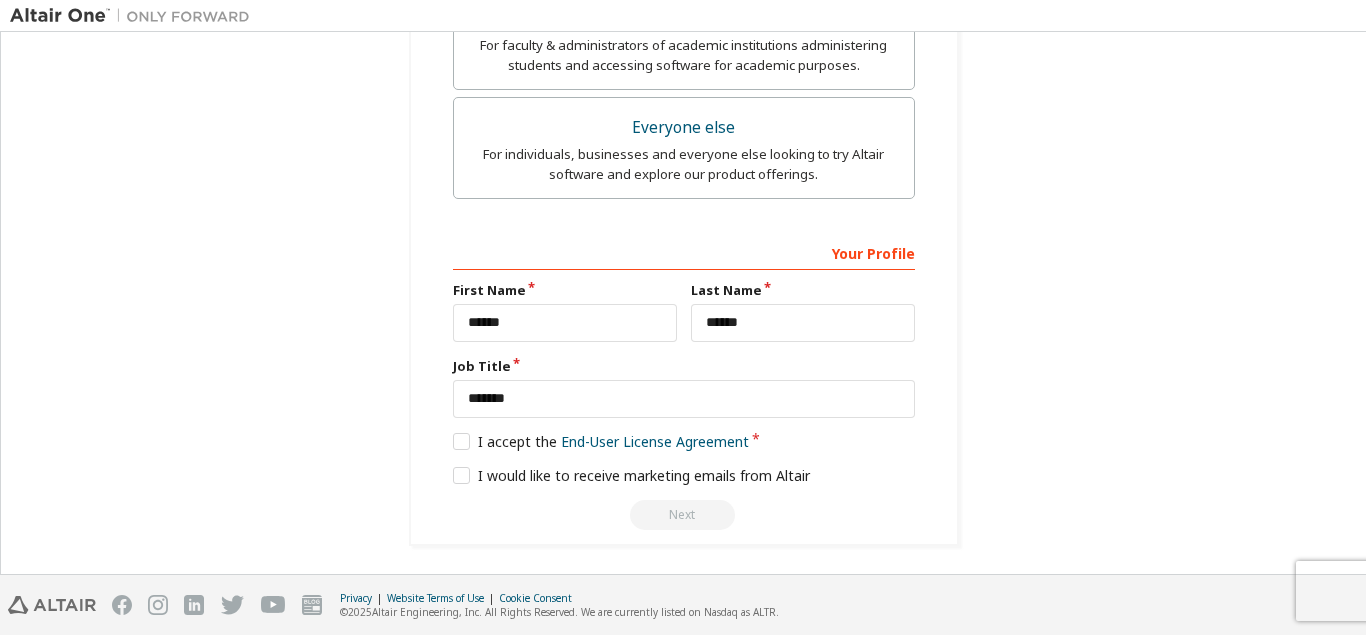 click on "Next" at bounding box center [684, 515] 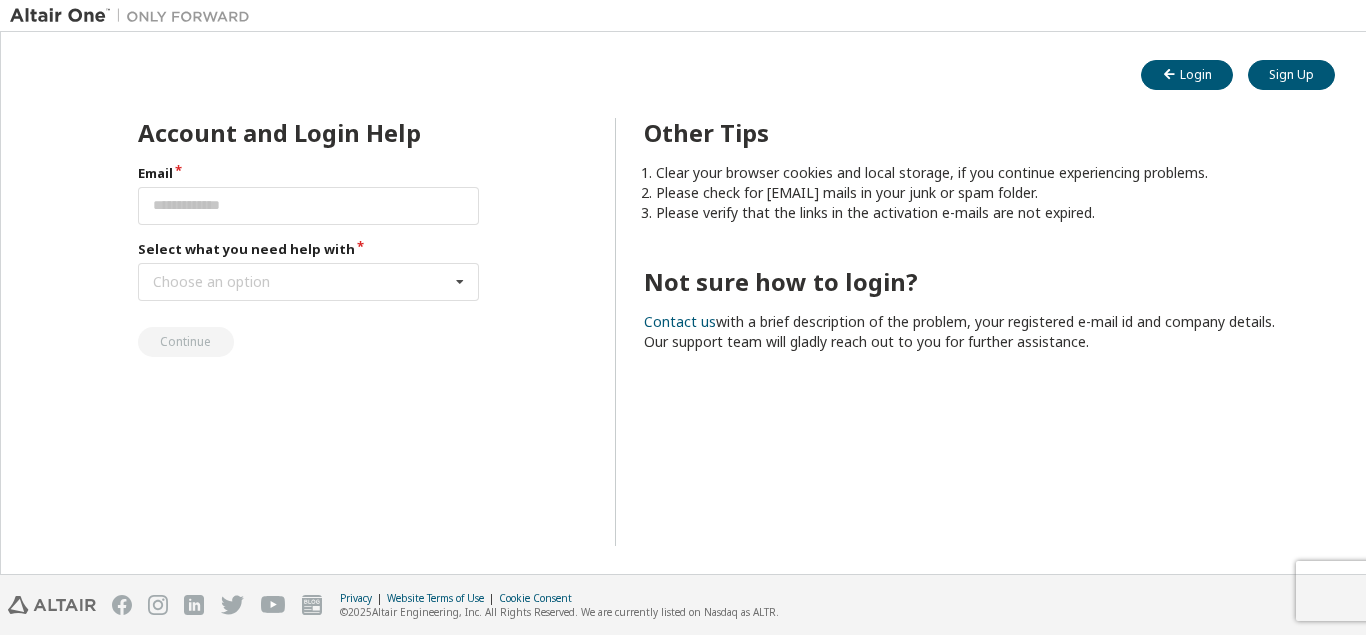 scroll, scrollTop: 0, scrollLeft: 0, axis: both 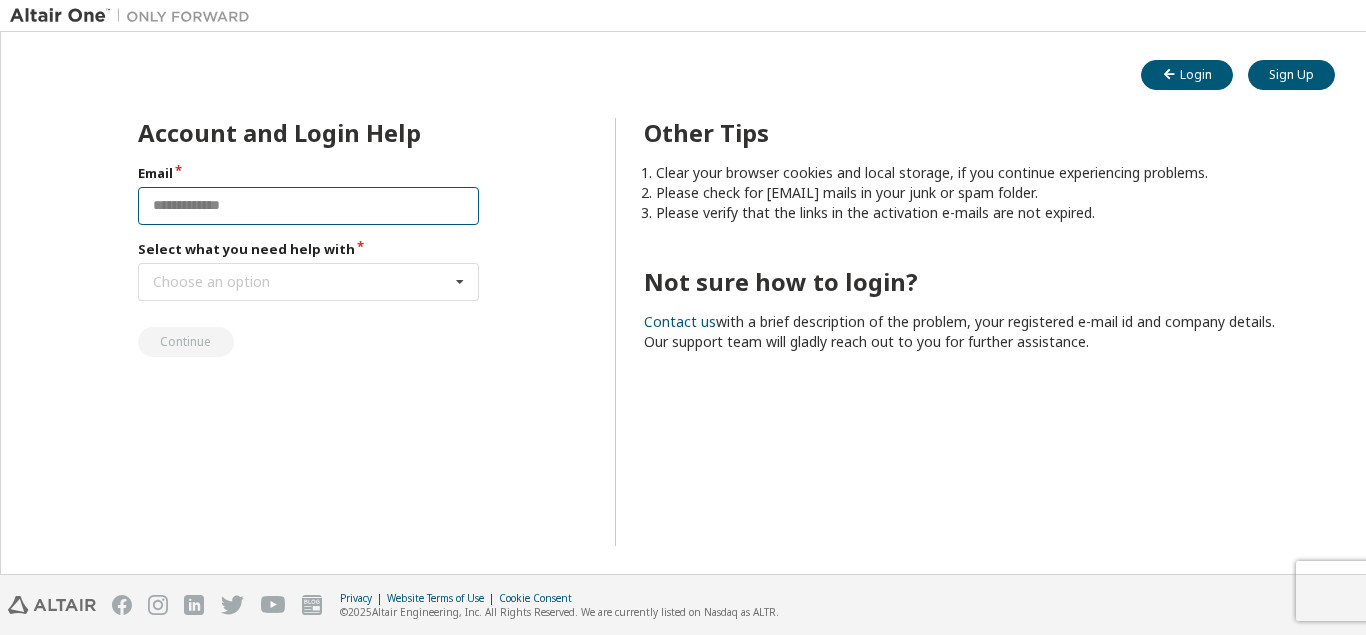 click at bounding box center [308, 206] 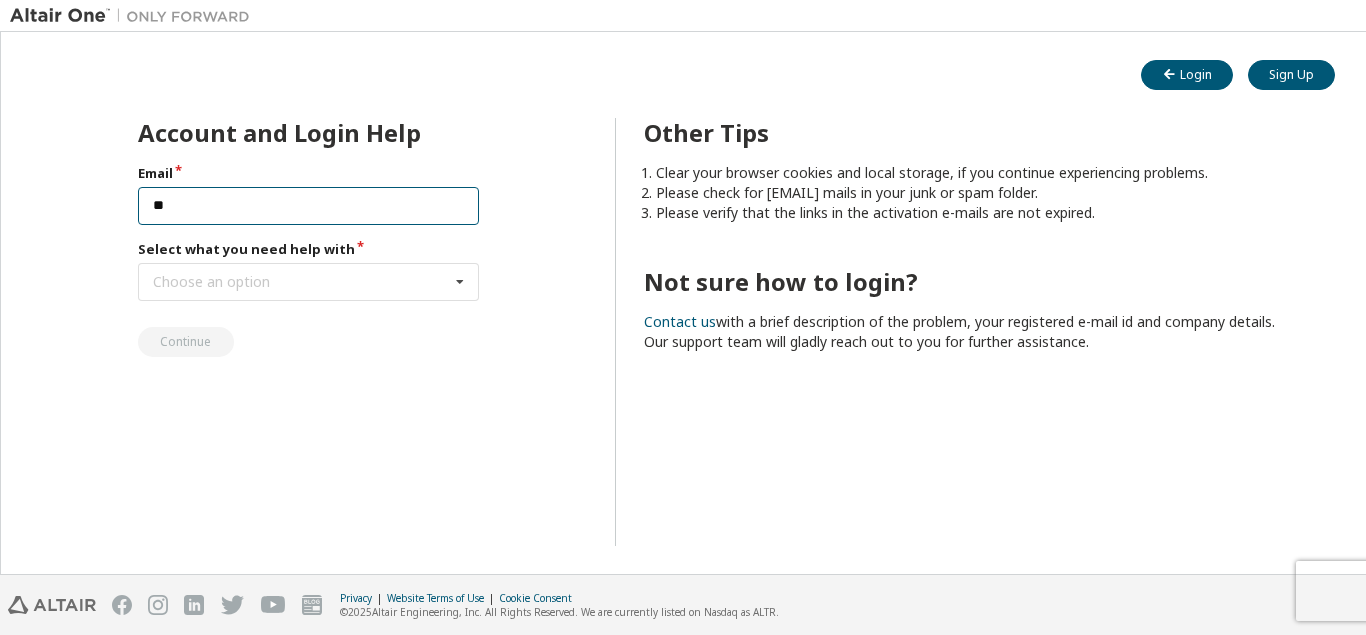 type on "*" 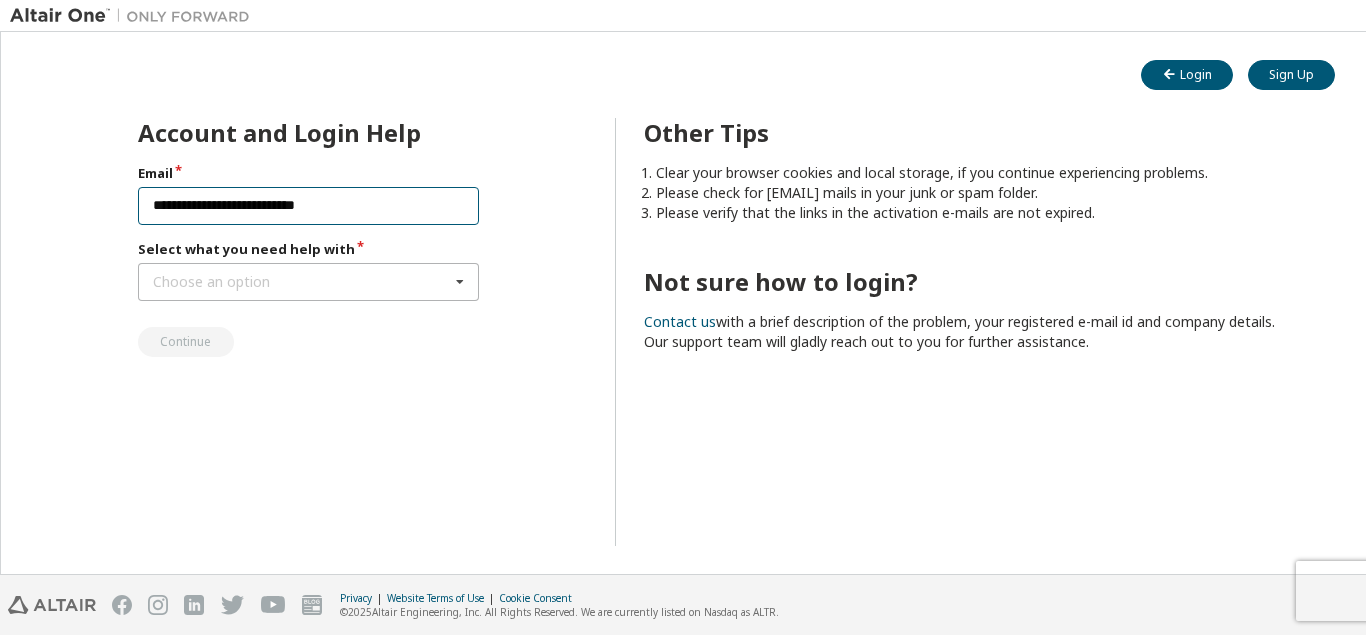 type on "**********" 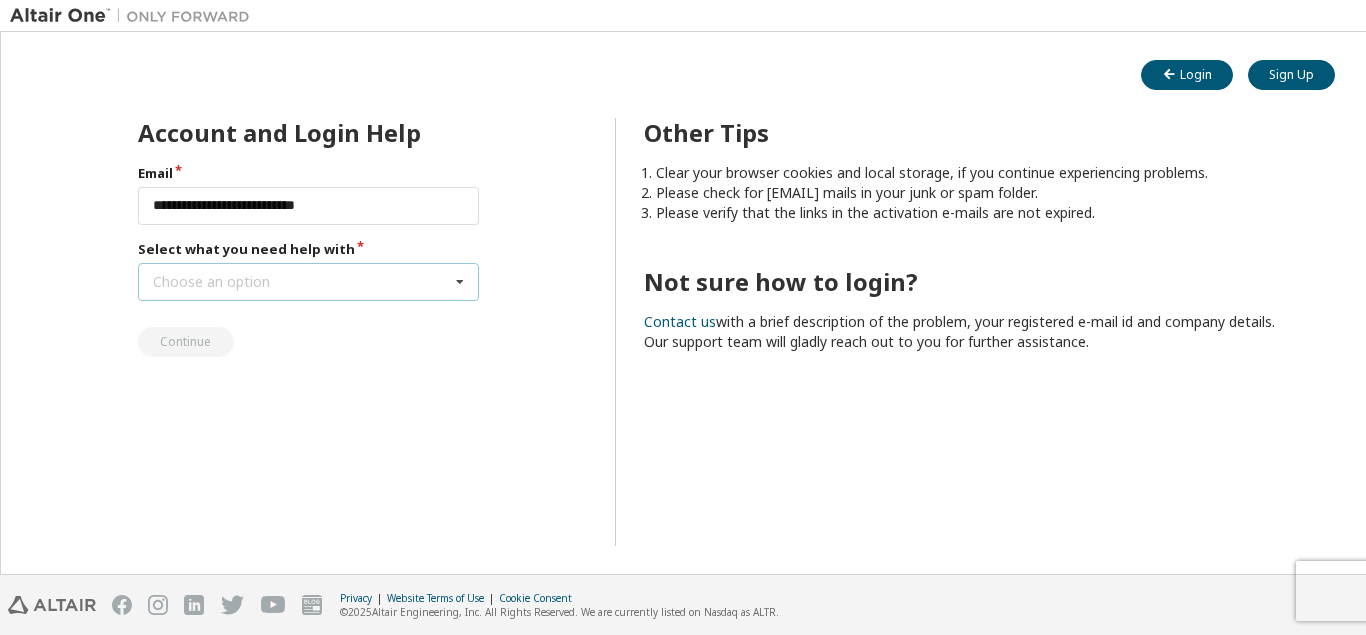 click on "Choose an option" at bounding box center [211, 282] 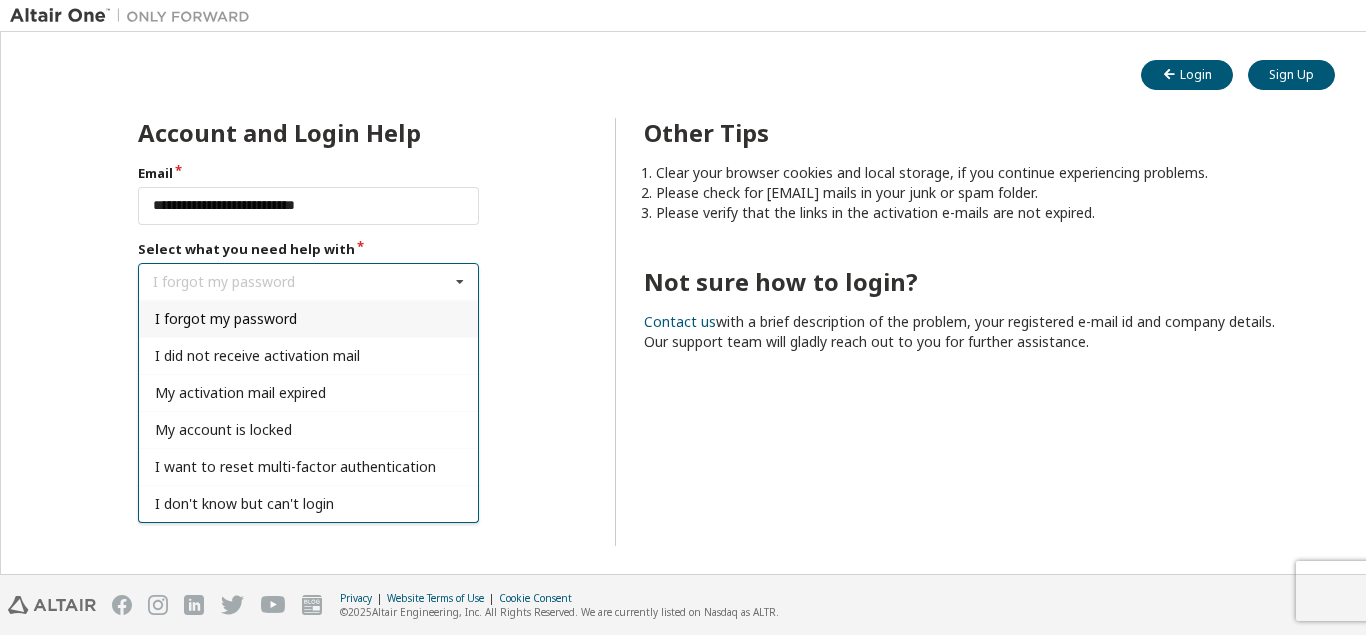 click on "I forgot my password" at bounding box center [308, 318] 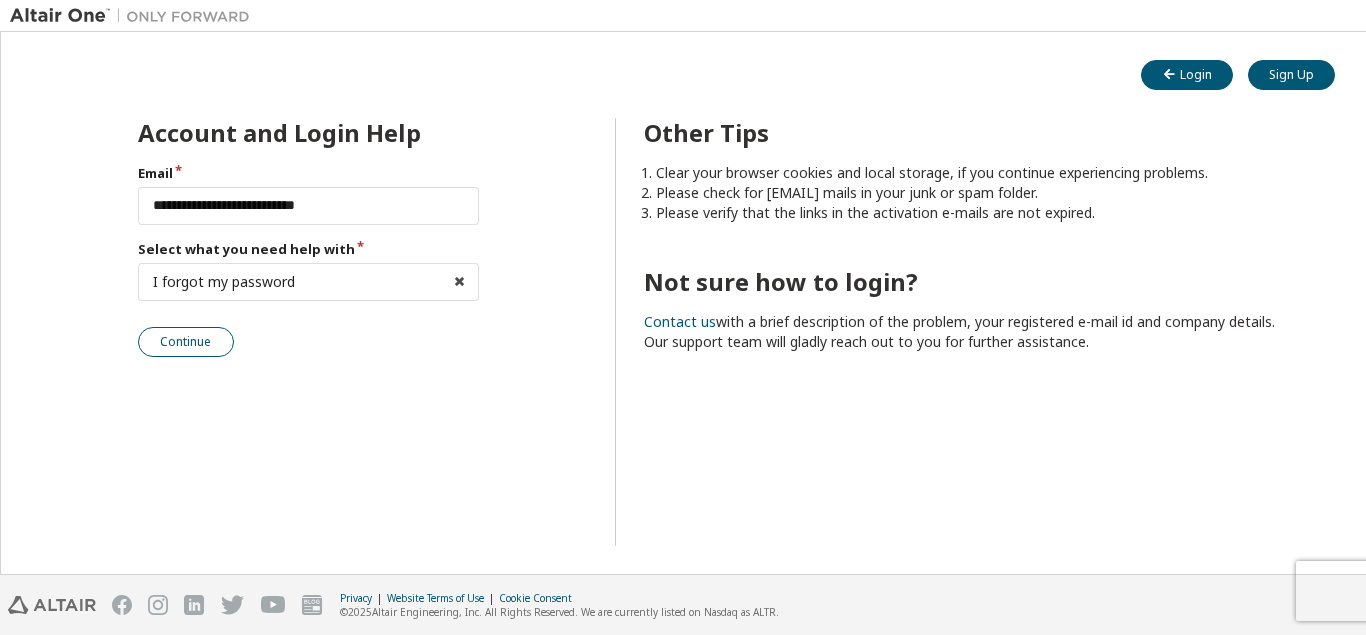 click on "Continue" at bounding box center [186, 342] 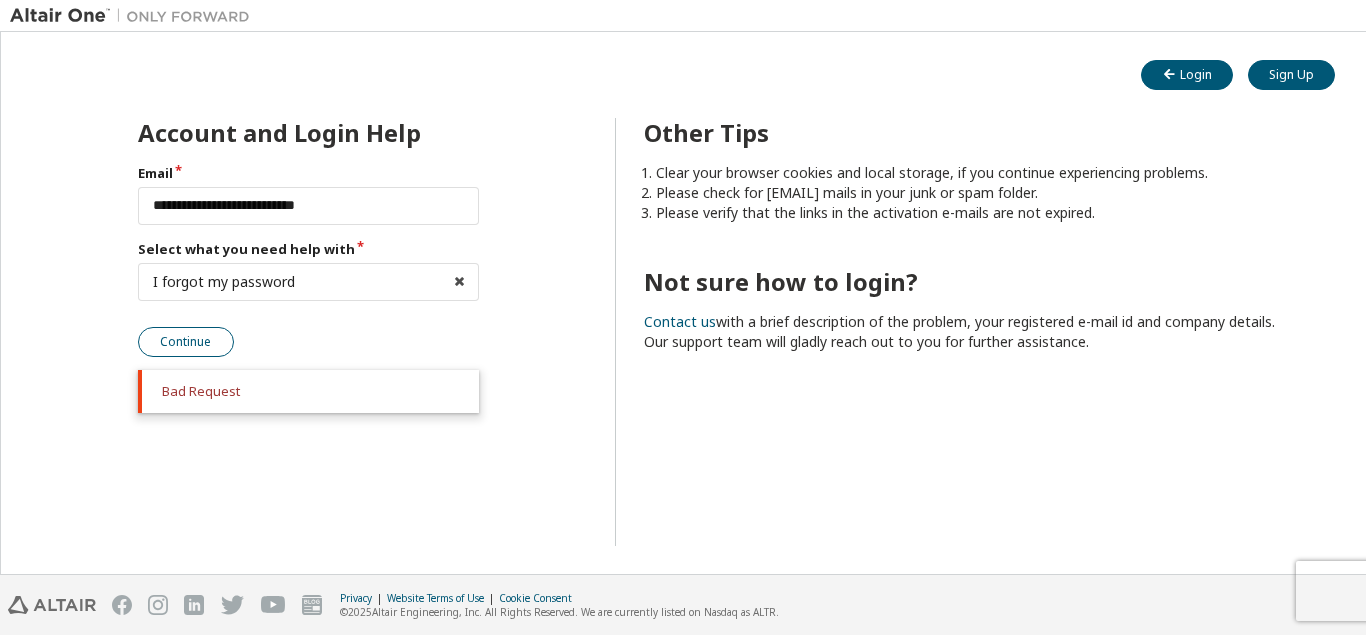 click on "Continue" at bounding box center (186, 342) 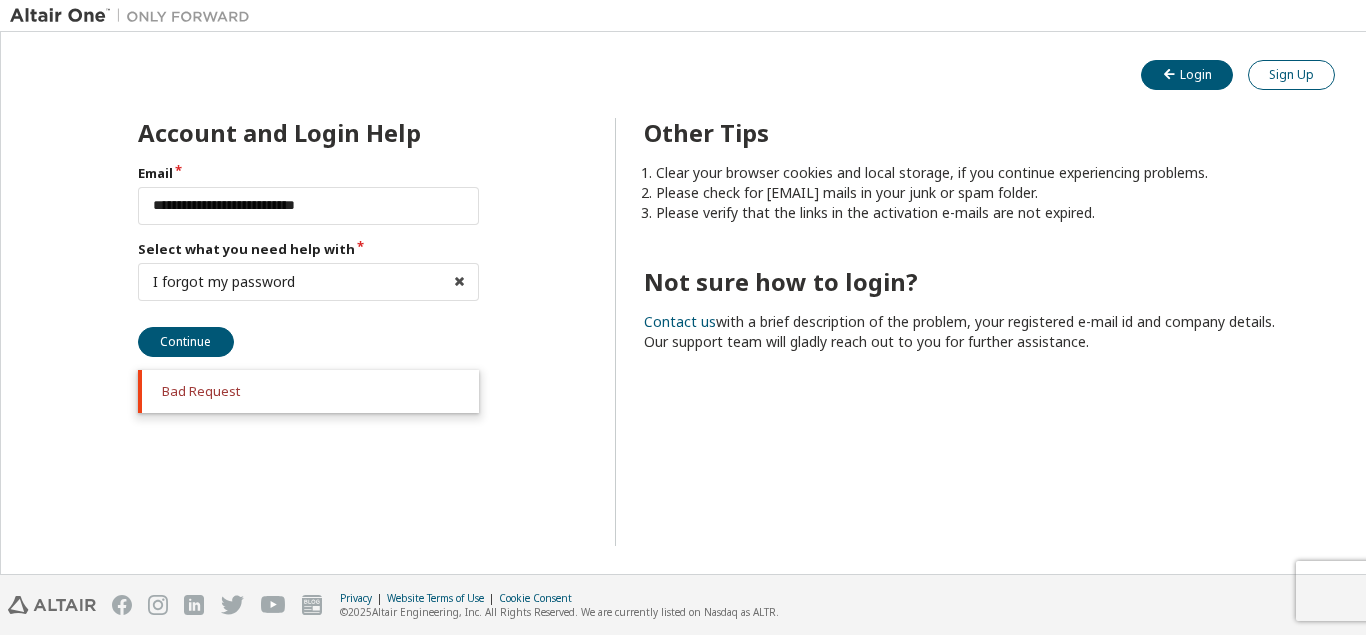 click on "Sign Up" at bounding box center (1291, 75) 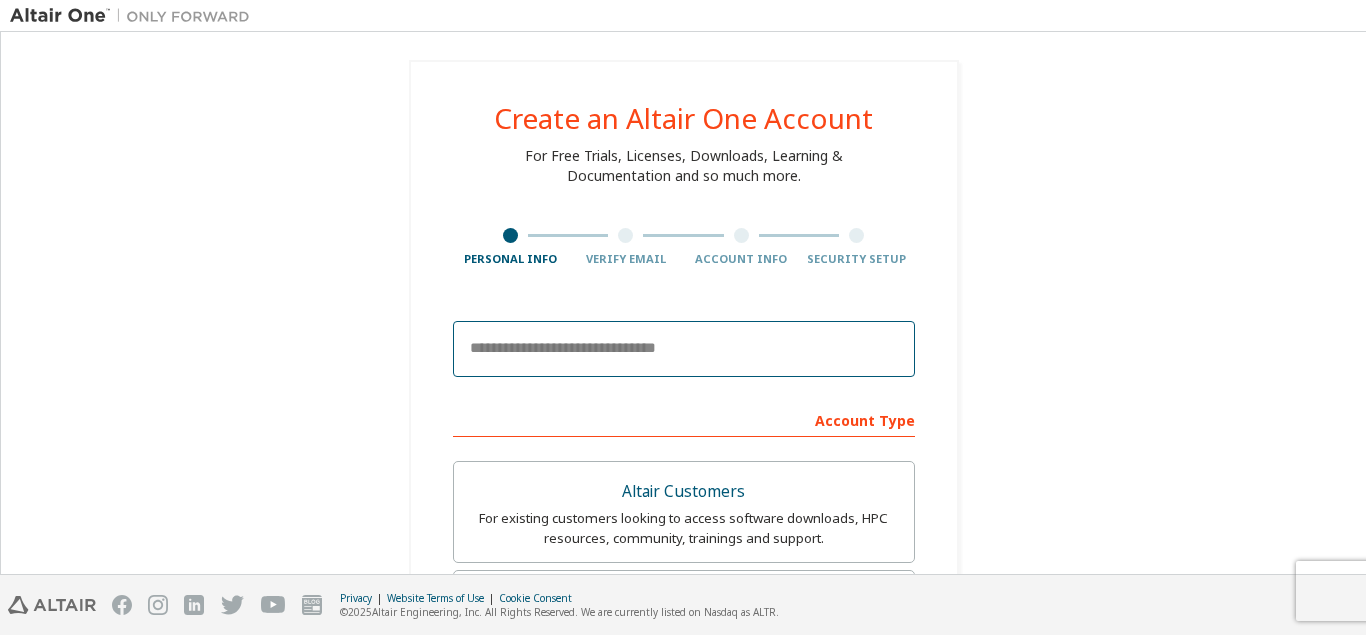 click at bounding box center [684, 349] 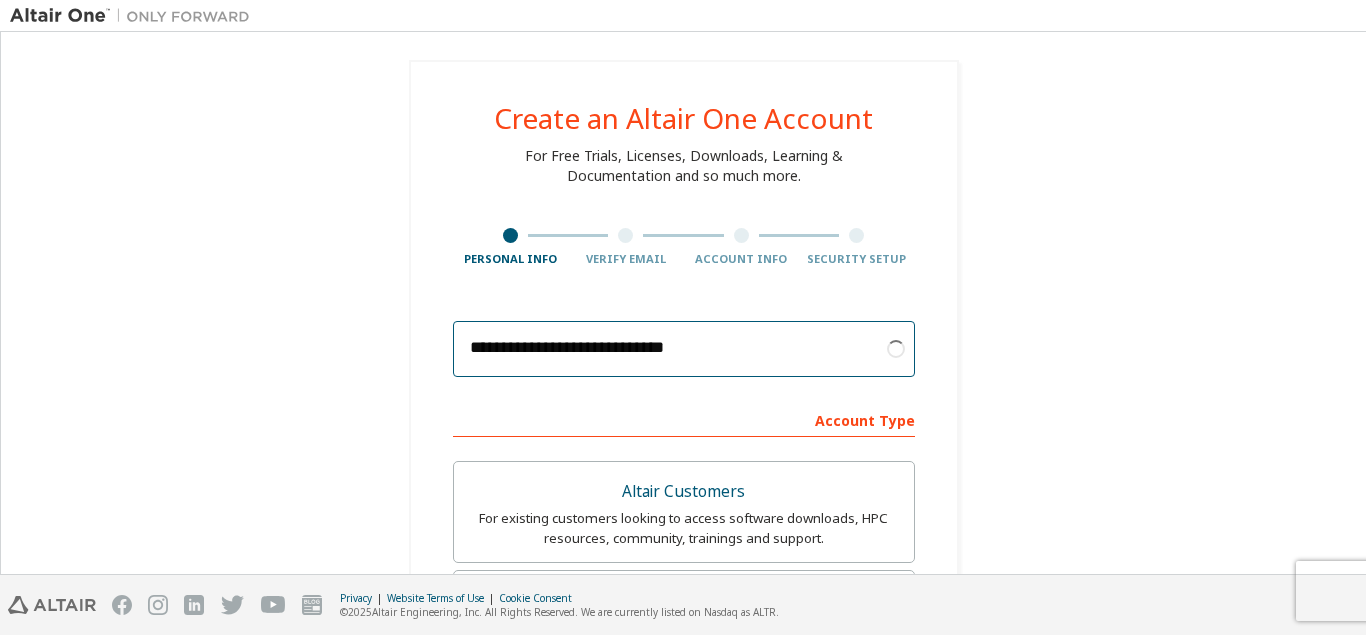 click on "**********" at bounding box center (684, 349) 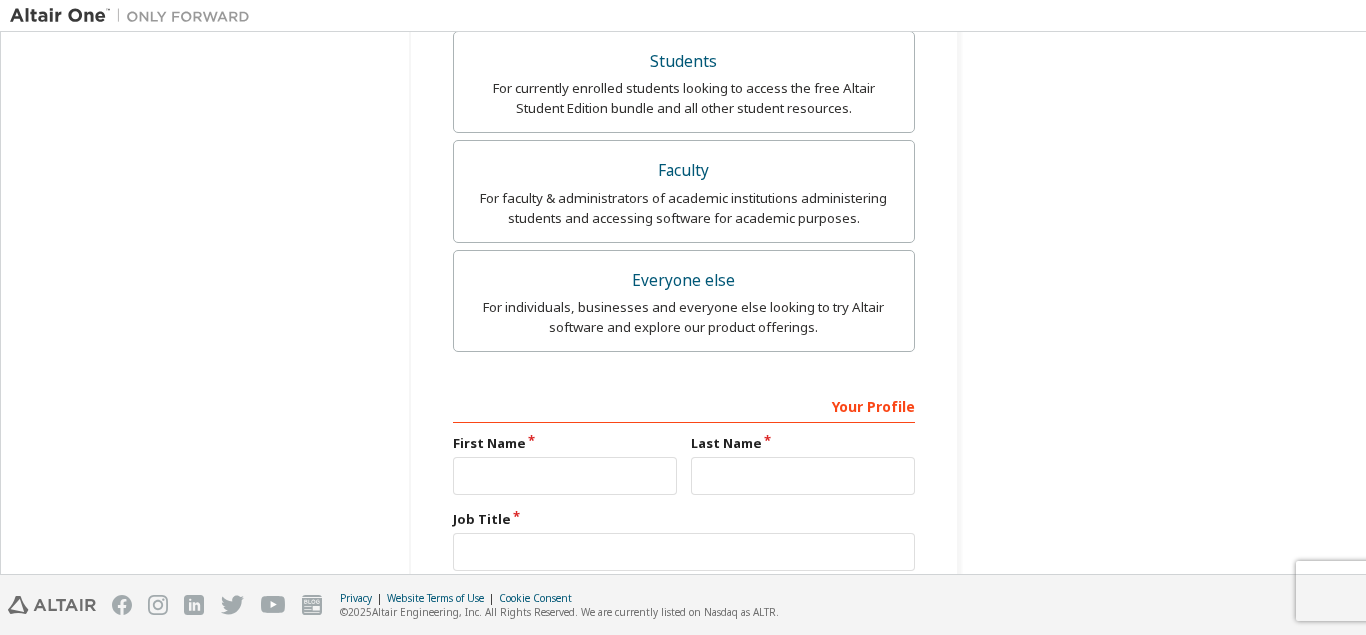 scroll, scrollTop: 591, scrollLeft: 0, axis: vertical 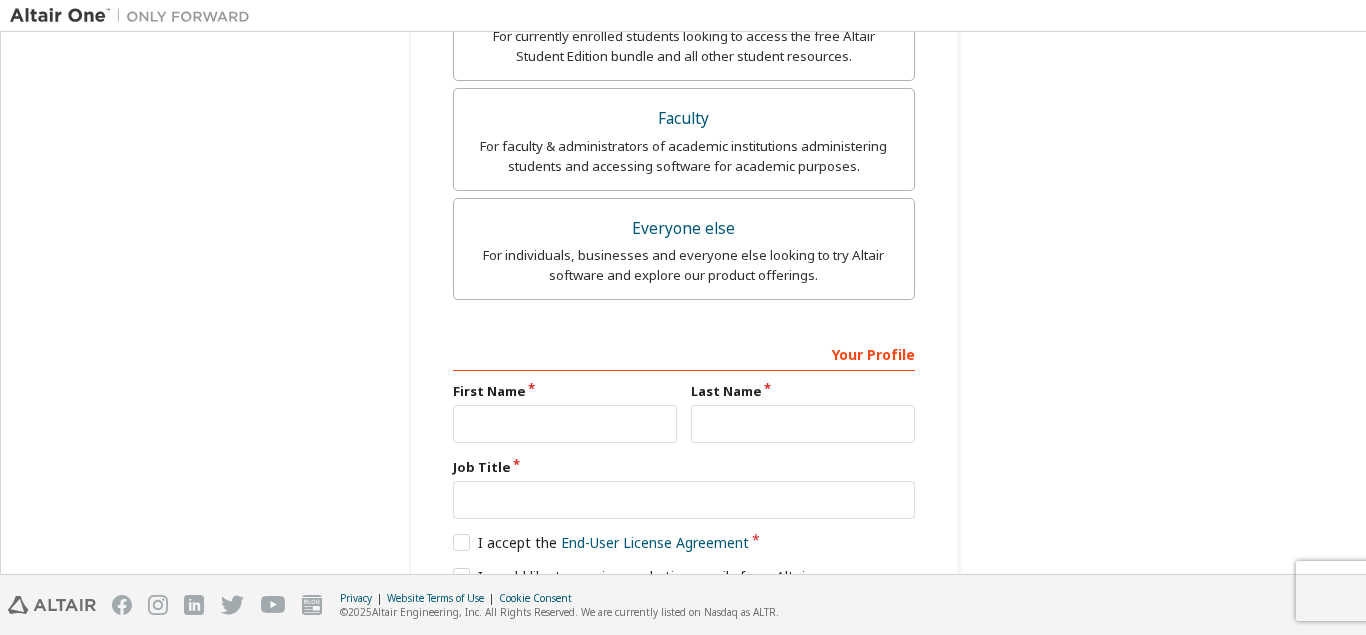 type on "**********" 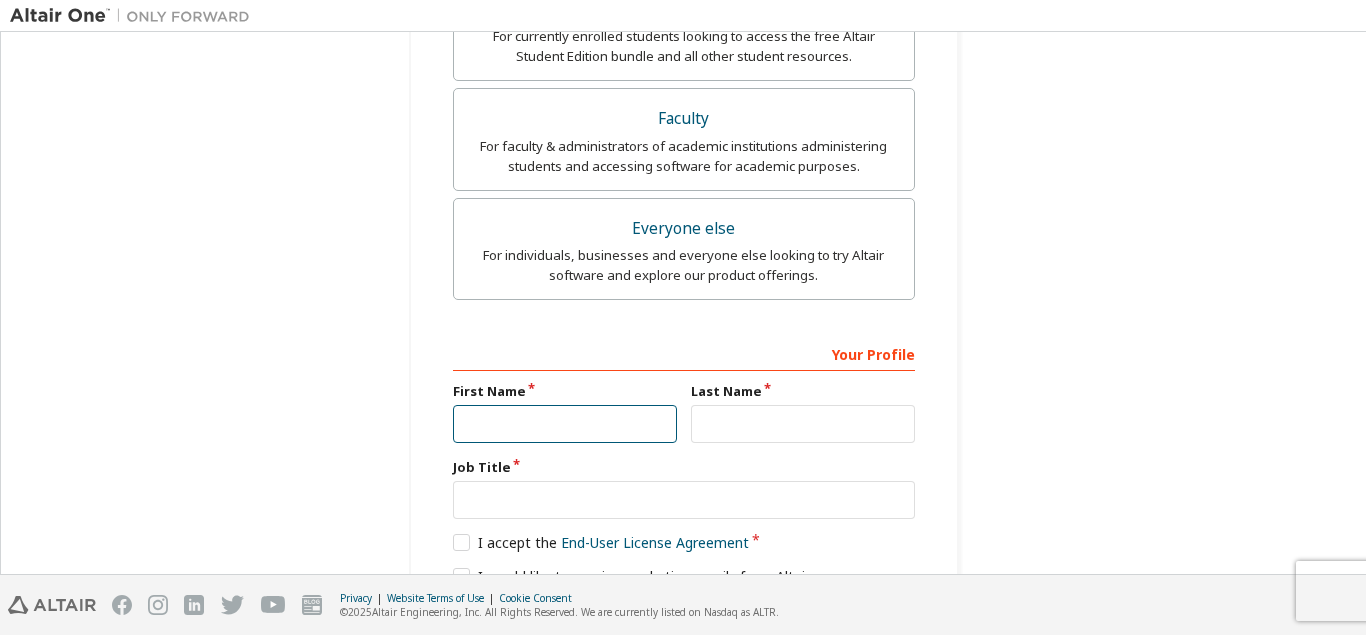 click at bounding box center [565, 424] 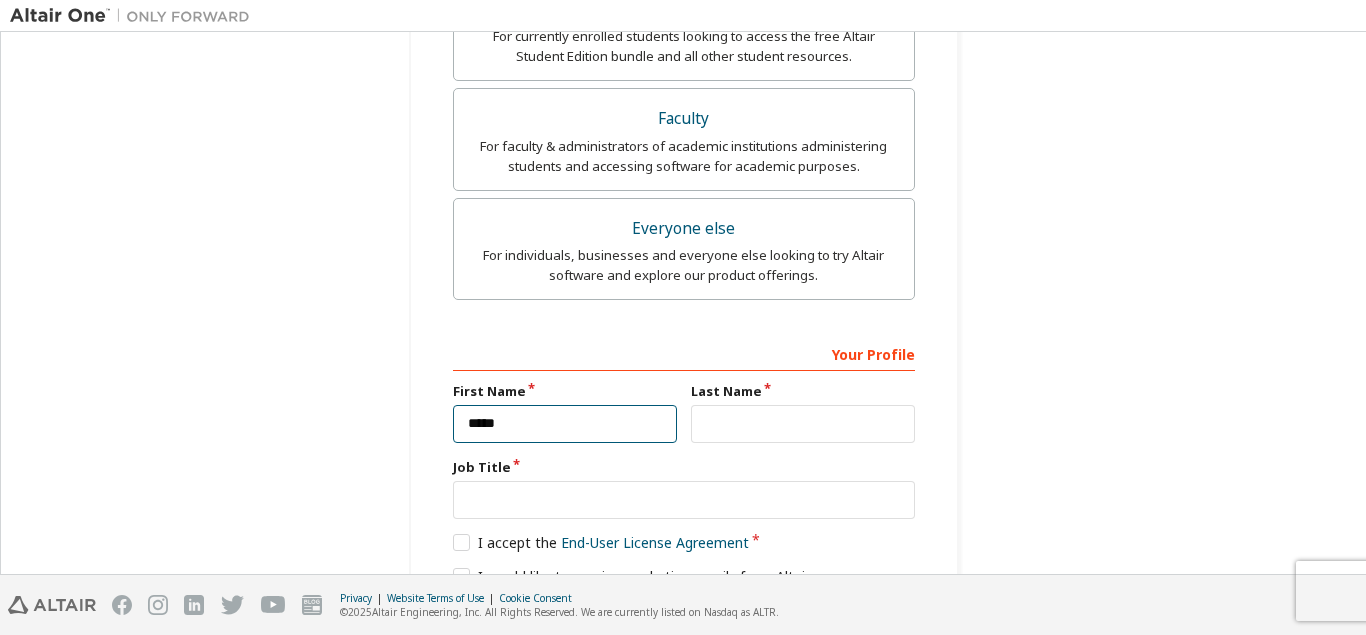 type on "*****" 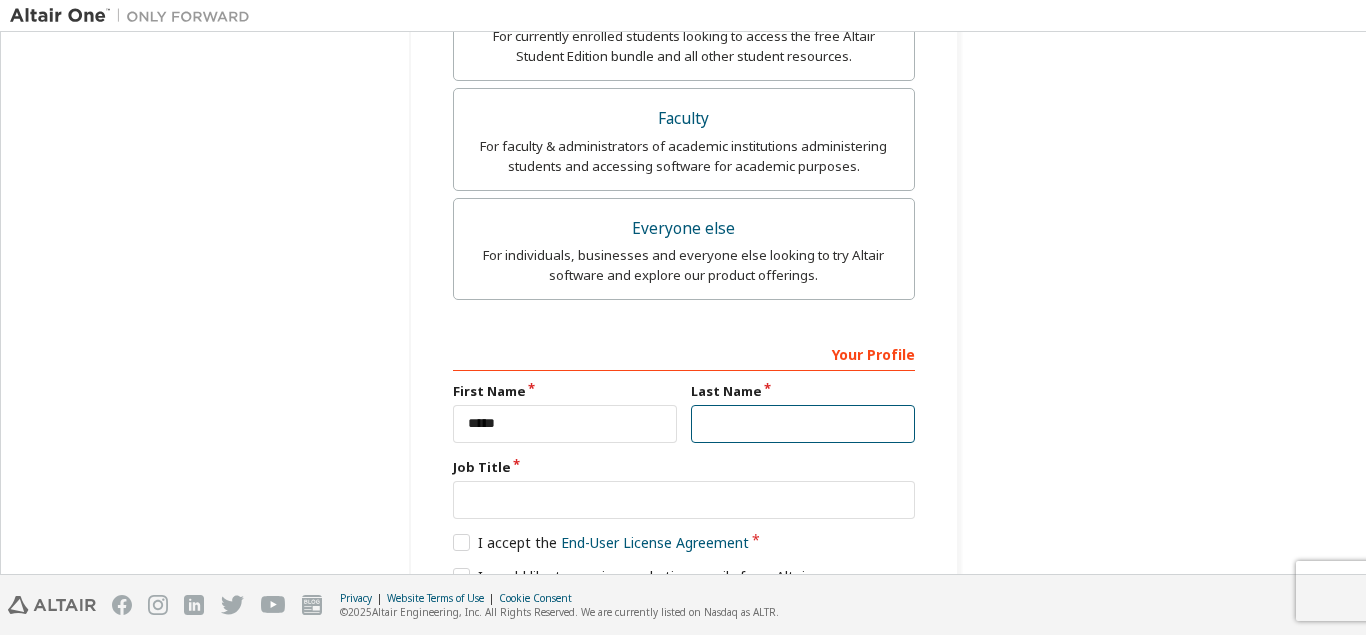 click at bounding box center [803, 424] 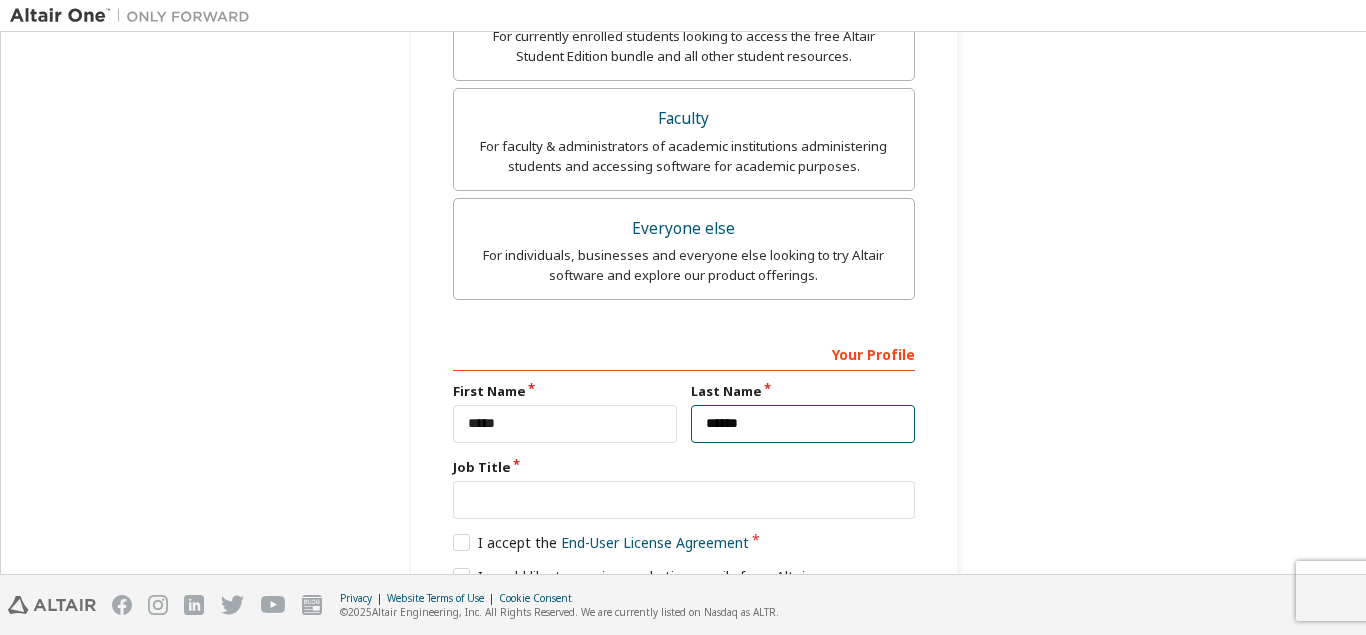 type on "******" 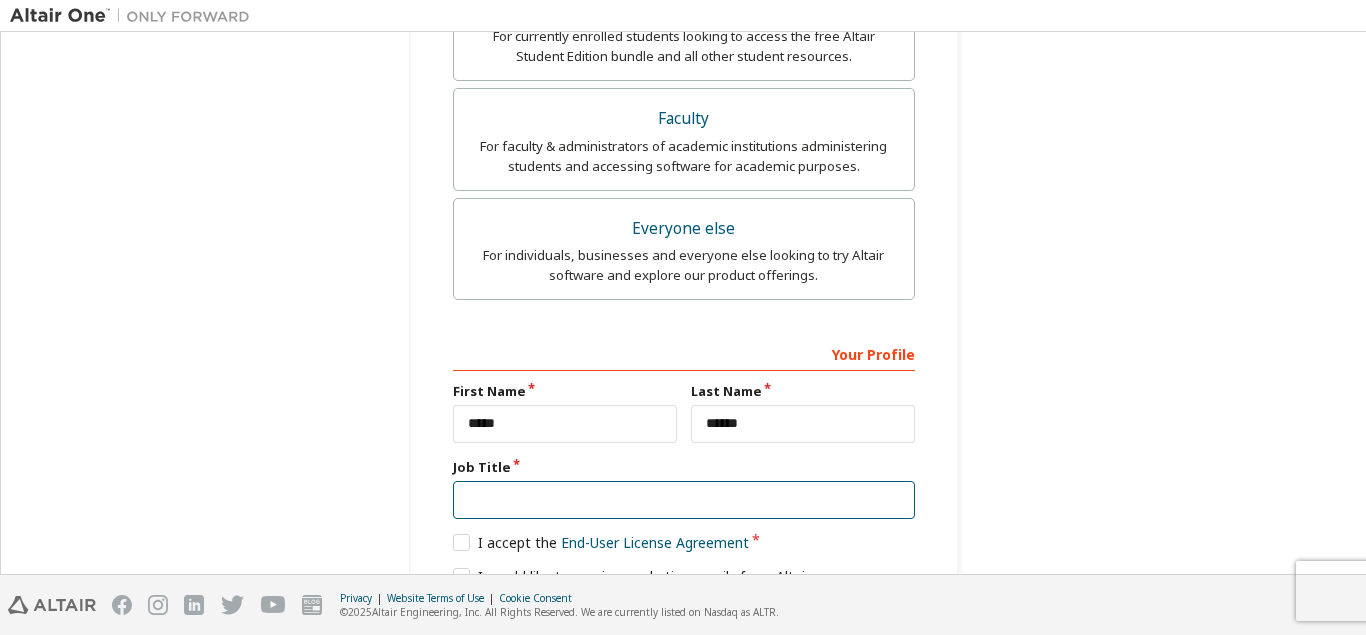 click at bounding box center (684, 500) 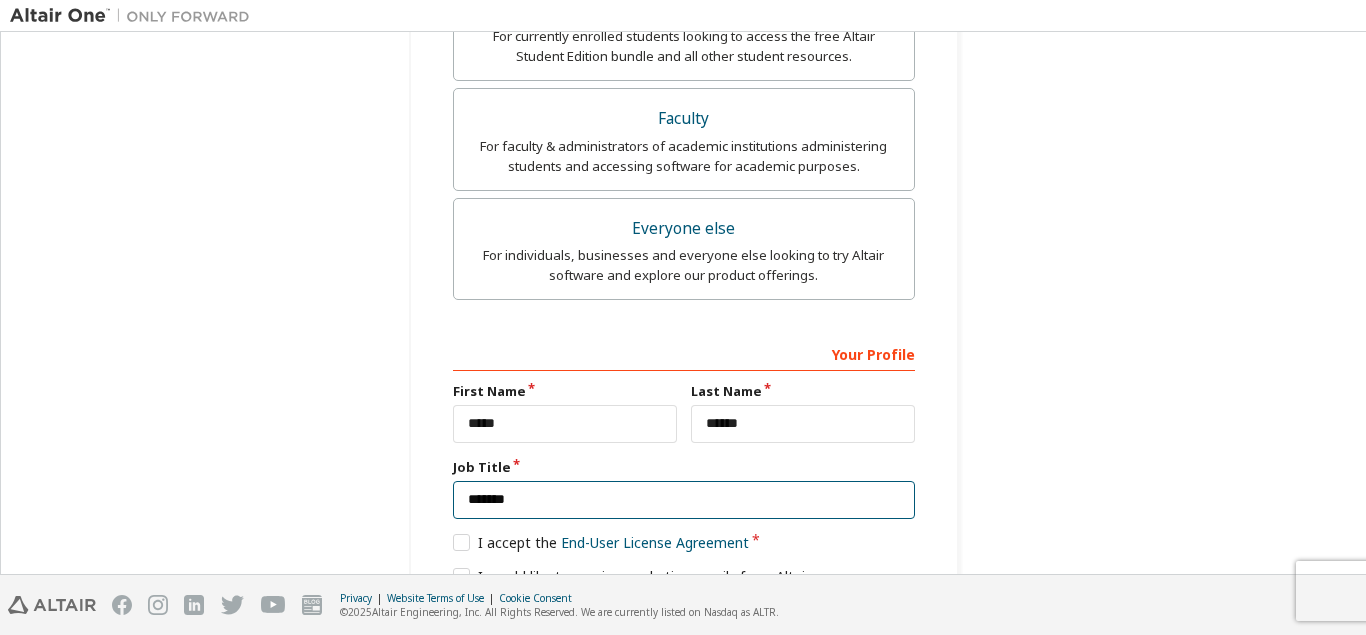 scroll, scrollTop: 693, scrollLeft: 0, axis: vertical 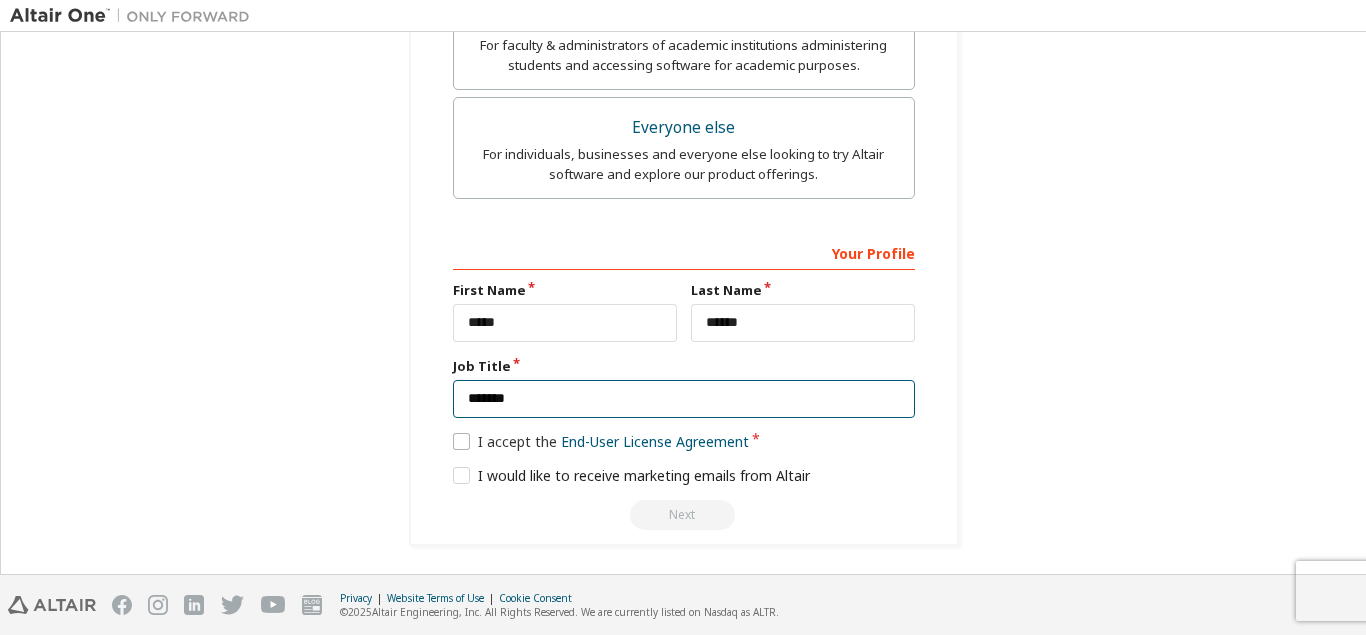type on "*******" 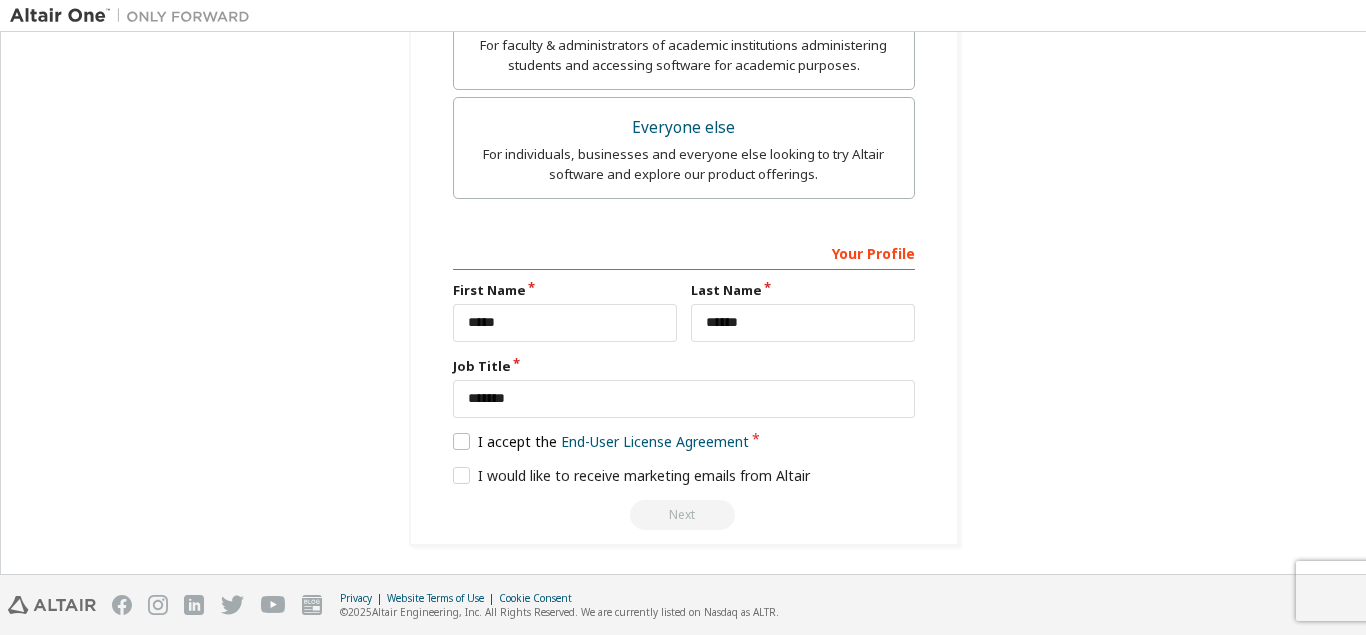 click on "I accept the    End-User License Agreement" at bounding box center [601, 441] 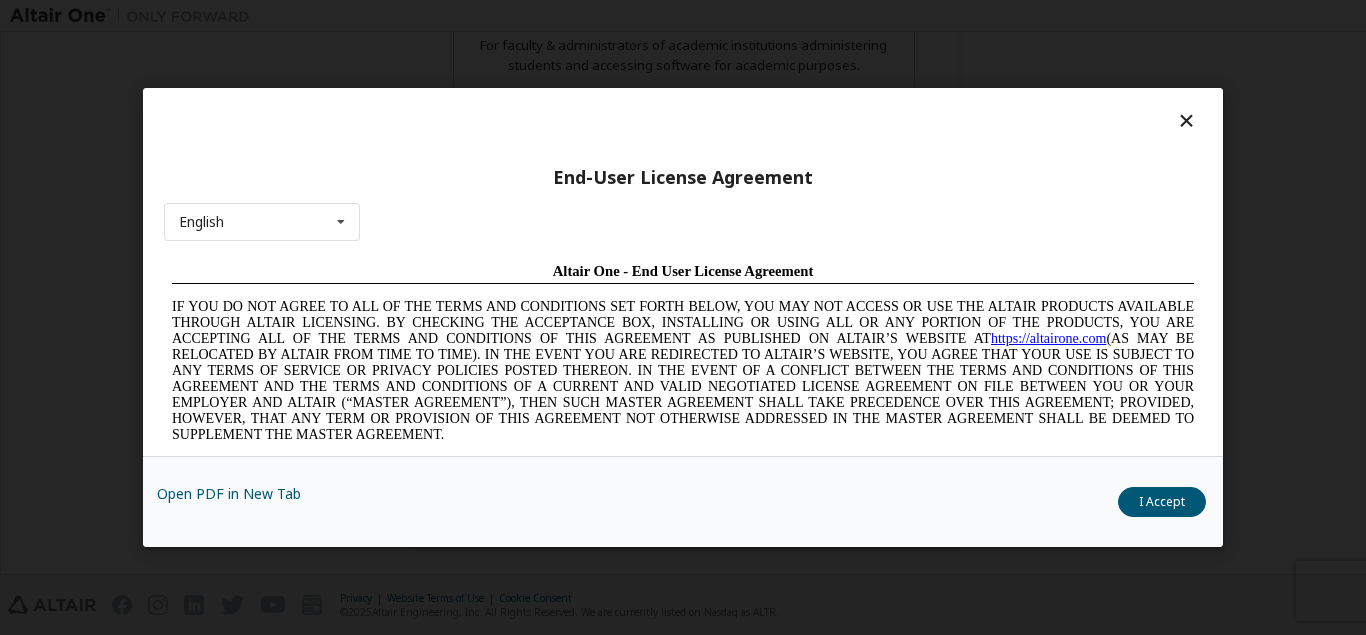 scroll, scrollTop: 0, scrollLeft: 0, axis: both 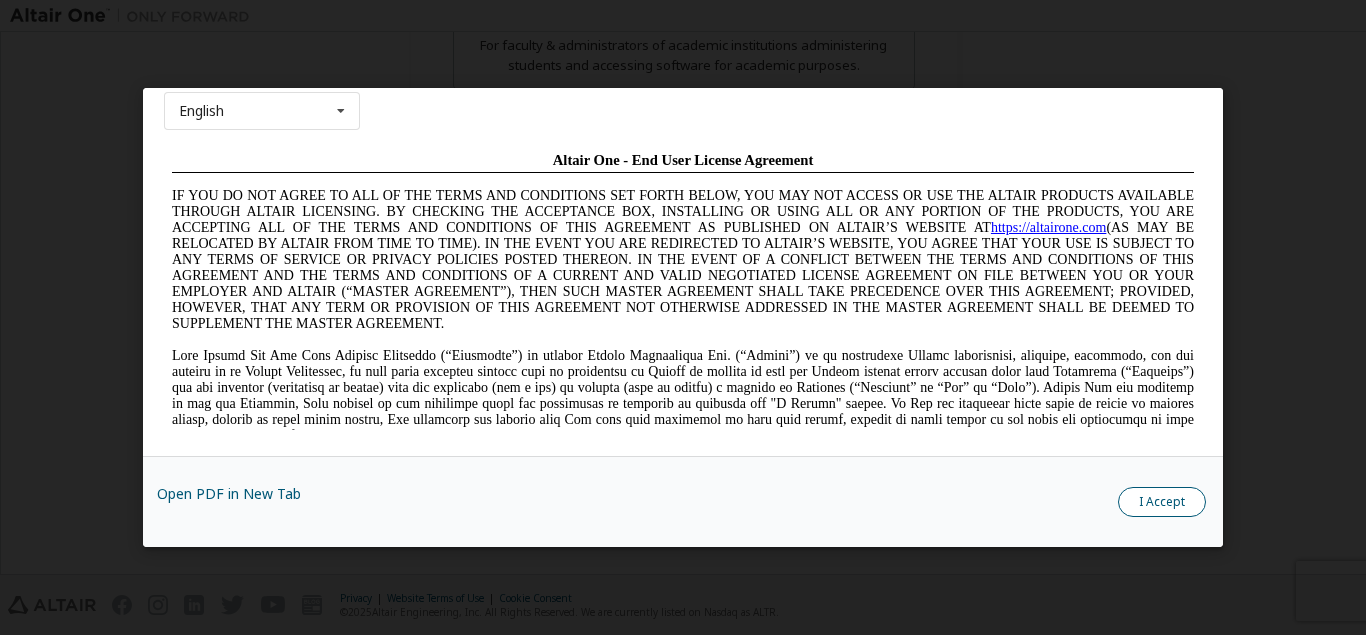click on "I Accept" at bounding box center (1162, 502) 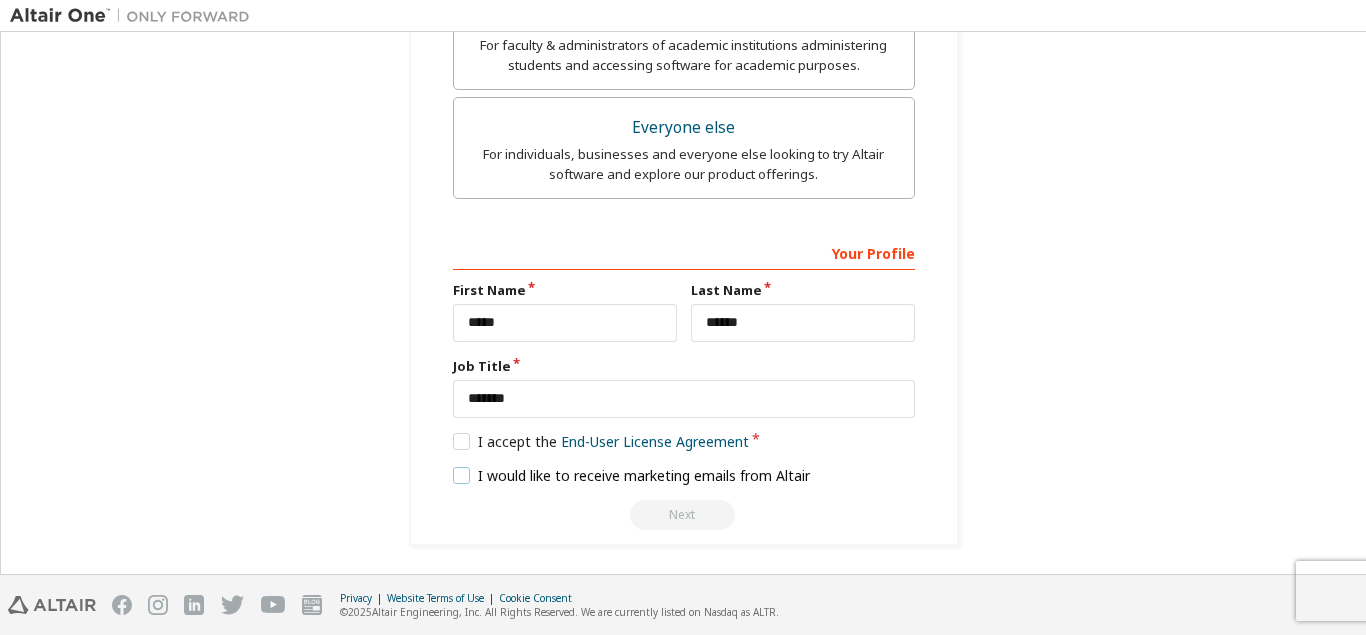 click on "I would like to receive marketing emails from Altair" at bounding box center [632, 475] 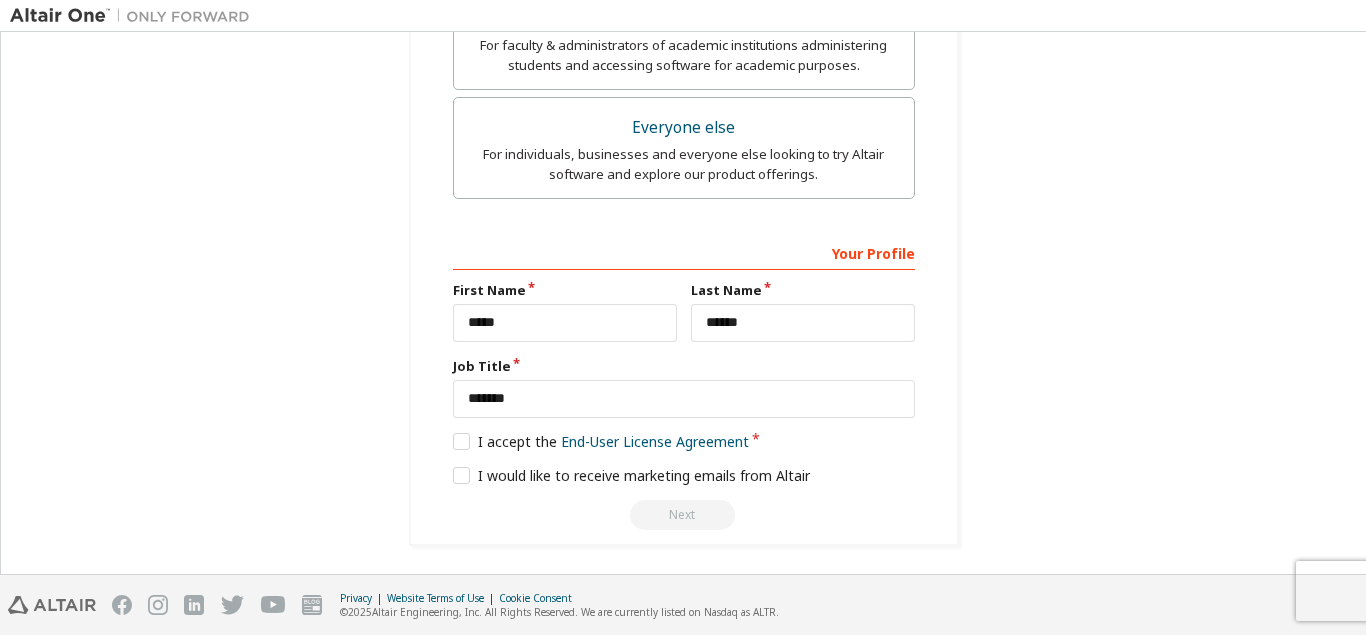 click on "Next" at bounding box center (684, 515) 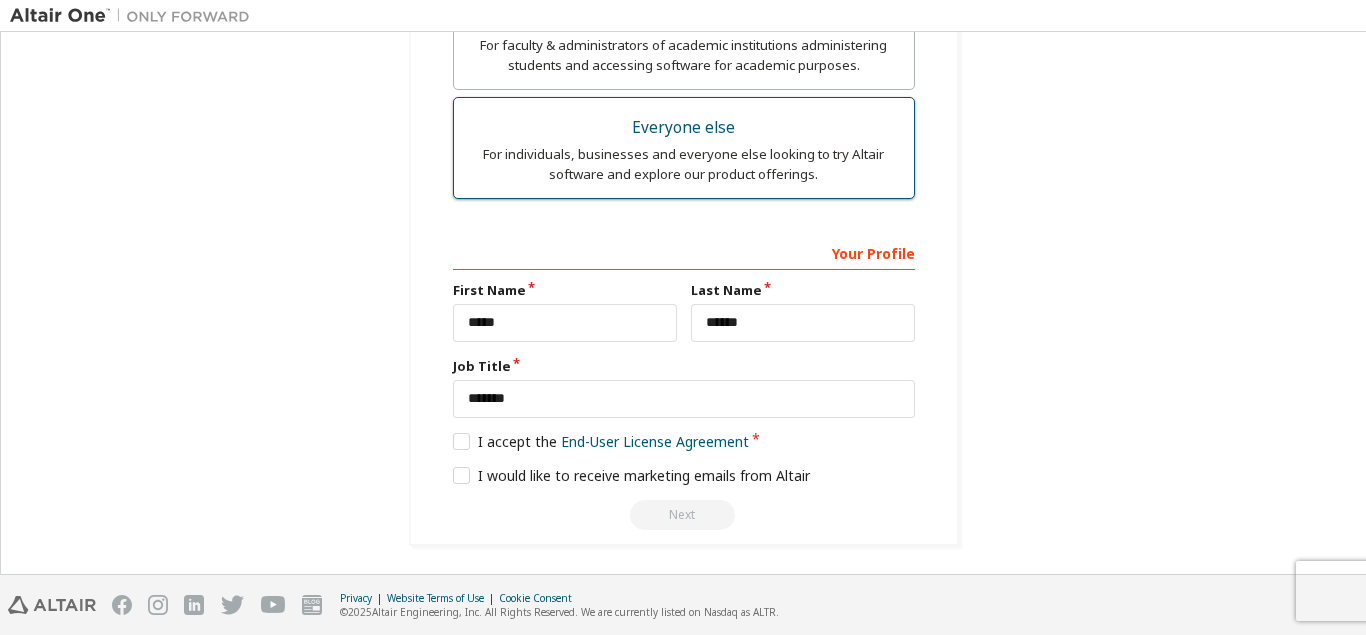 click on "Everyone else" at bounding box center [684, 128] 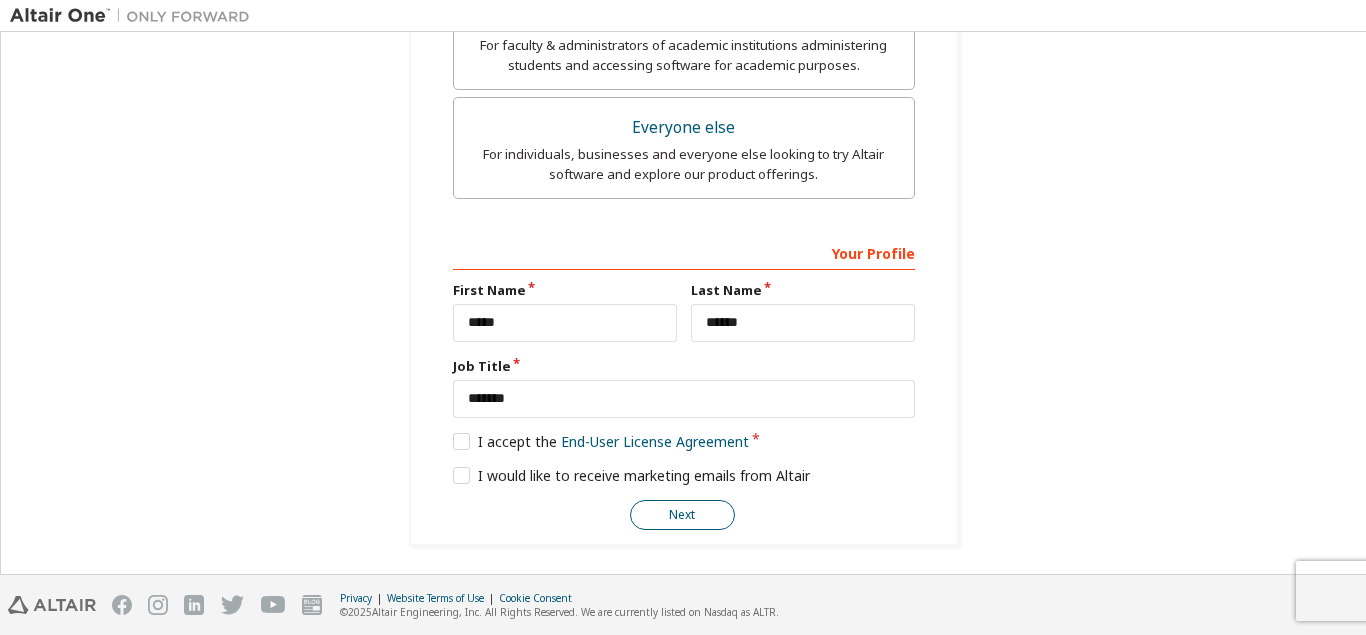click on "Next" at bounding box center [682, 515] 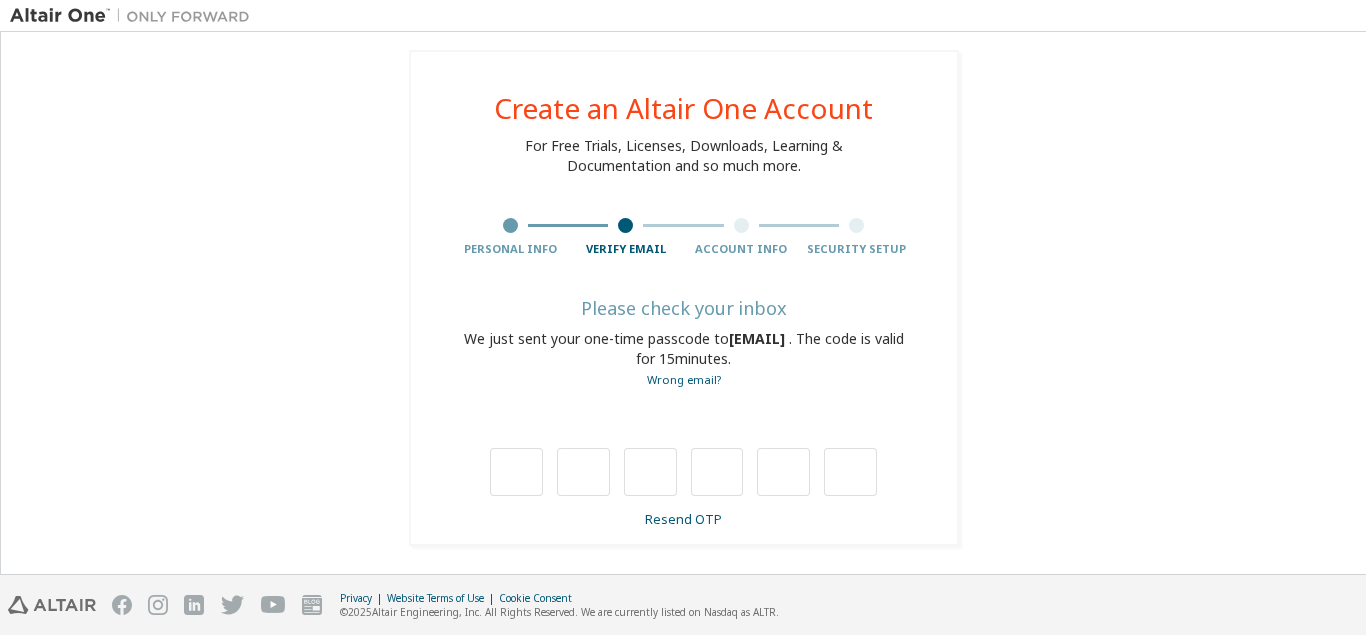 scroll, scrollTop: 10, scrollLeft: 0, axis: vertical 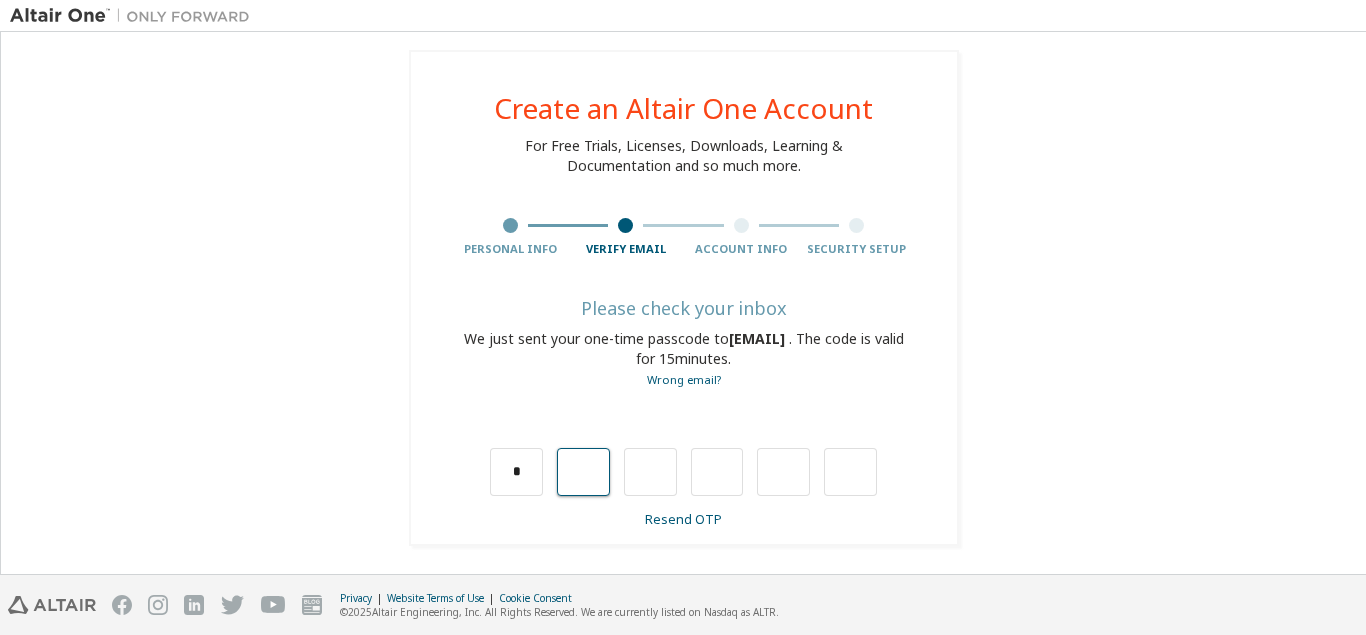 type on "*" 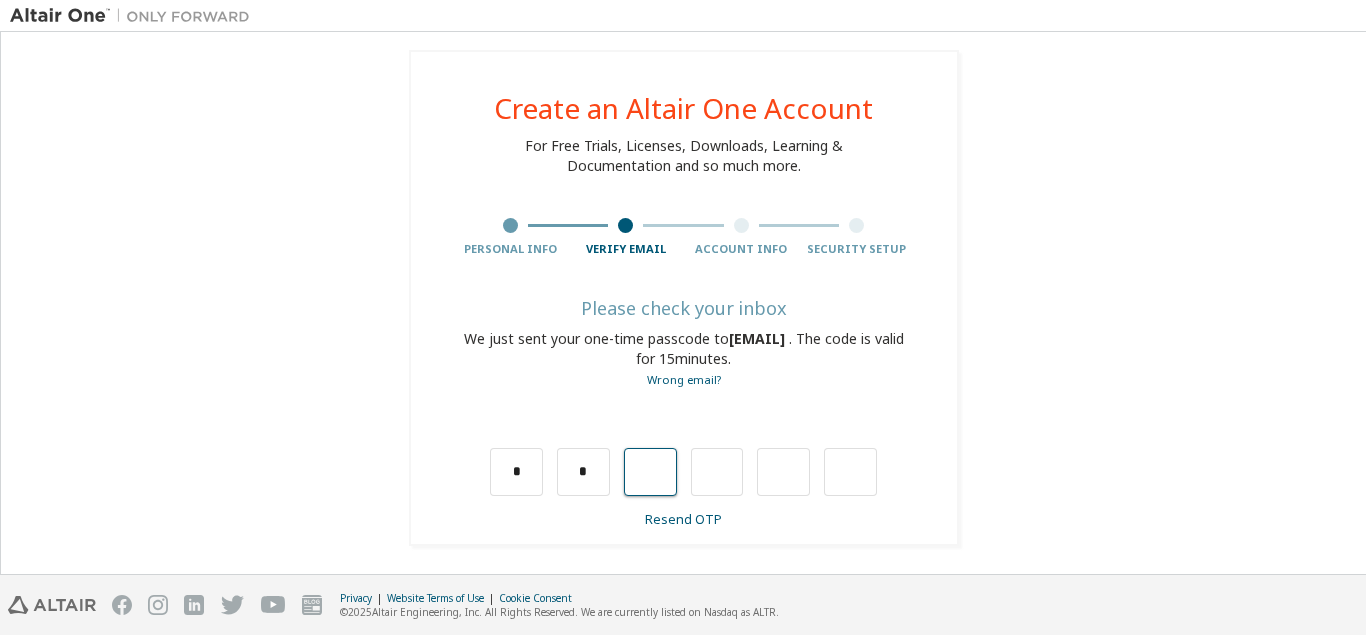 type on "*" 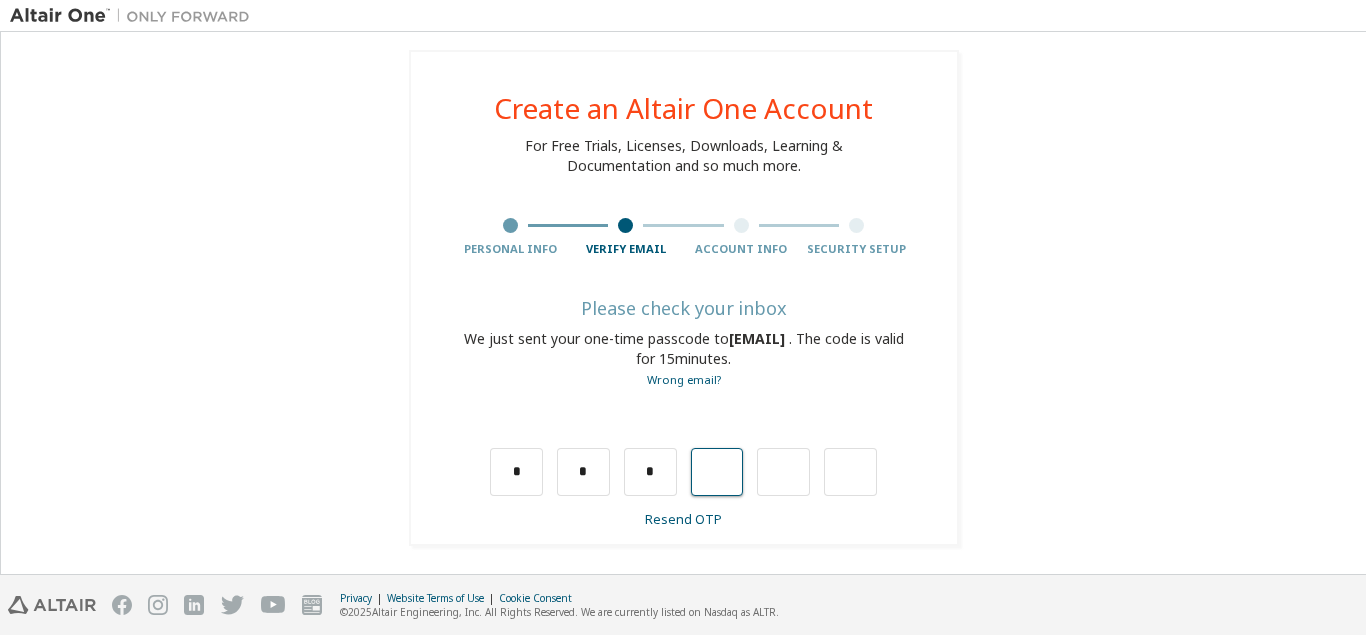 type on "*" 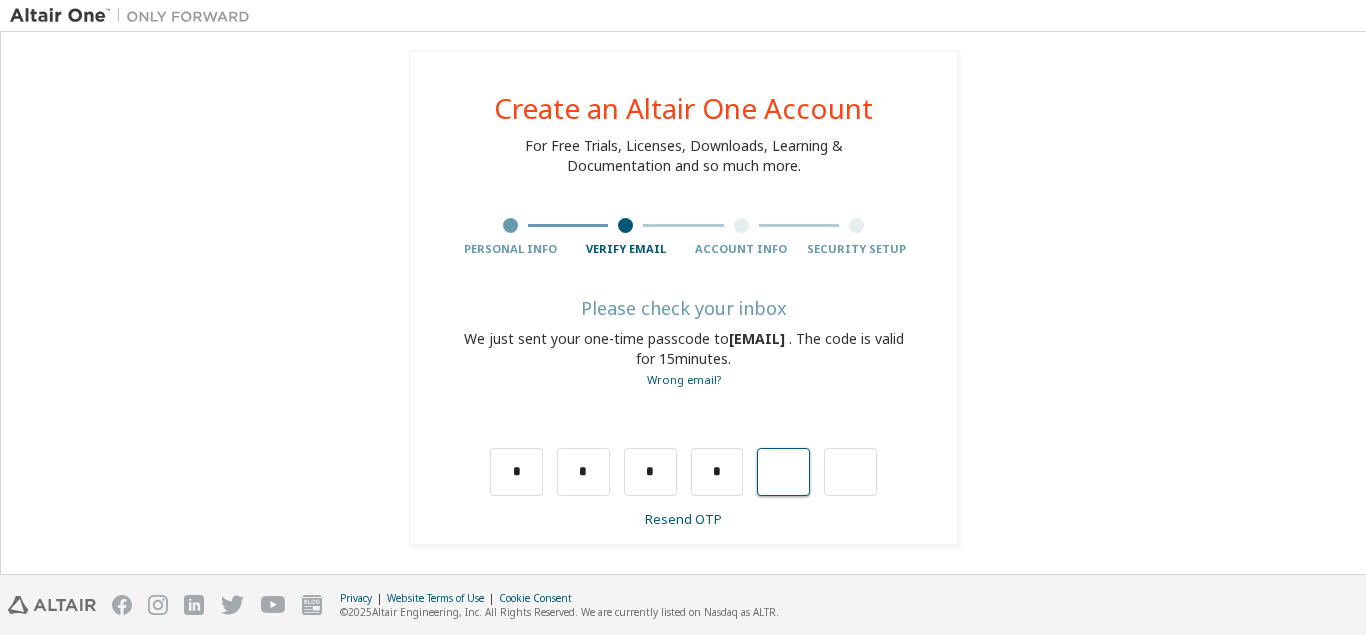 type on "*" 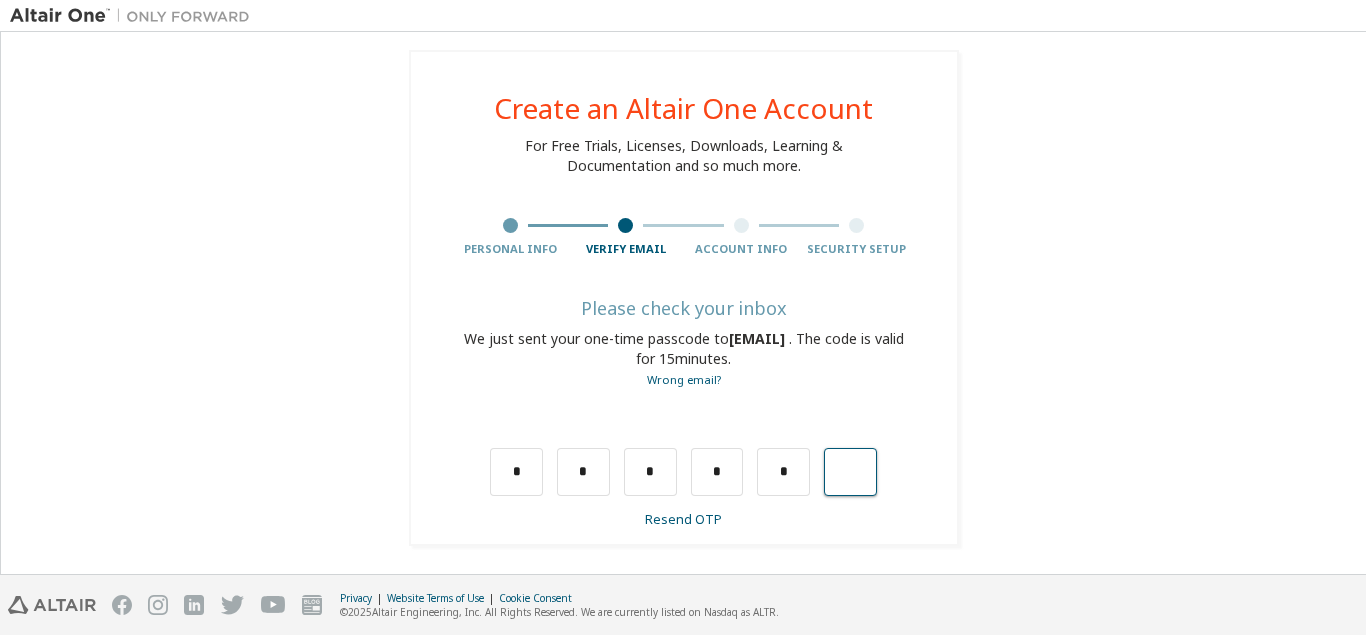 type on "*" 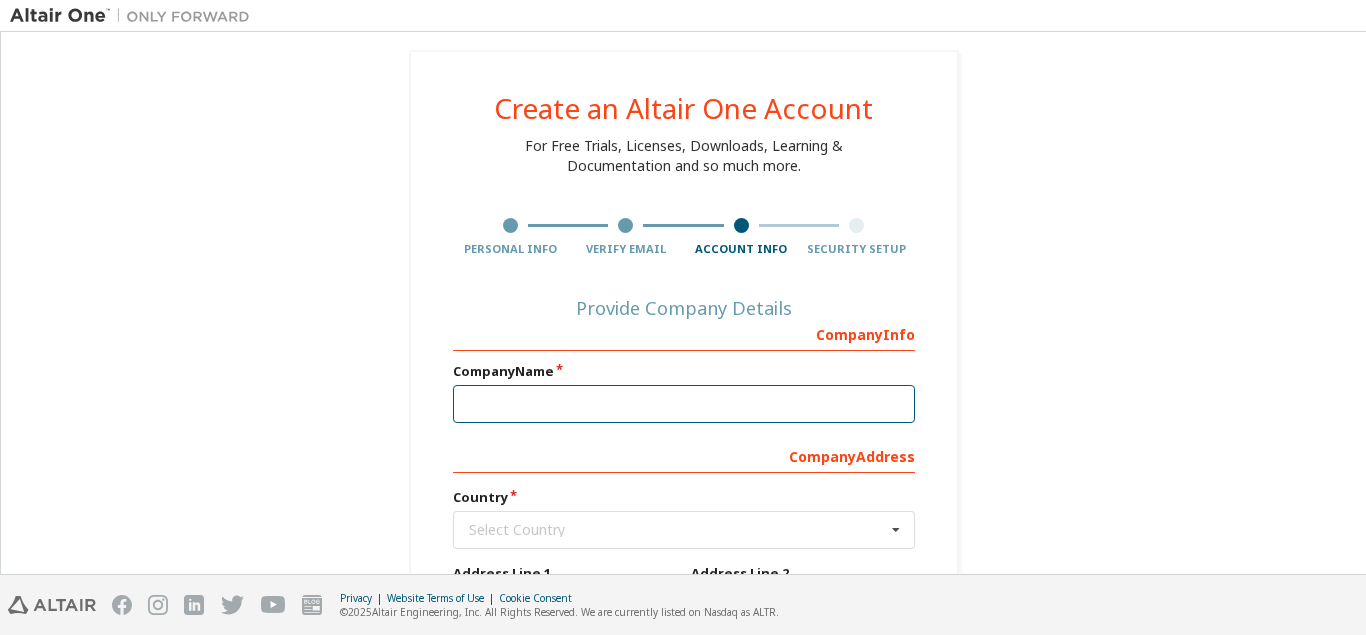 click at bounding box center (684, 404) 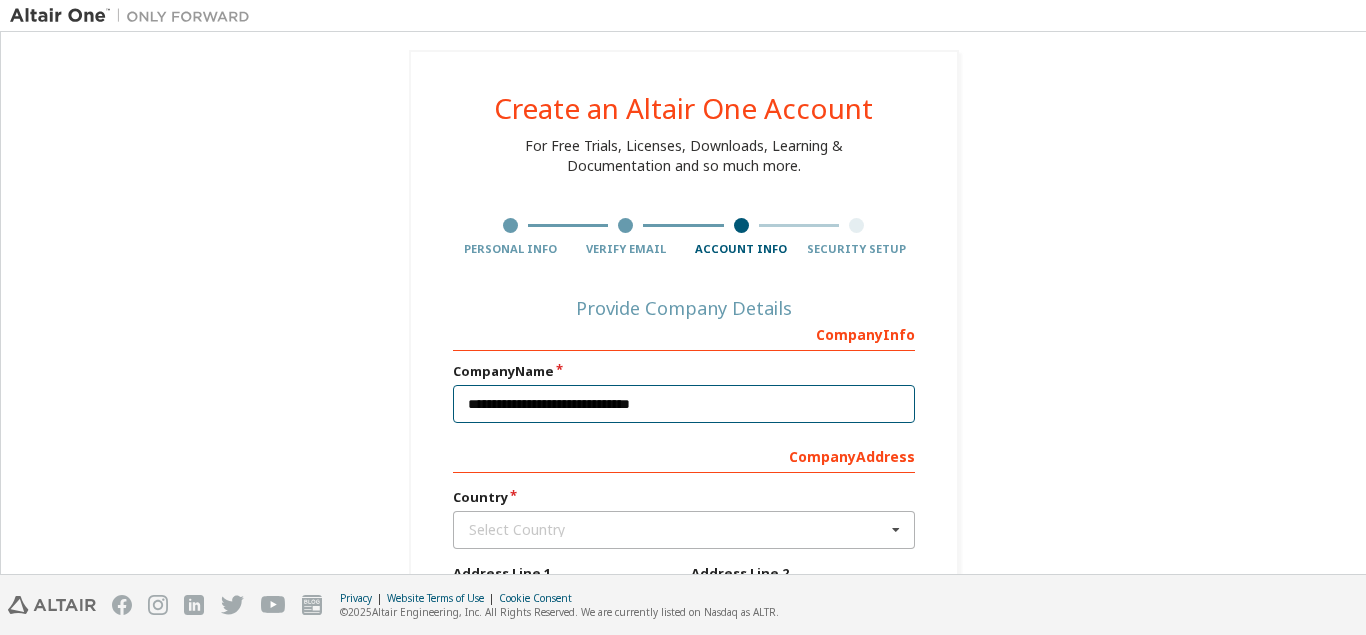 type on "**********" 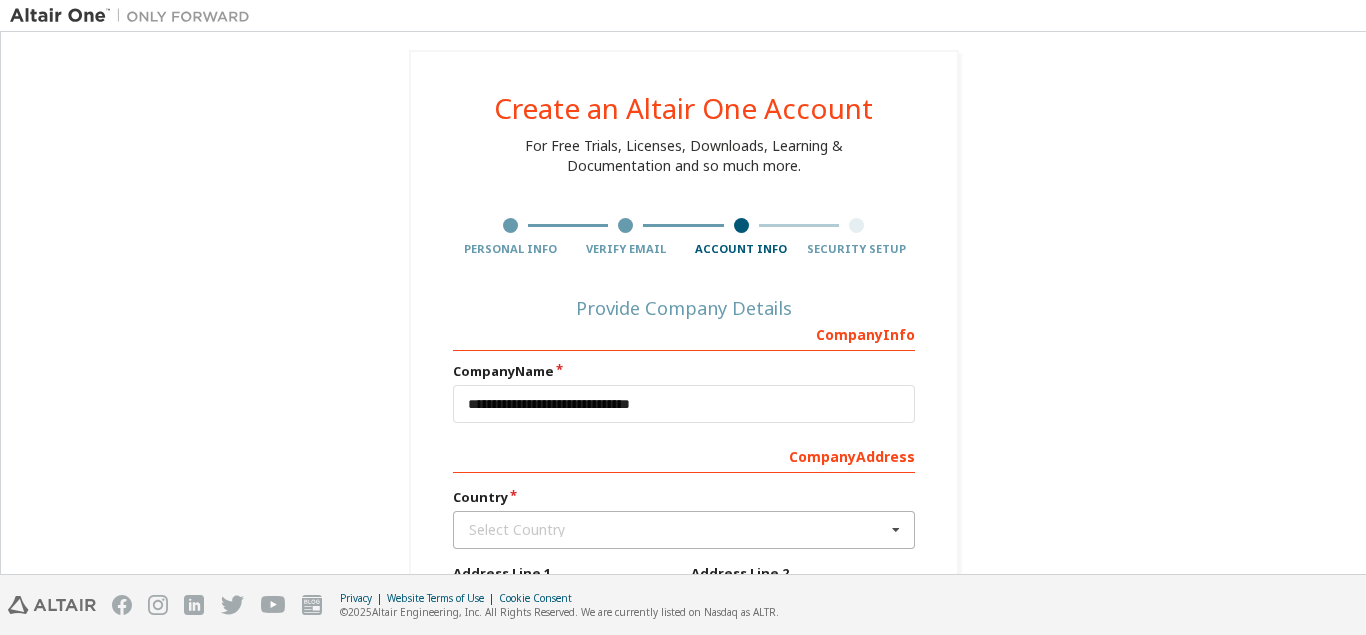 click on "Select Country" at bounding box center [677, 530] 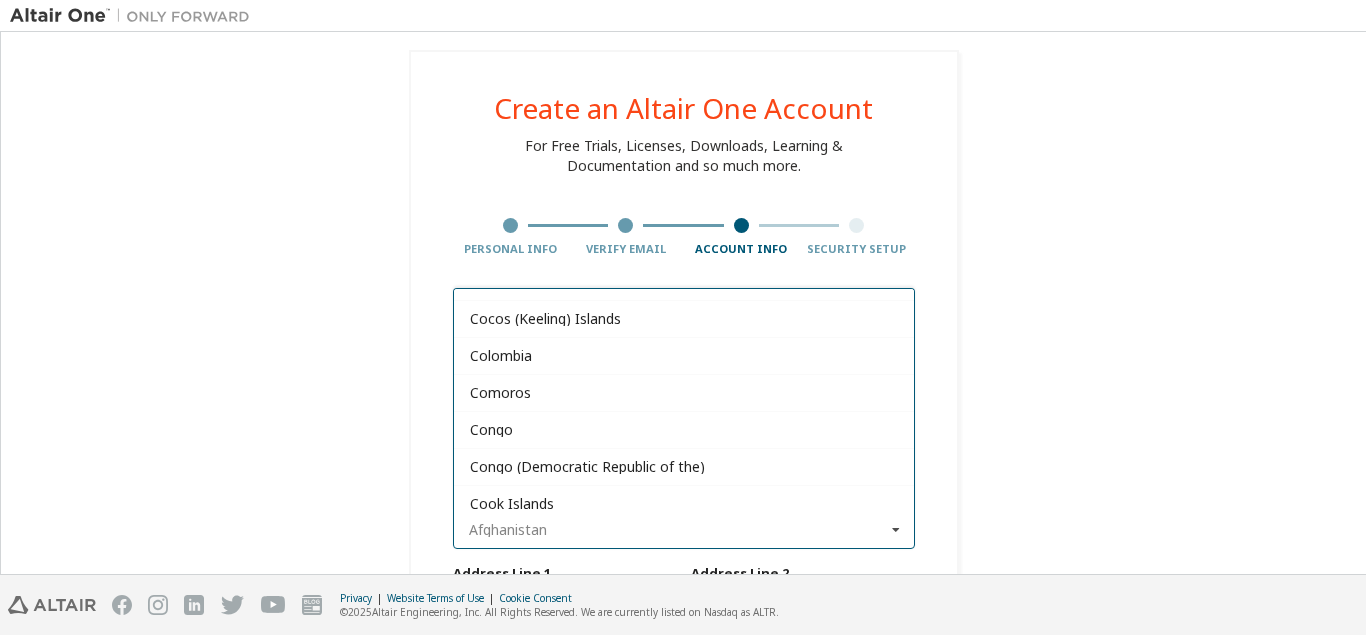 scroll, scrollTop: 1967, scrollLeft: 0, axis: vertical 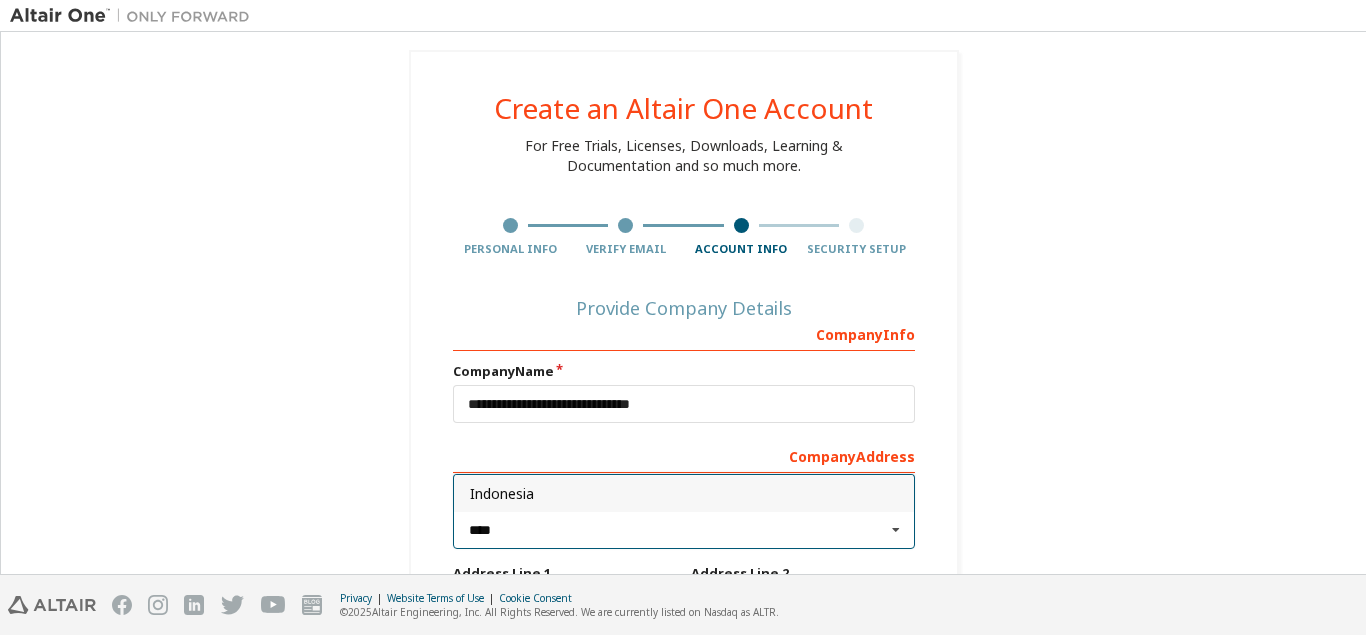 type on "****" 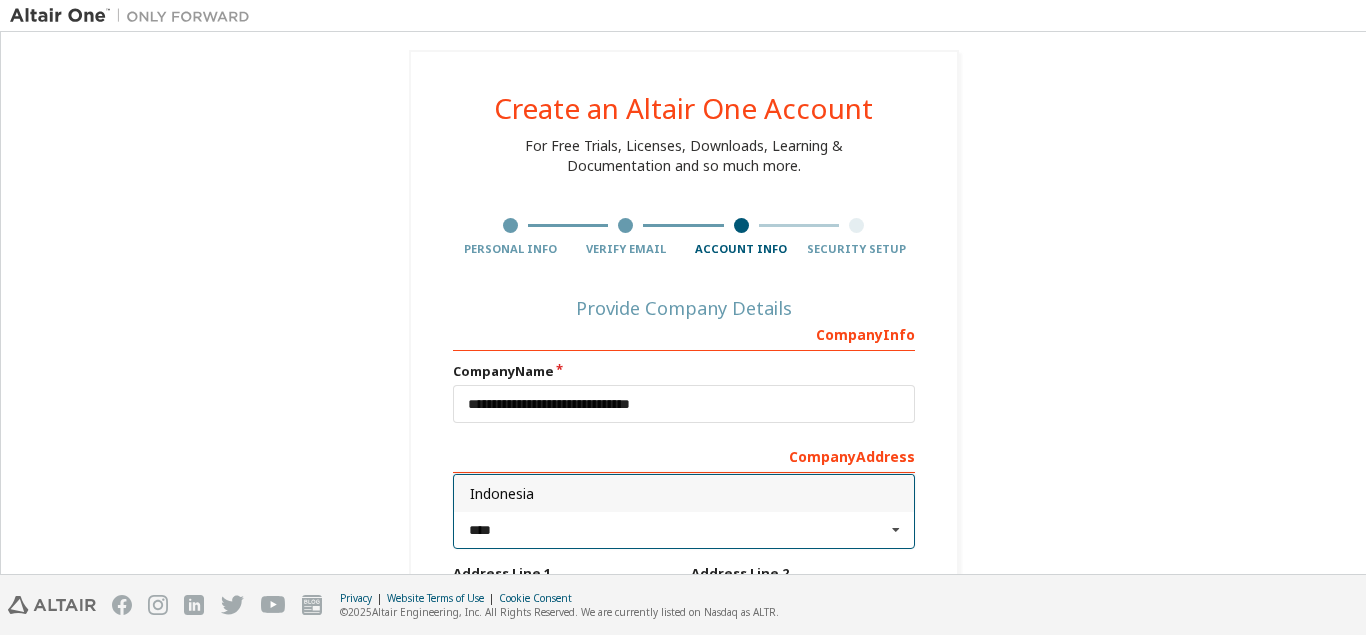 click on "Indonesia" at bounding box center [684, 494] 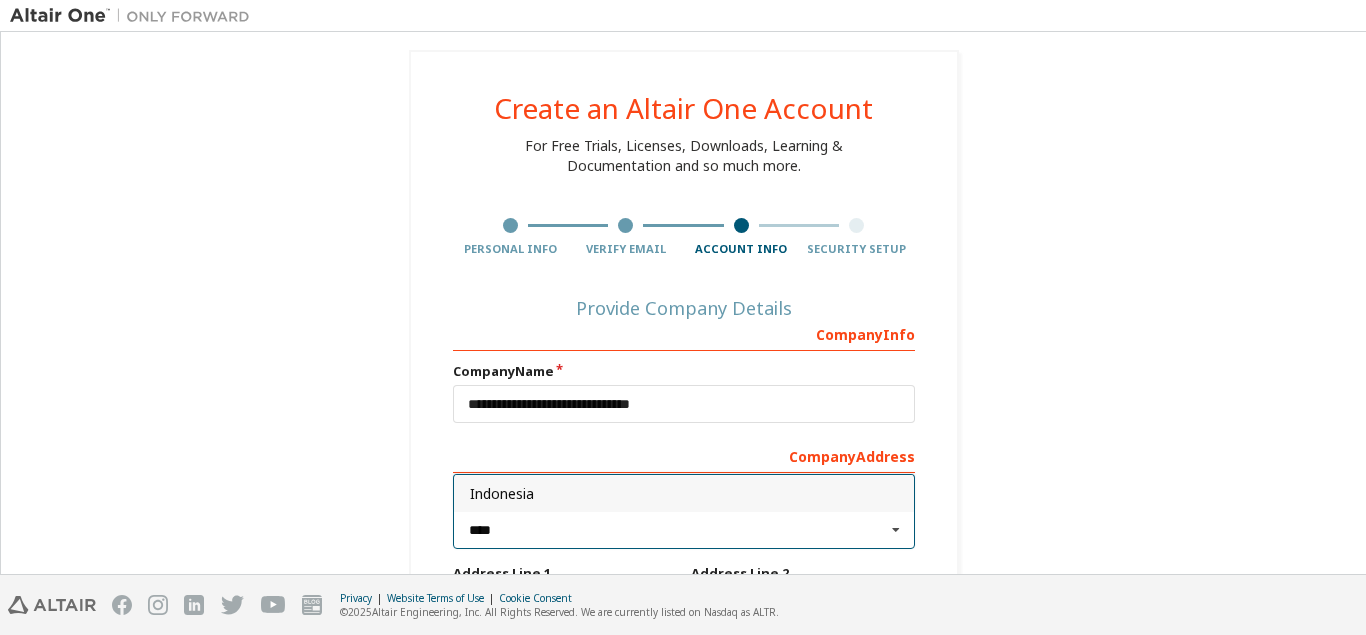 type on "***" 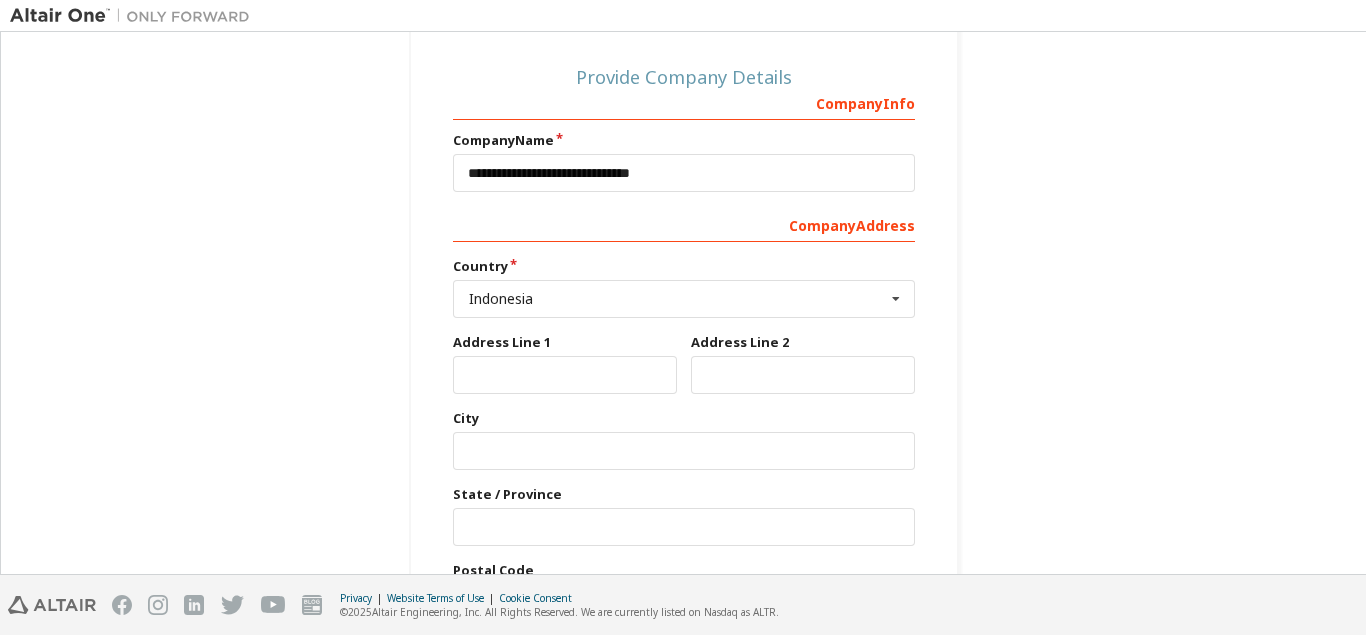 scroll, scrollTop: 244, scrollLeft: 0, axis: vertical 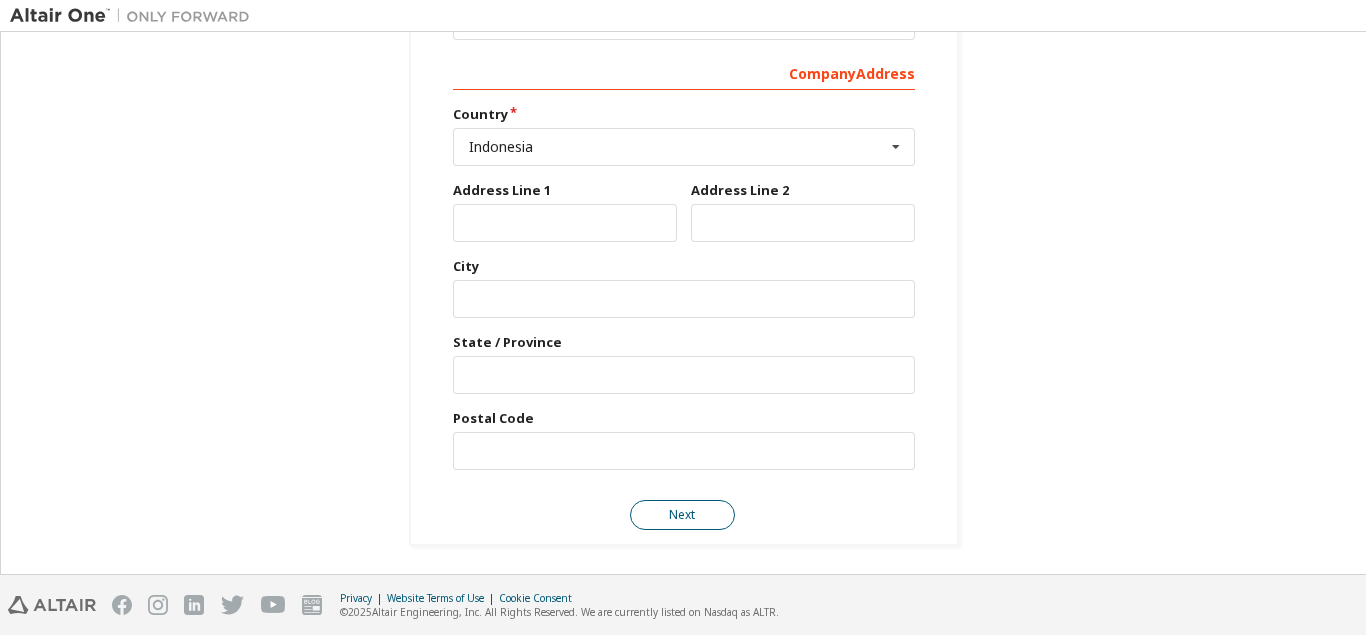 click on "Next" at bounding box center (682, 515) 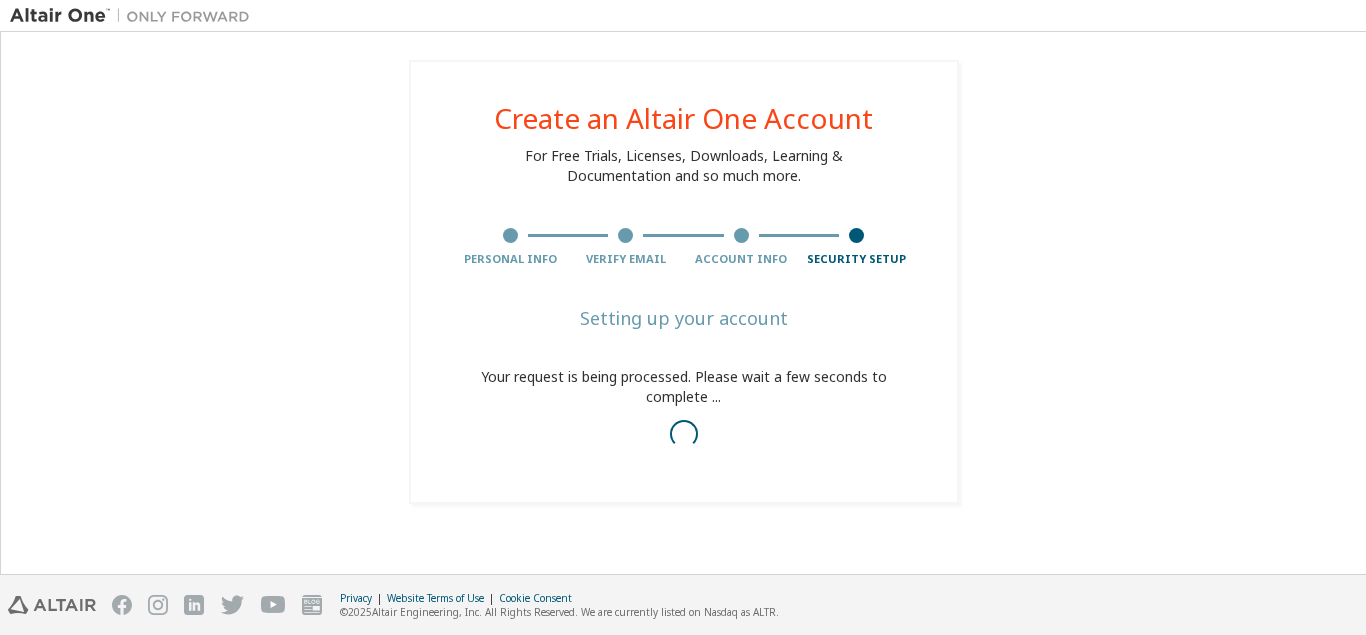 scroll, scrollTop: 0, scrollLeft: 0, axis: both 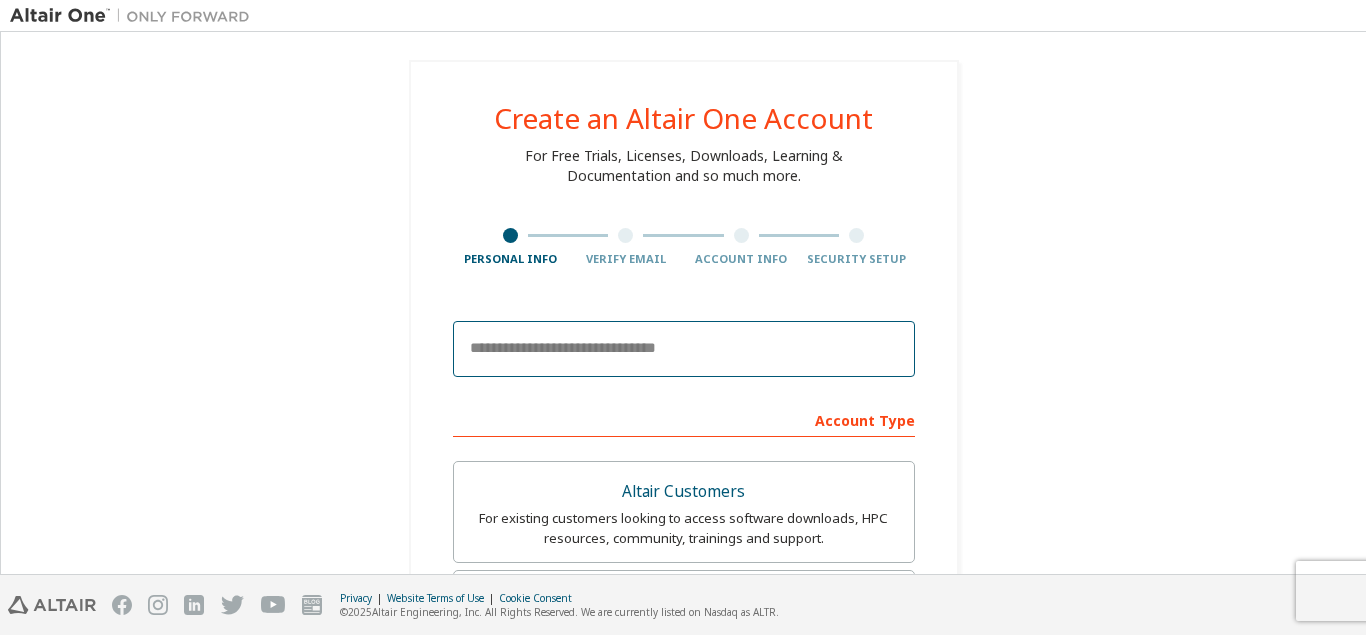 click at bounding box center (684, 349) 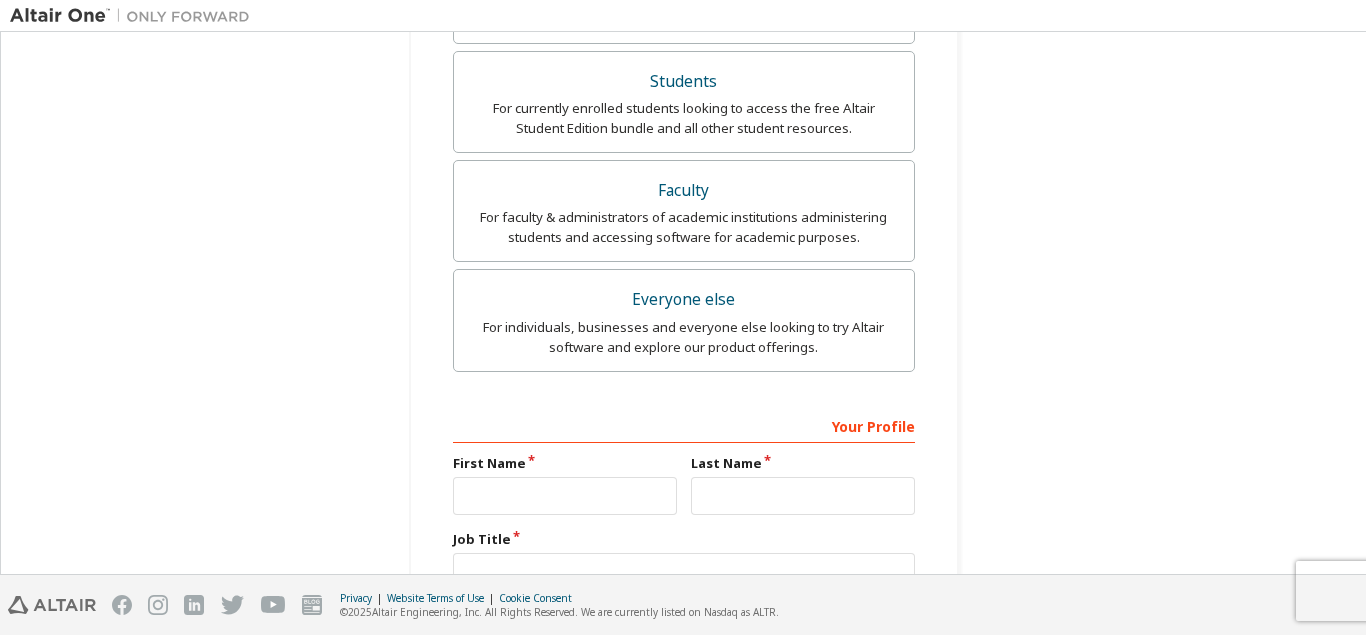 scroll, scrollTop: 608, scrollLeft: 0, axis: vertical 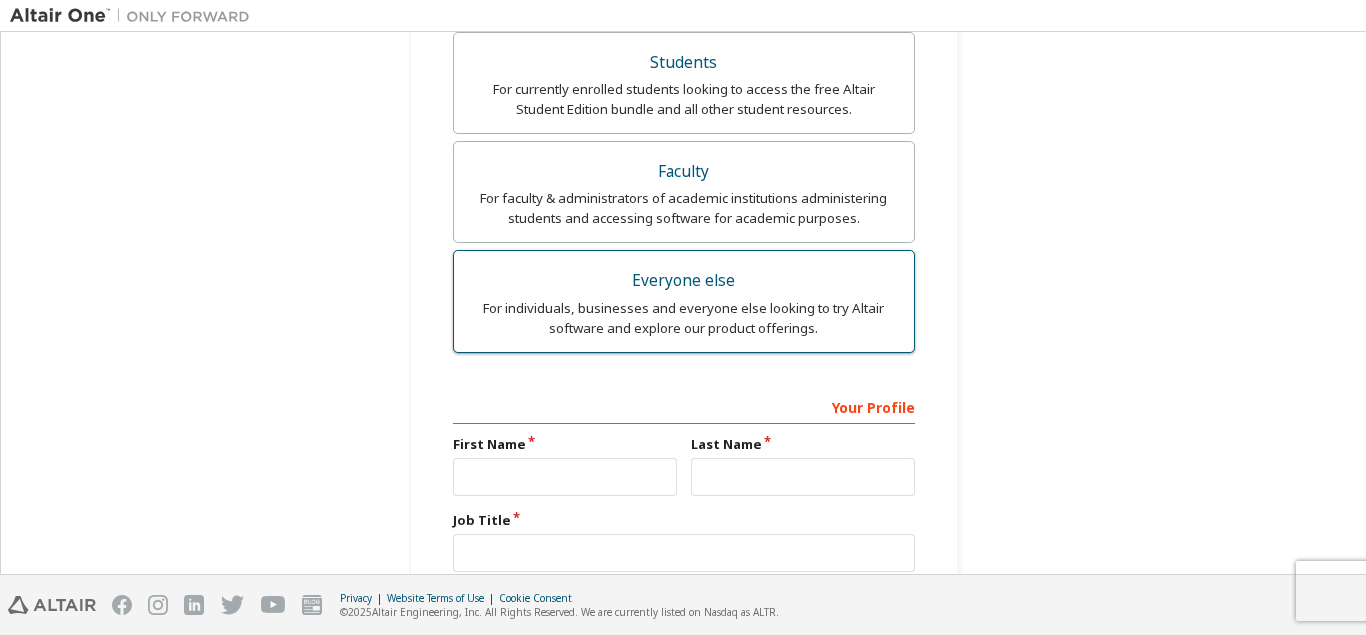 type on "**********" 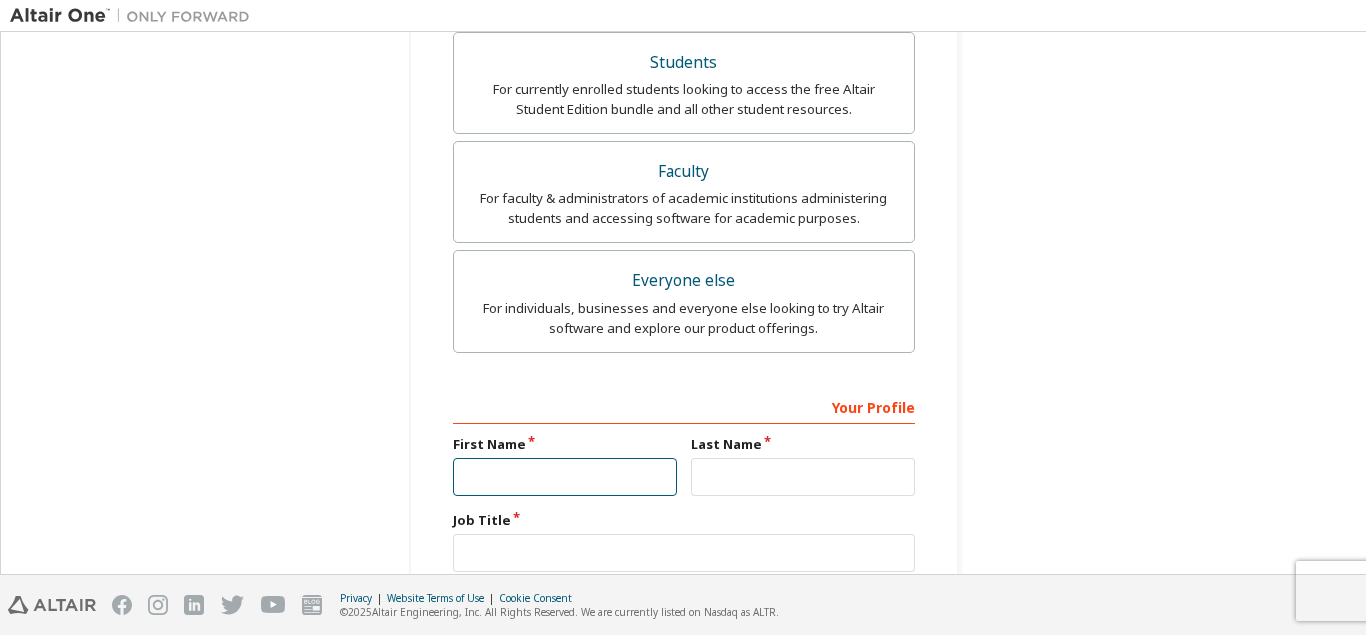 click at bounding box center [565, 477] 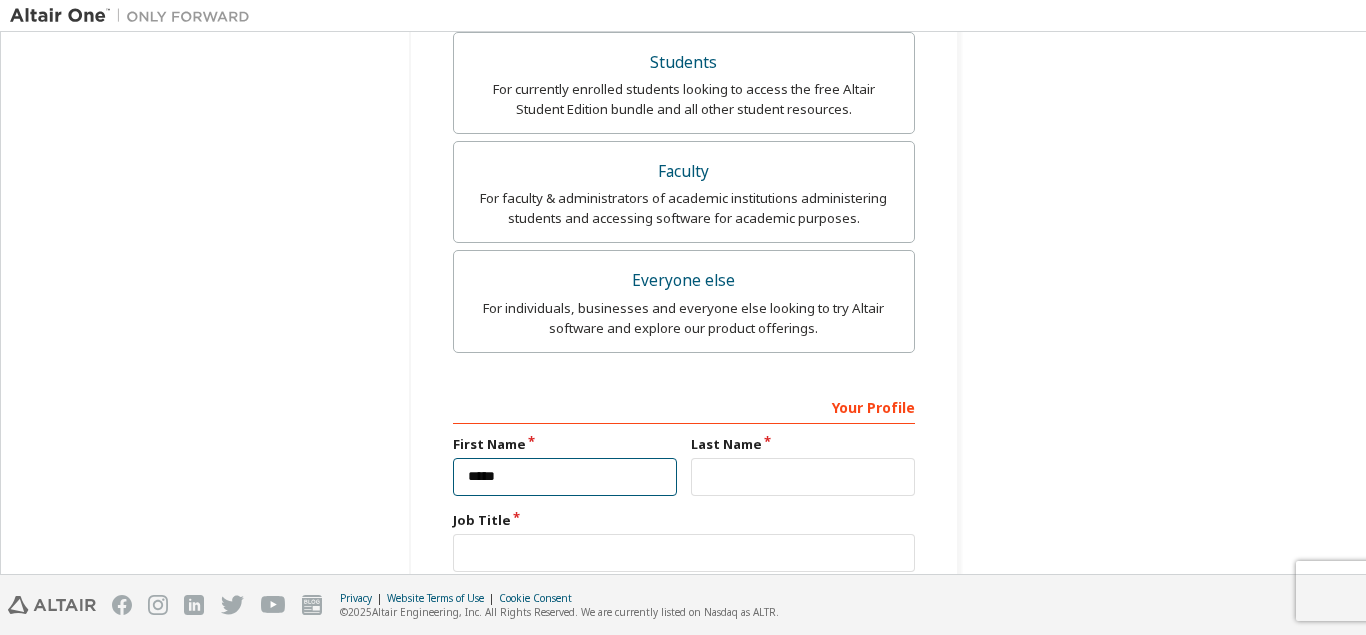 type on "*****" 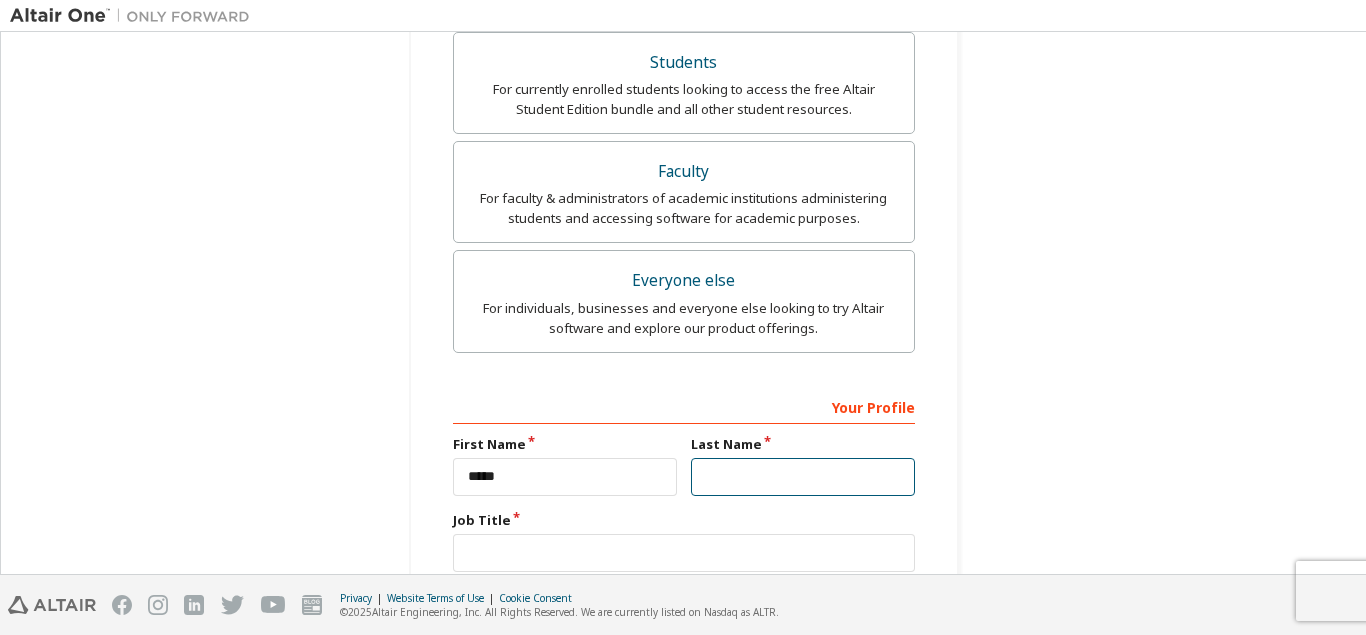 click at bounding box center [803, 477] 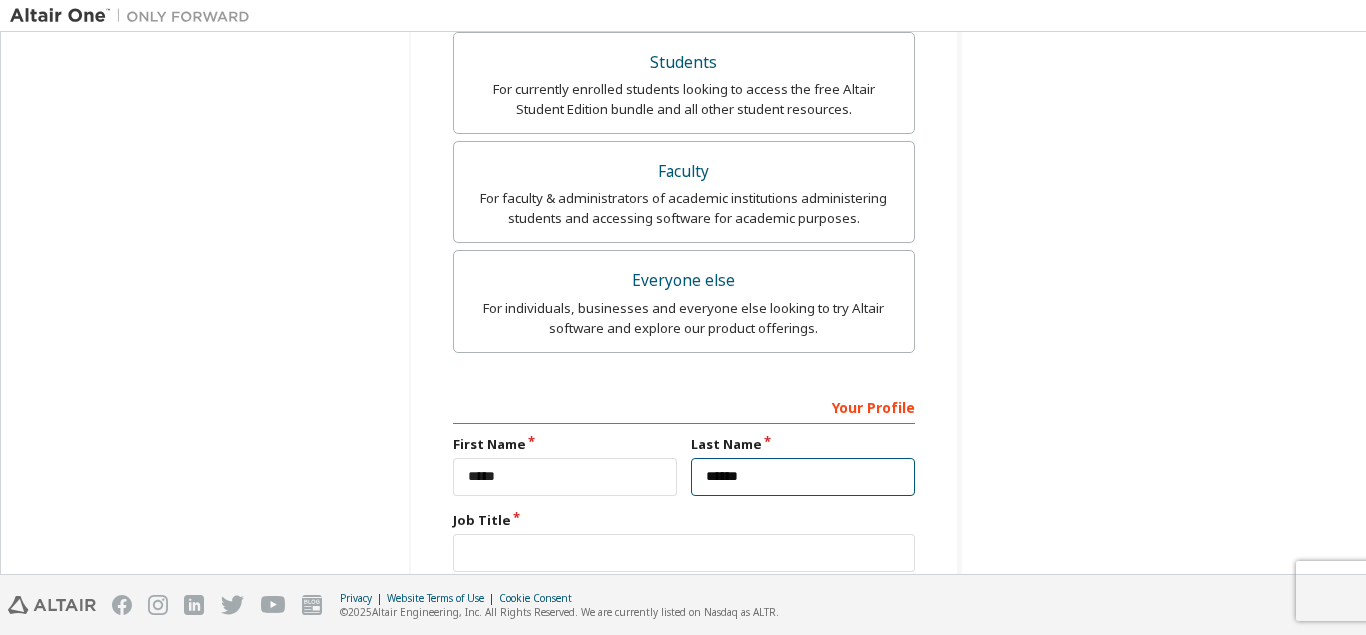 type on "******" 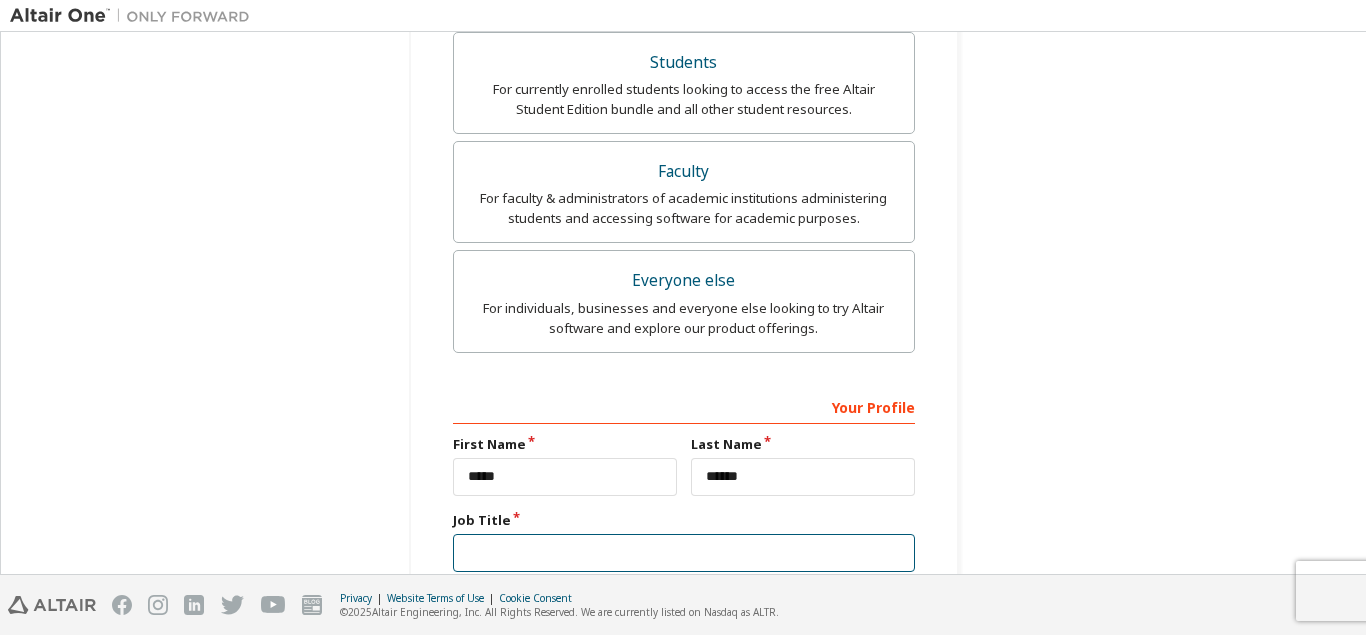 click at bounding box center (684, 553) 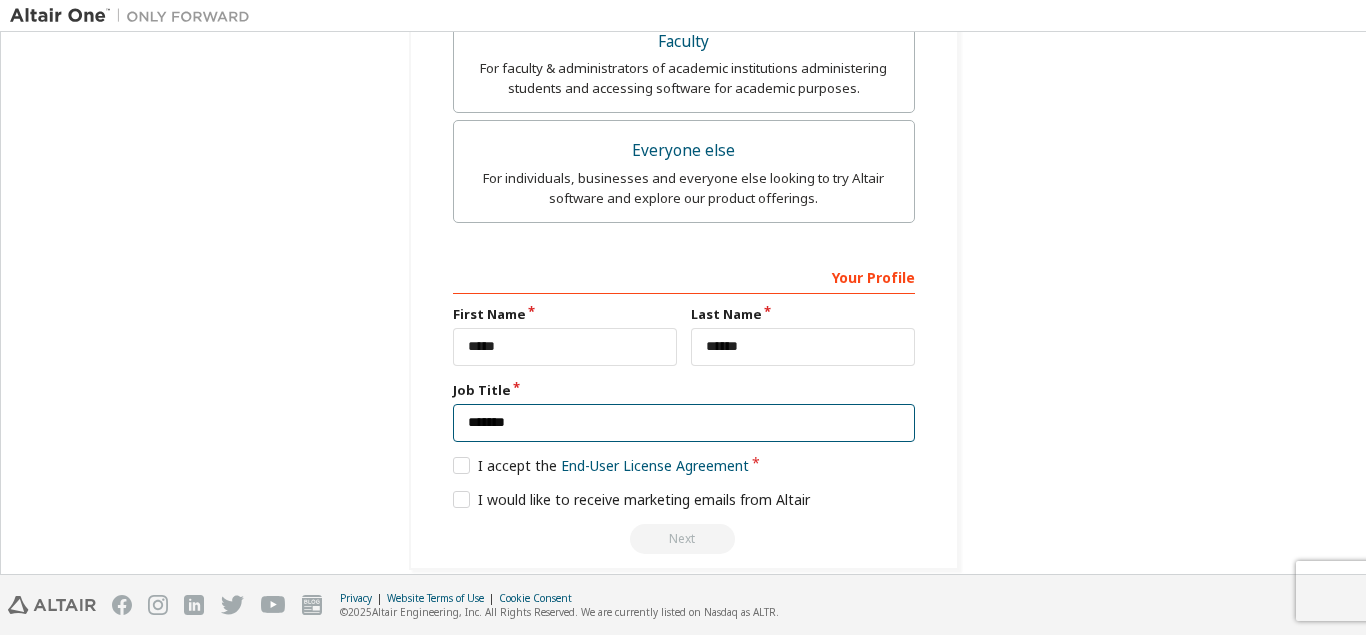 scroll, scrollTop: 762, scrollLeft: 0, axis: vertical 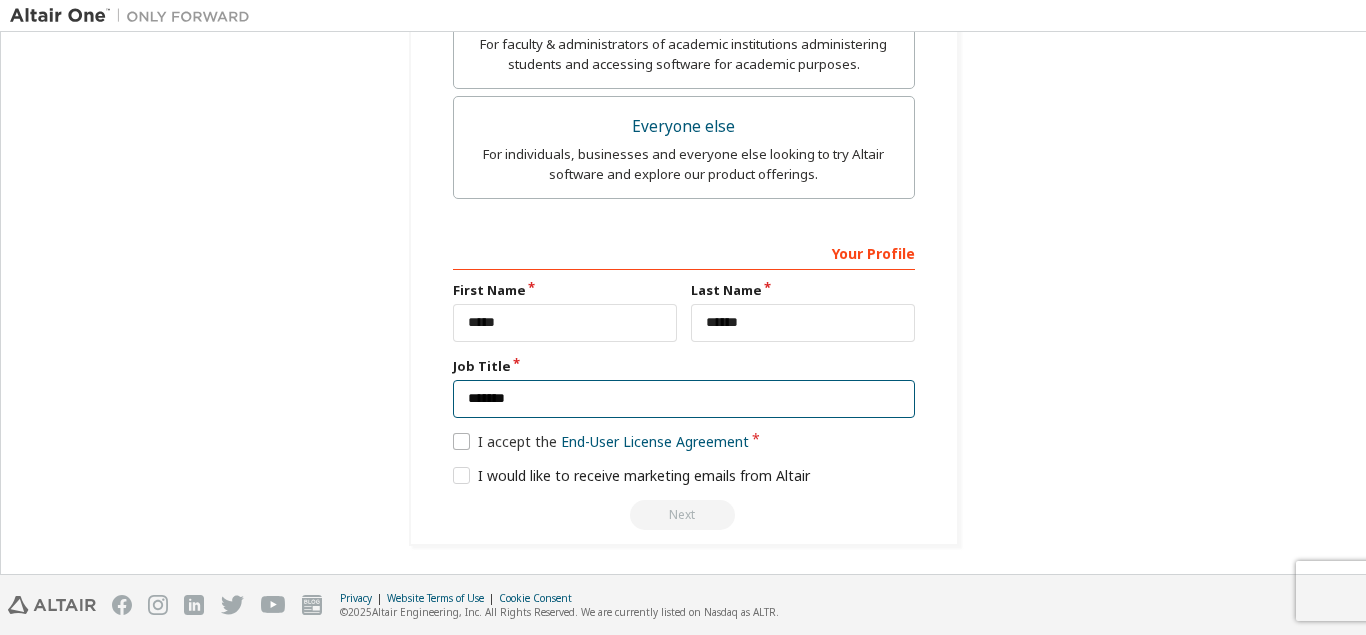 type on "*******" 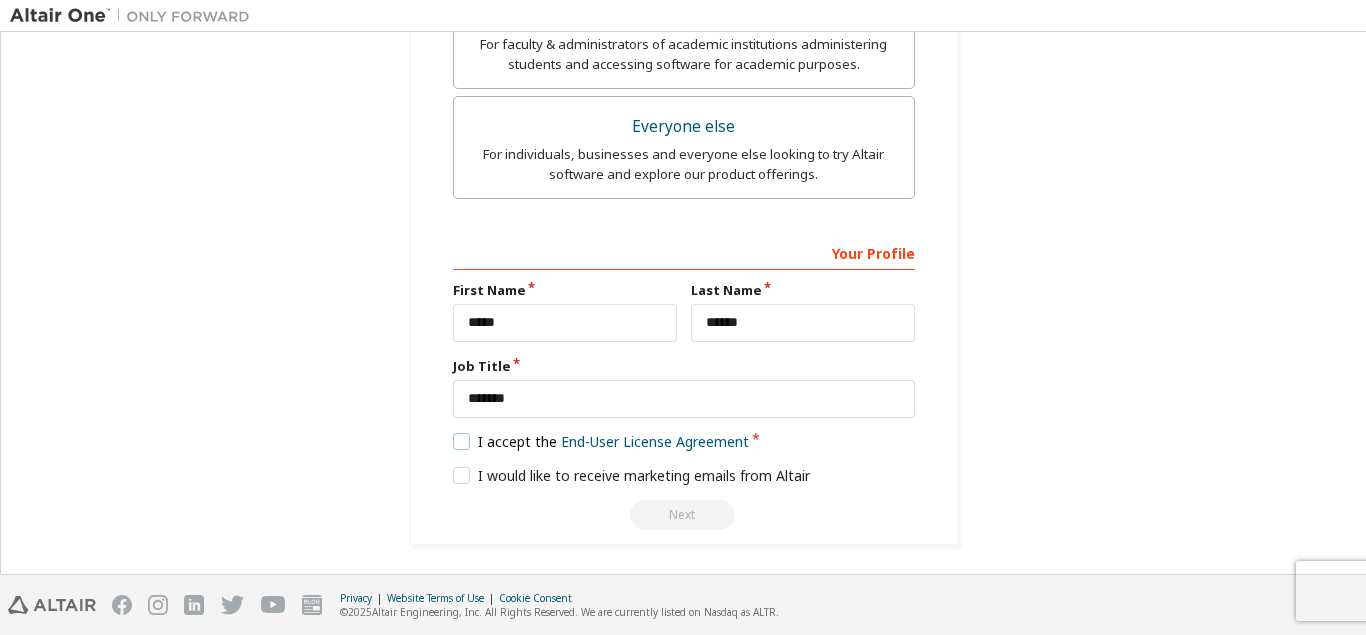 click on "I accept the    End-User License Agreement" at bounding box center (601, 441) 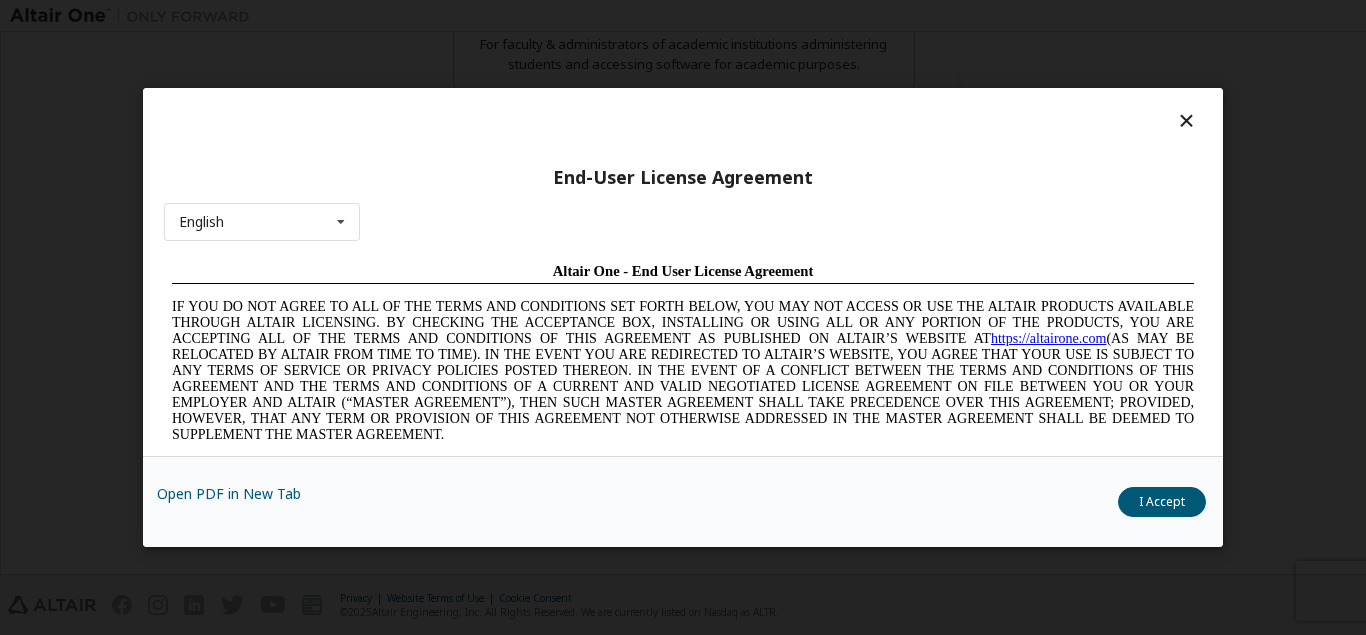 scroll, scrollTop: 0, scrollLeft: 0, axis: both 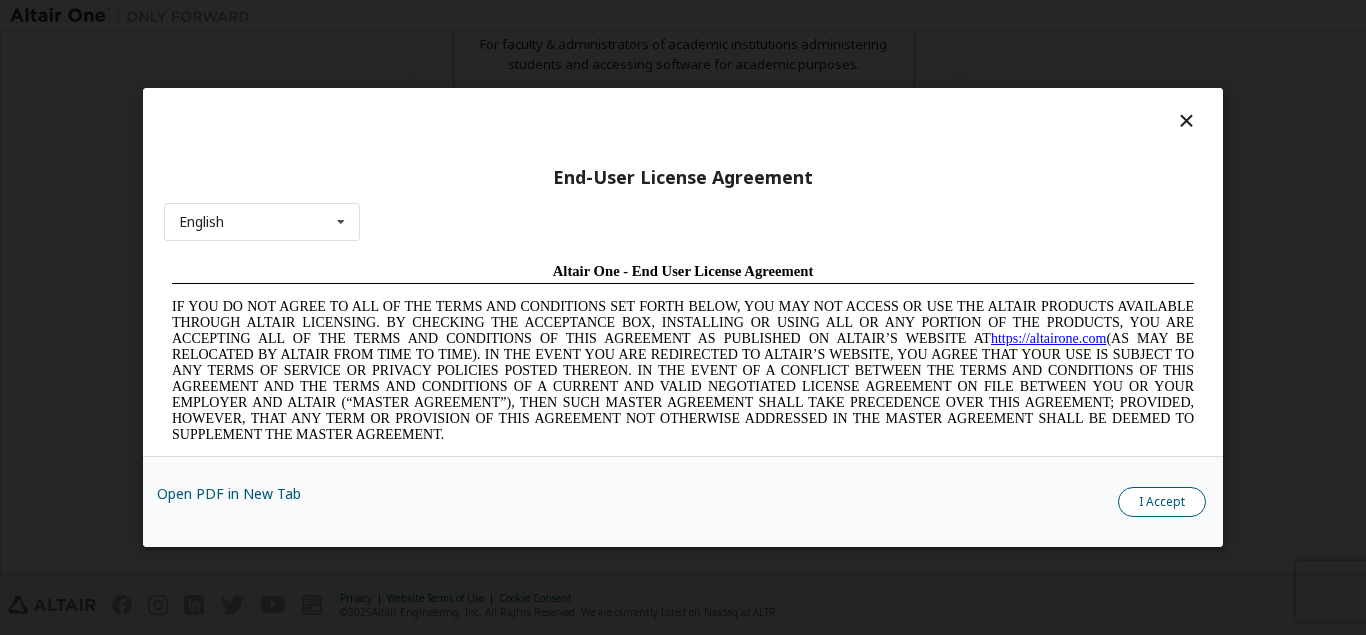 click on "I Accept" at bounding box center [1162, 502] 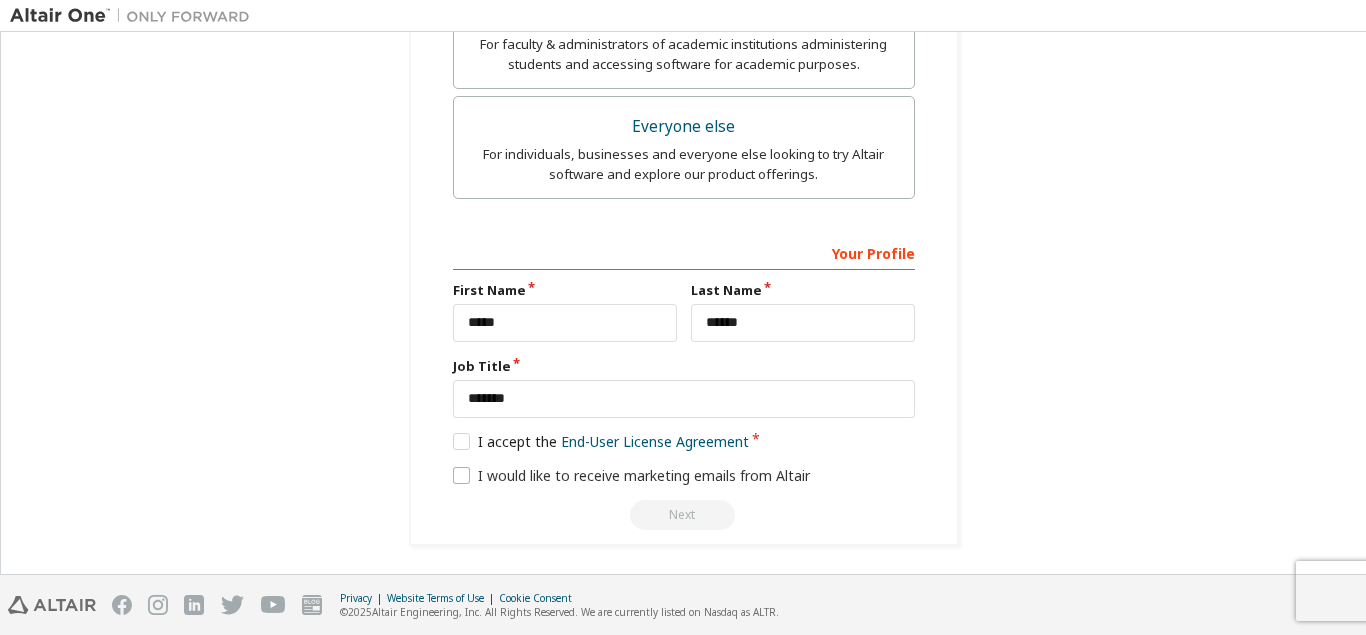 drag, startPoint x: 458, startPoint y: 464, endPoint x: 461, endPoint y: 480, distance: 16.27882 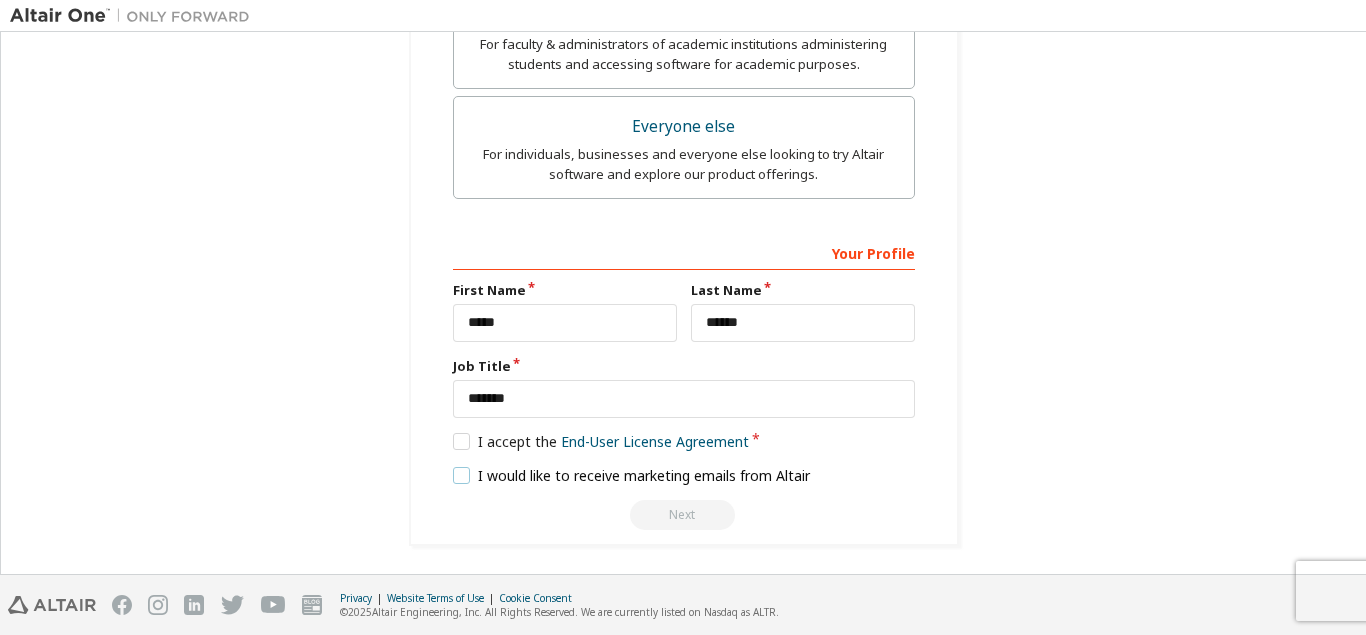 click on "I would like to receive marketing emails from Altair" at bounding box center [632, 475] 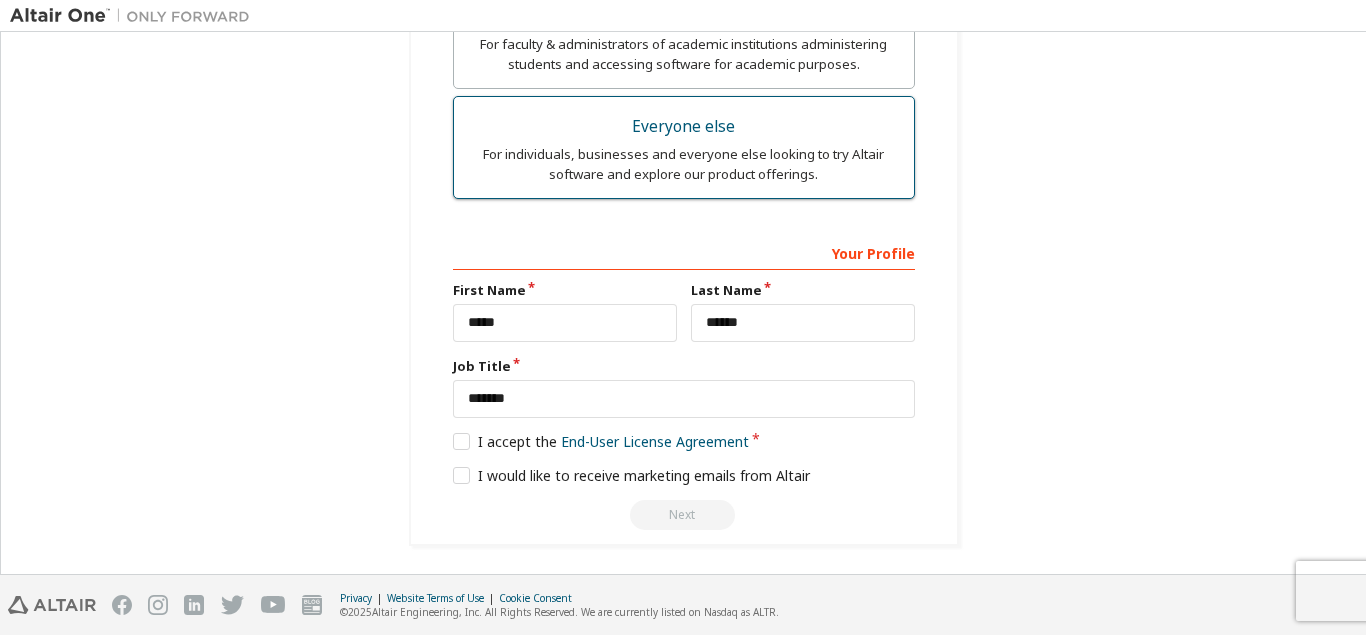 click on "For individuals, businesses and everyone else looking to try Altair software and explore our product offerings." at bounding box center (684, 164) 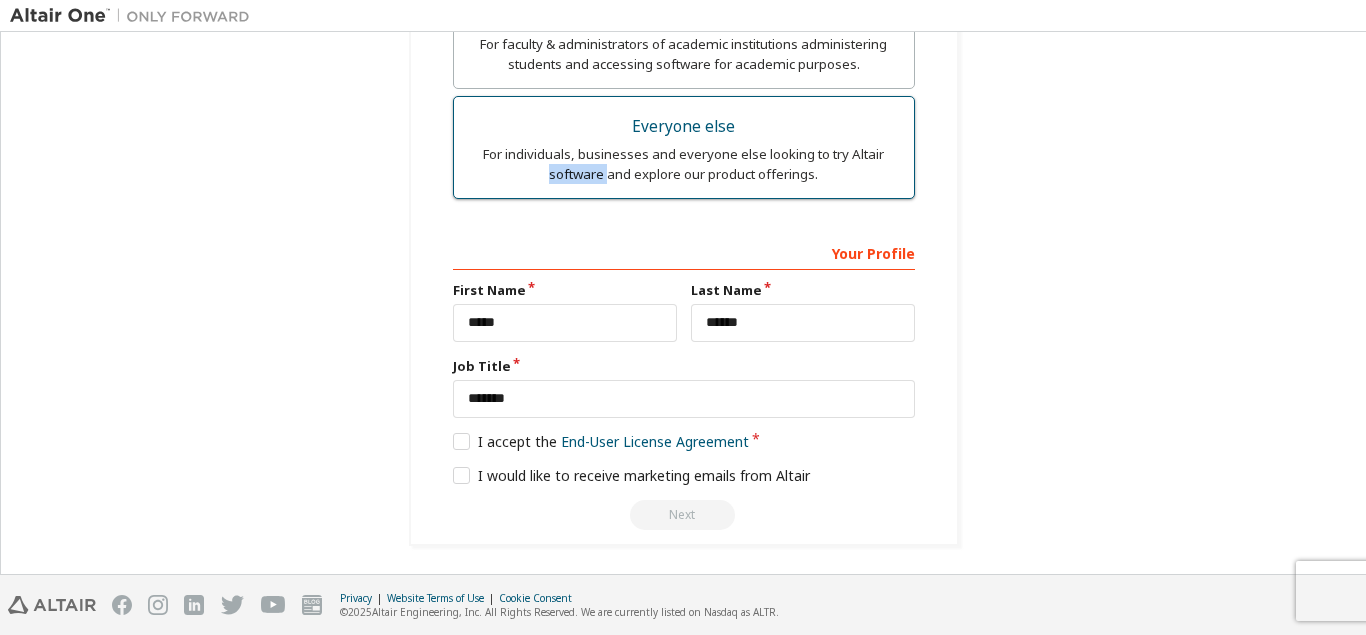 click on "For individuals, businesses and everyone else looking to try Altair software and explore our product offerings." at bounding box center [684, 164] 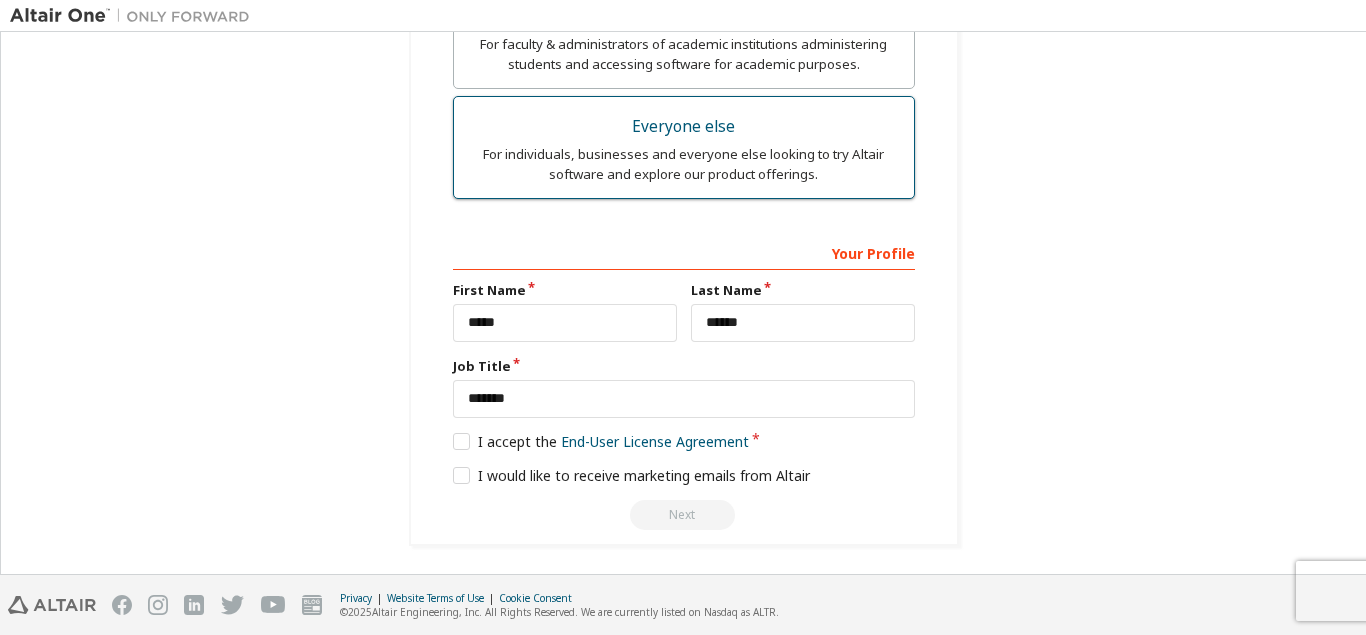 click on "For individuals, businesses and everyone else looking to try Altair software and explore our product offerings." at bounding box center (684, 164) 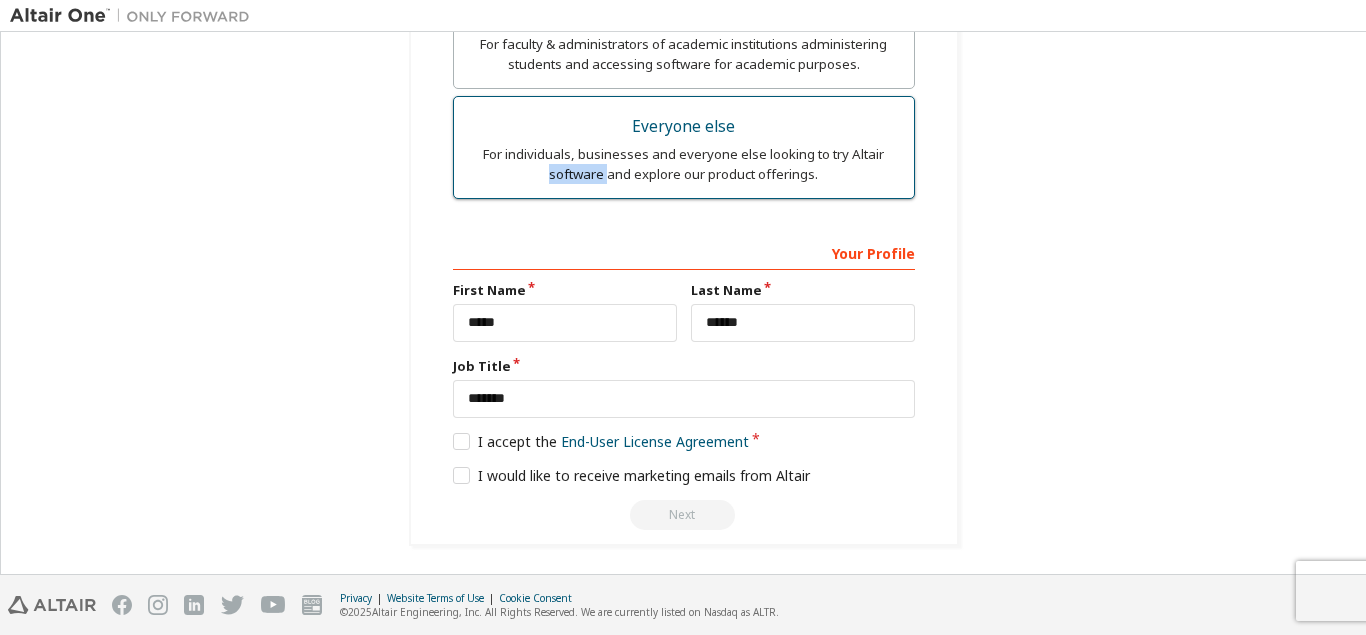 click on "For individuals, businesses and everyone else looking to try Altair software and explore our product offerings." at bounding box center [684, 164] 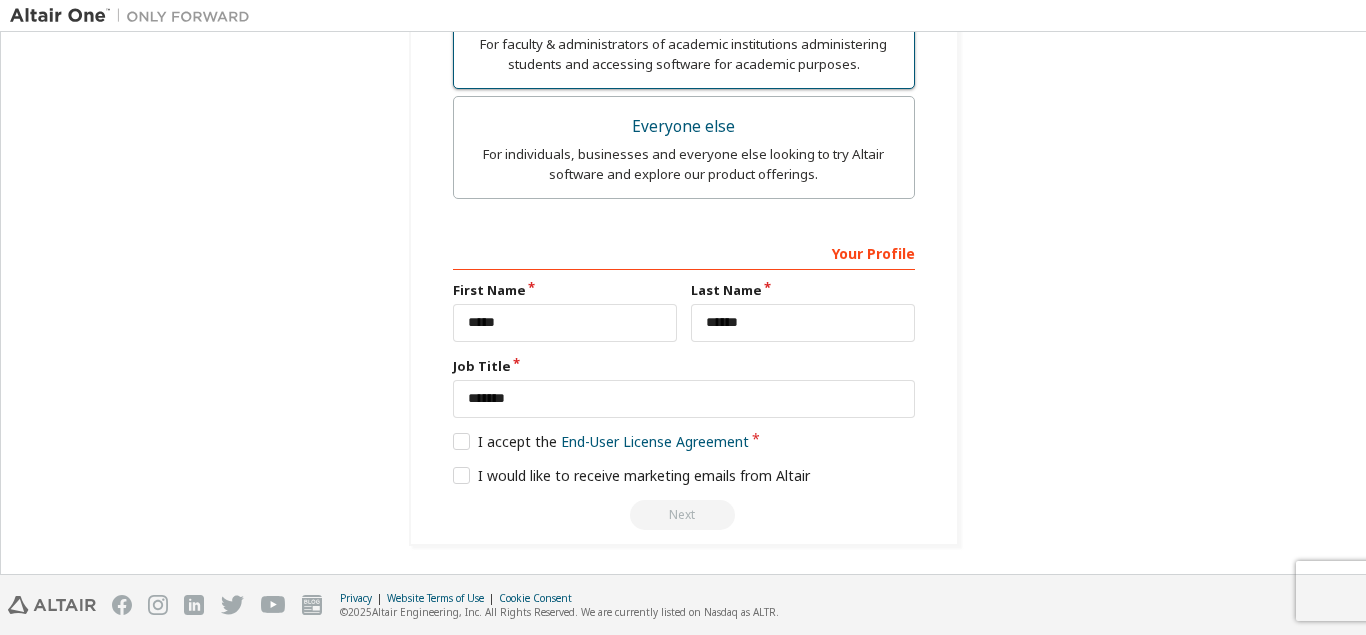 click on "For faculty & administrators of academic institutions administering students and accessing software for academic purposes." at bounding box center [684, 54] 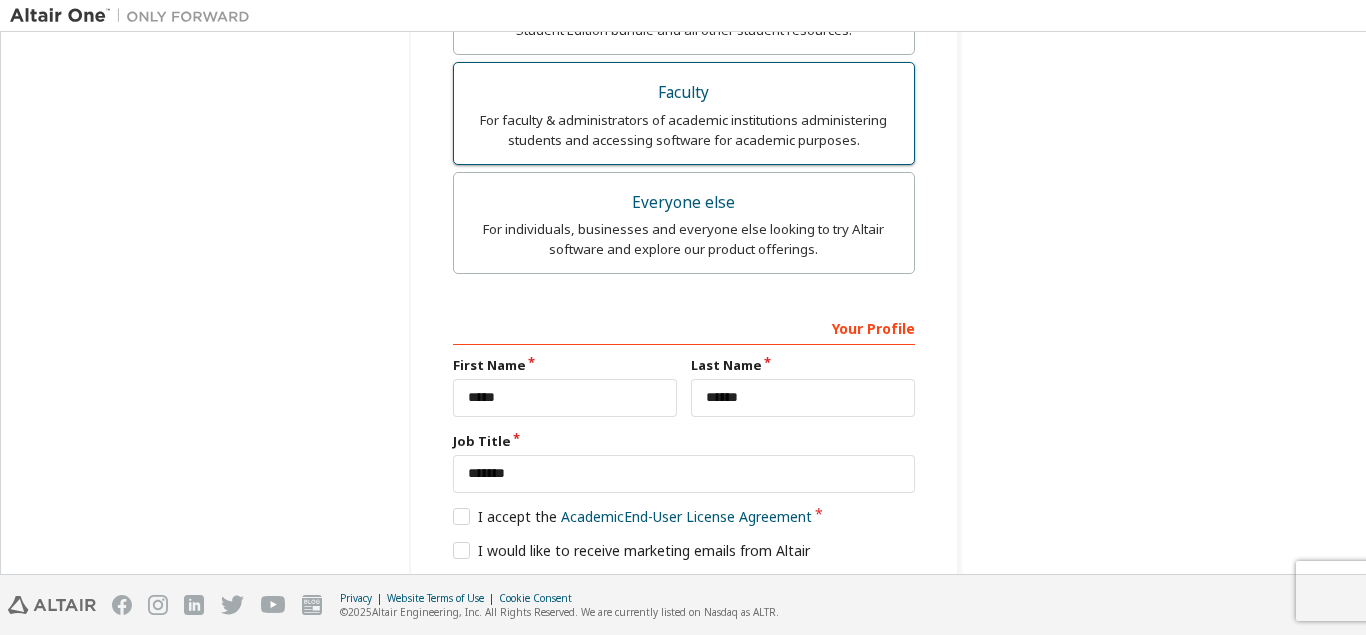 scroll, scrollTop: 837, scrollLeft: 0, axis: vertical 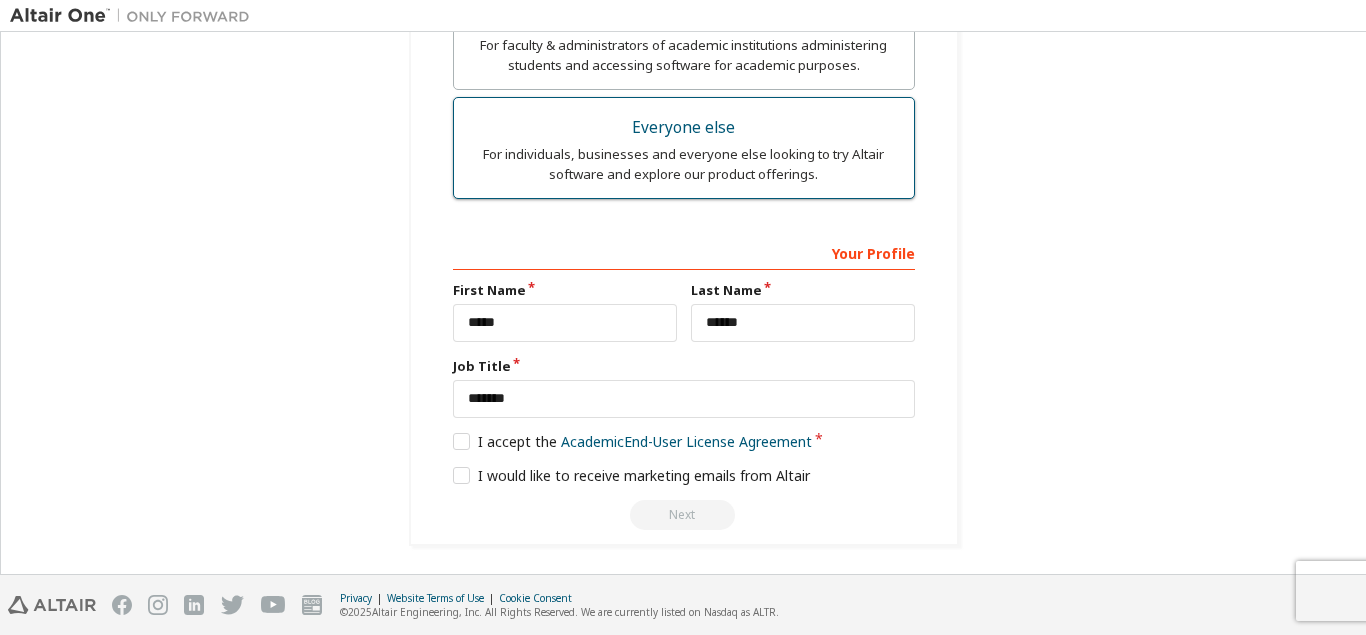 click on "Everyone else" at bounding box center [684, 128] 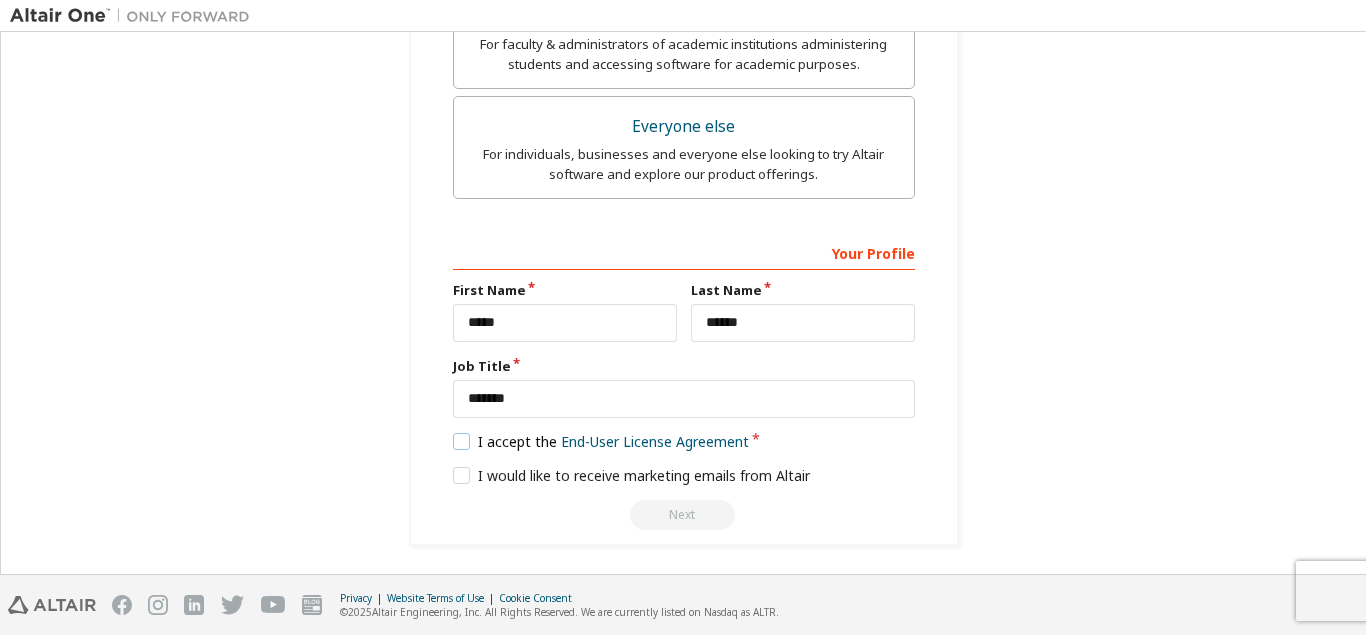 click on "I accept the    End-User License Agreement" at bounding box center (601, 441) 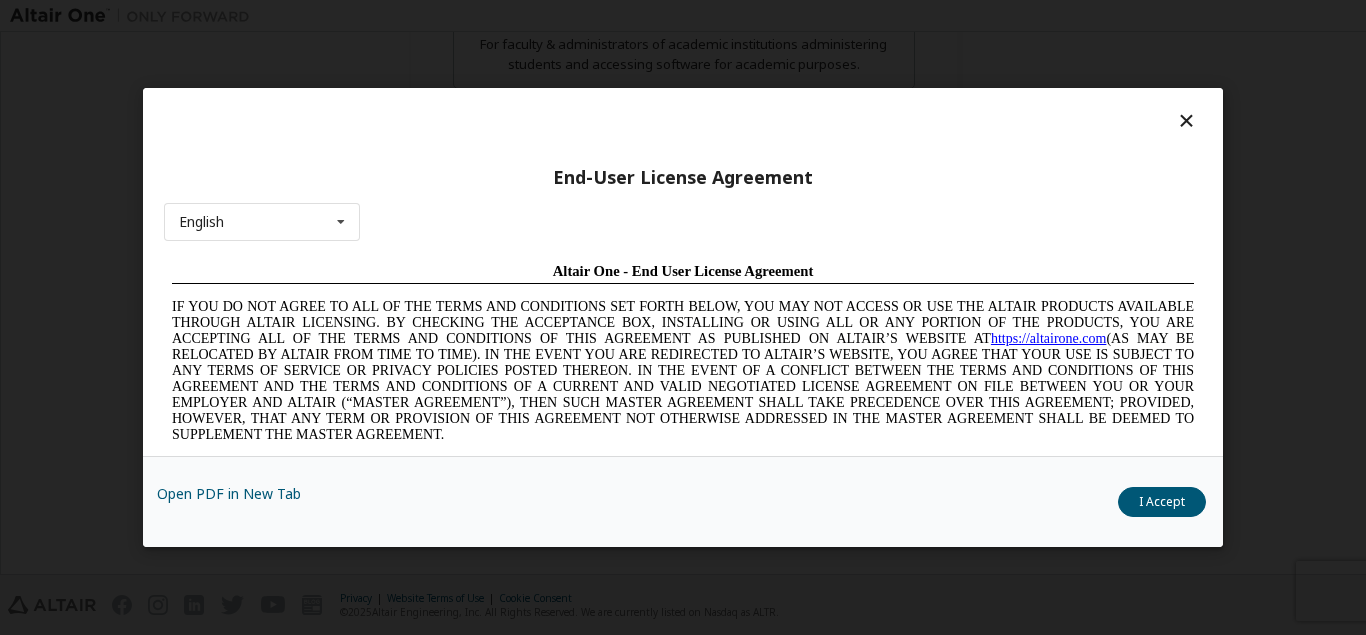 scroll, scrollTop: 0, scrollLeft: 0, axis: both 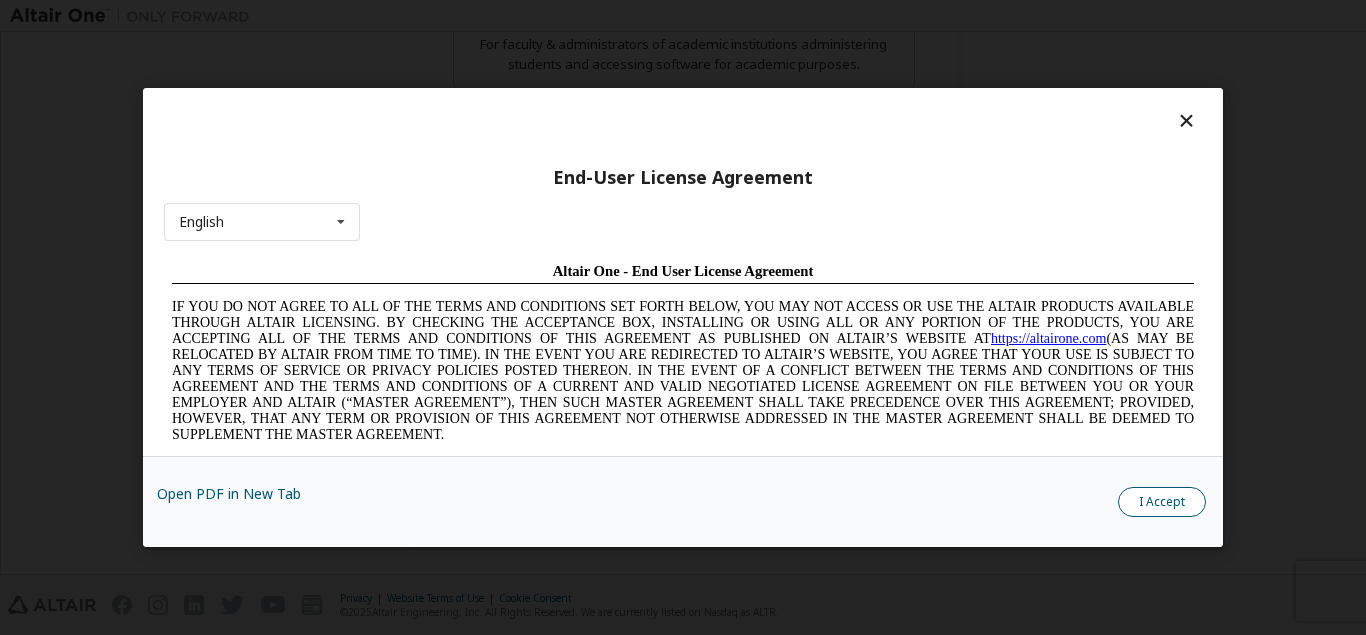 click on "I Accept" at bounding box center [1162, 502] 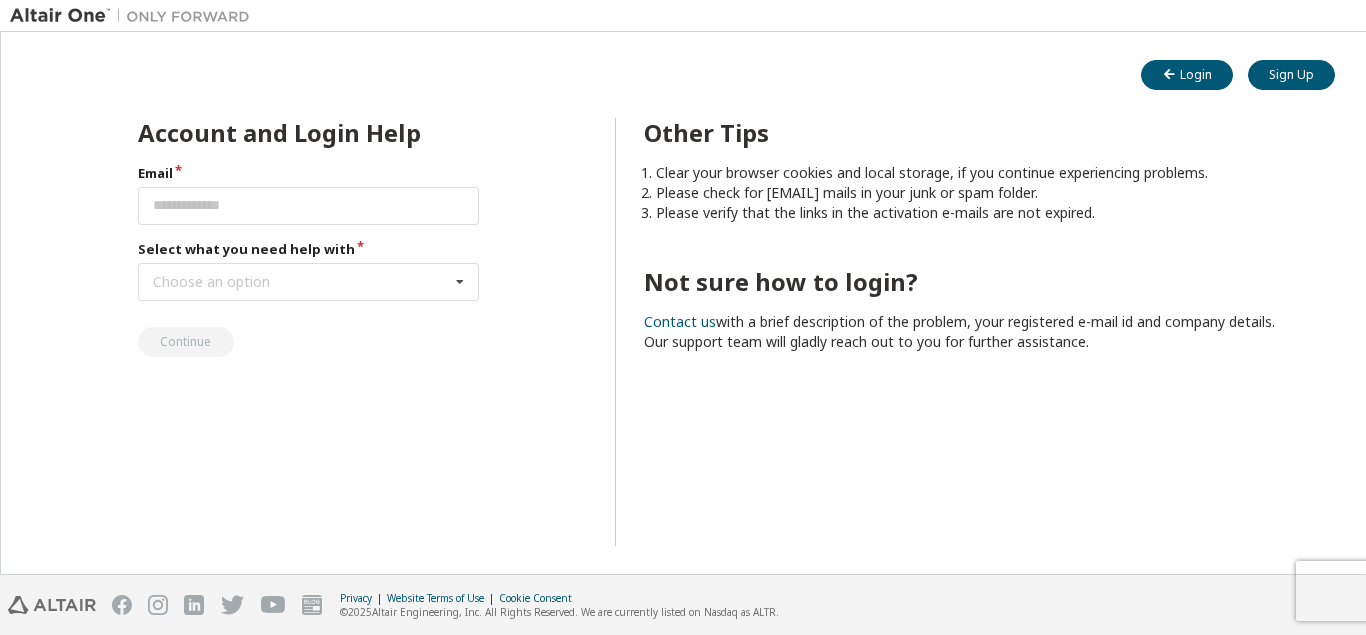 scroll, scrollTop: 0, scrollLeft: 0, axis: both 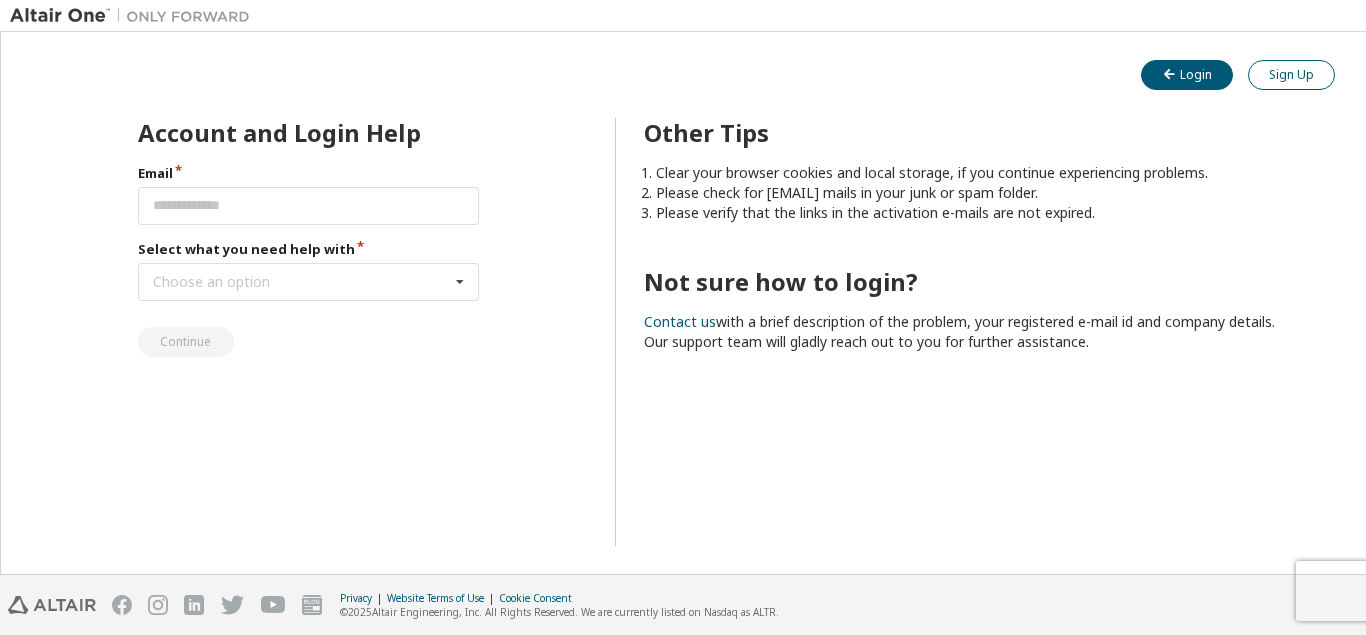 click on "Sign Up" at bounding box center (1291, 75) 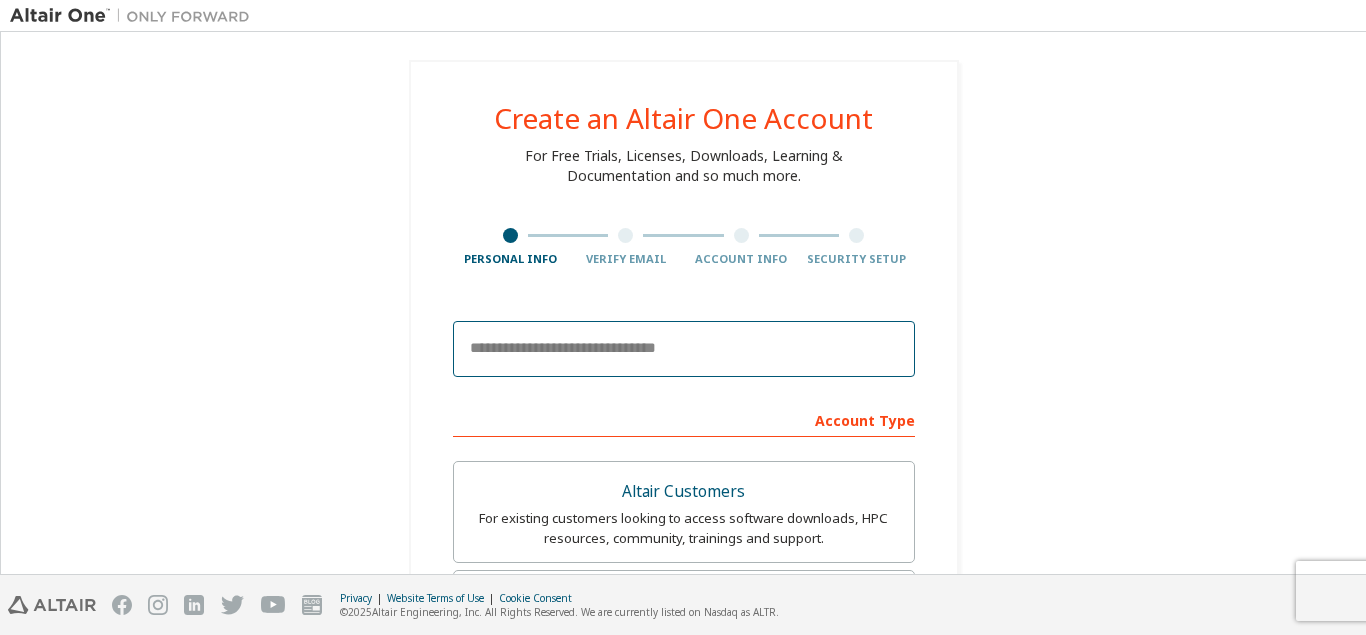 click at bounding box center (684, 349) 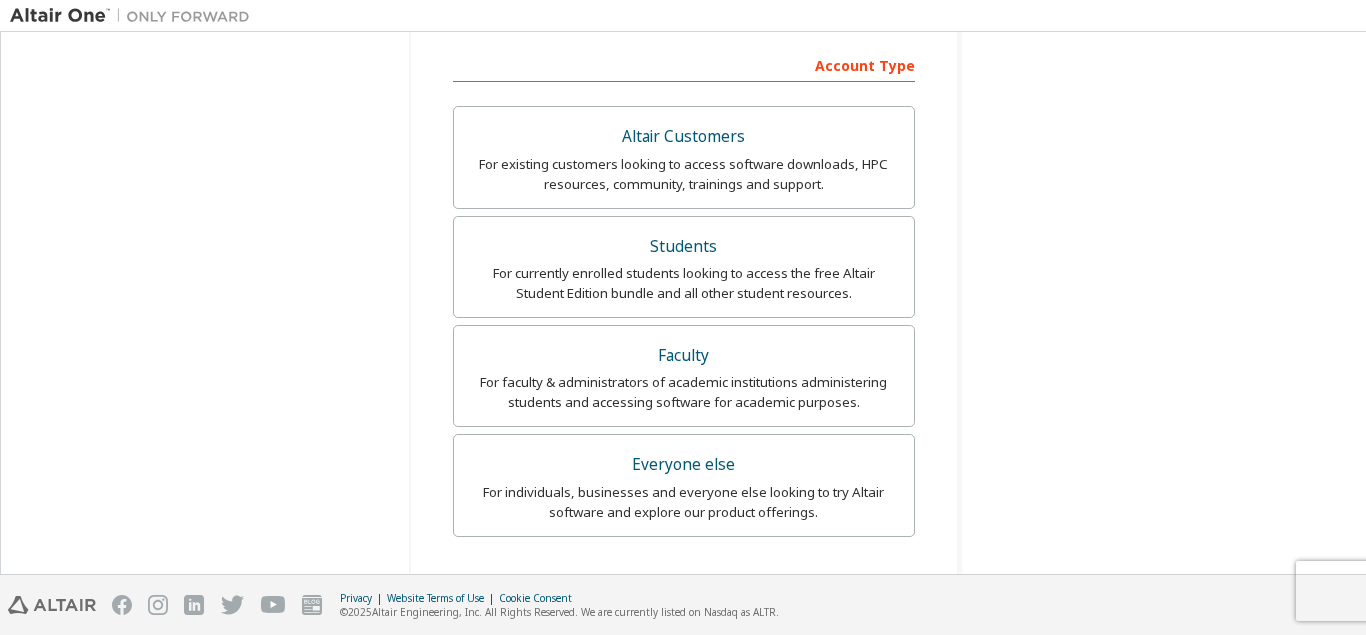 scroll, scrollTop: 426, scrollLeft: 0, axis: vertical 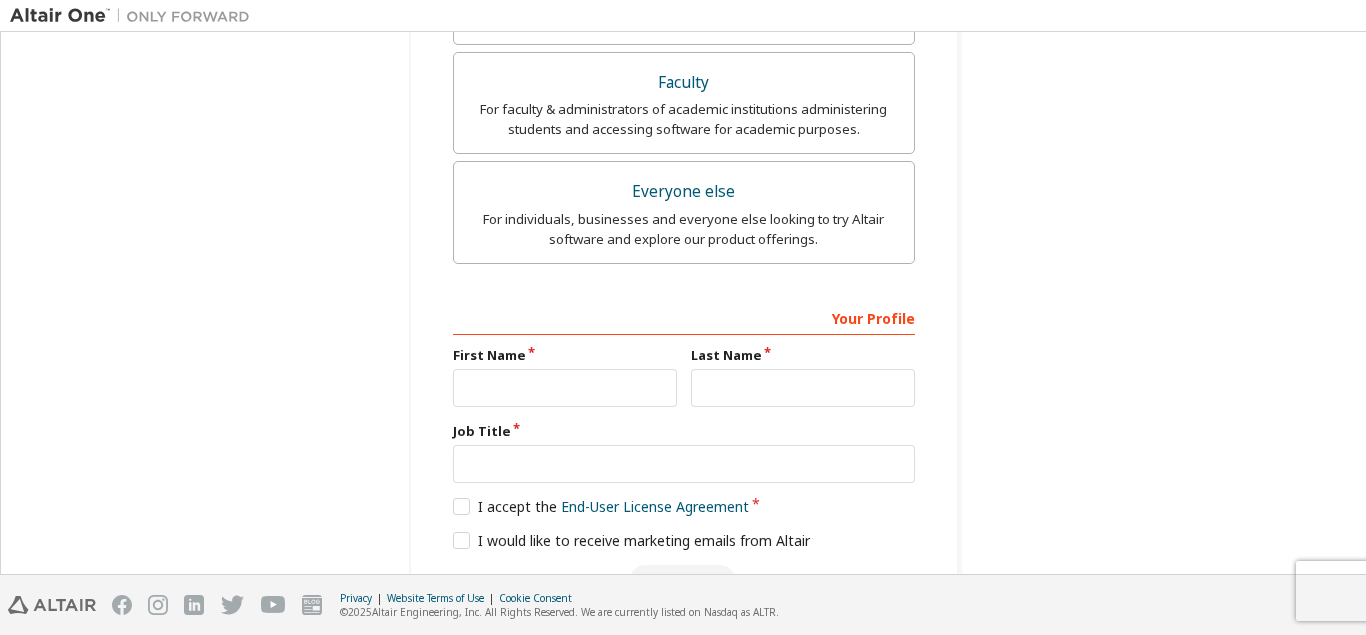 type on "**********" 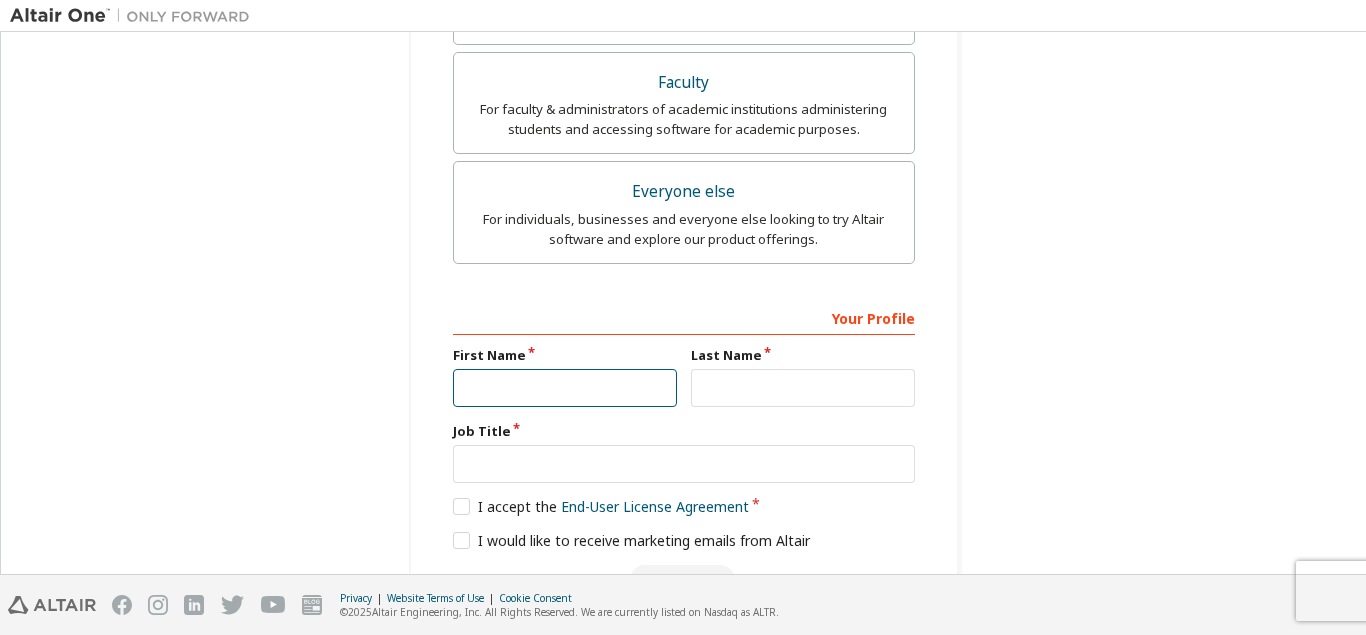 click at bounding box center (565, 388) 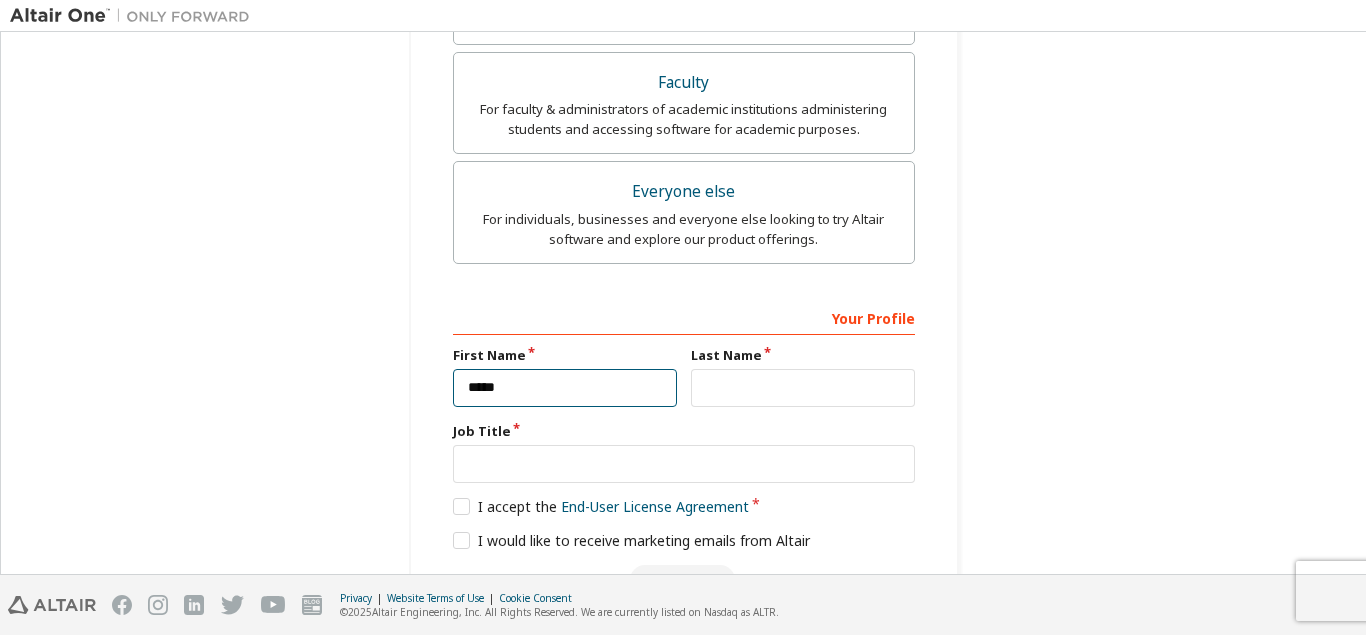 type on "*****" 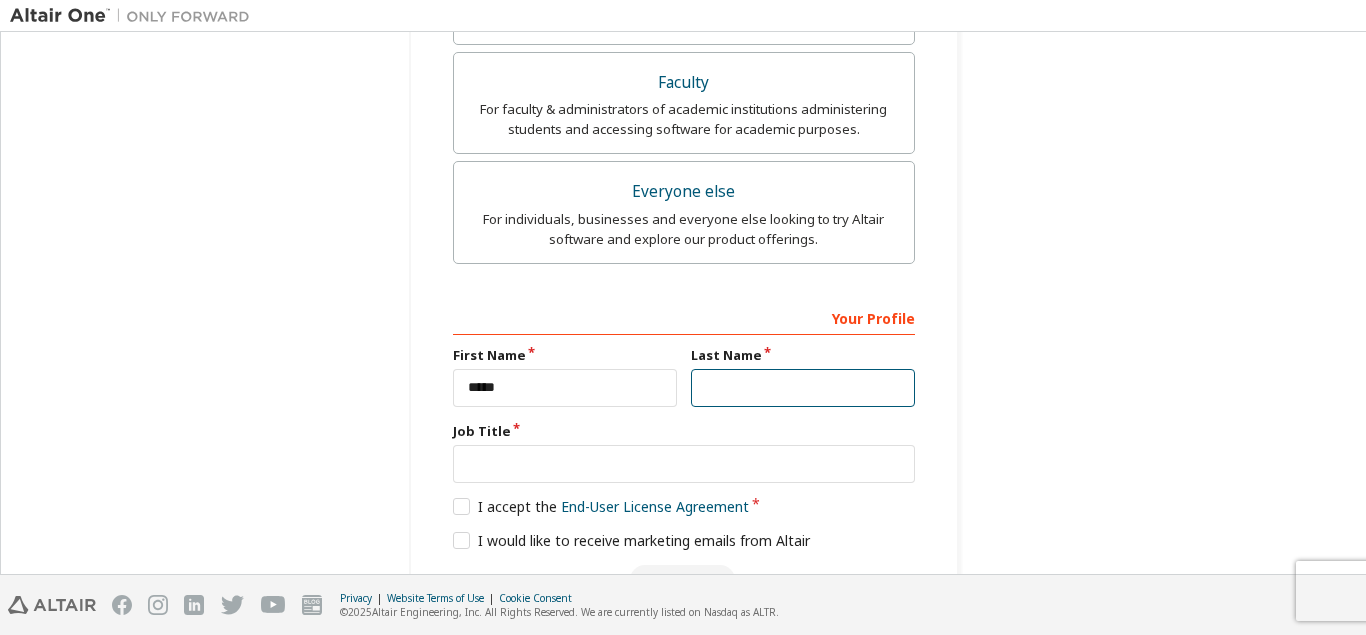 click at bounding box center [803, 388] 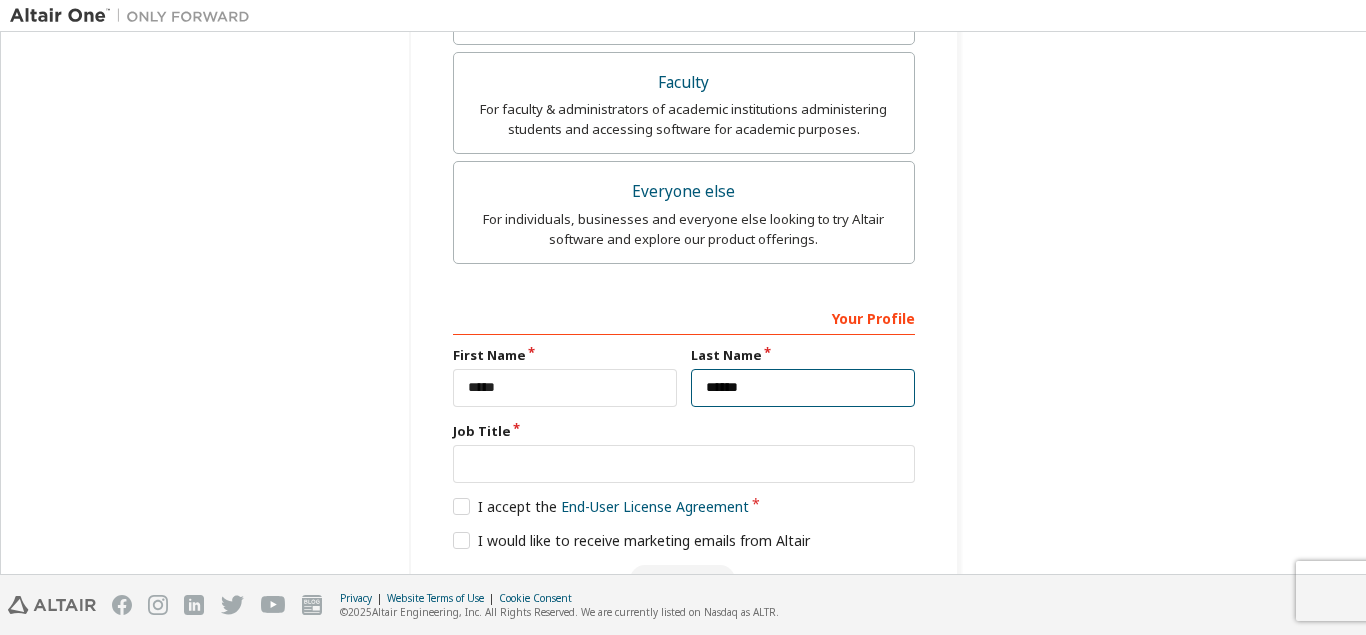 type on "******" 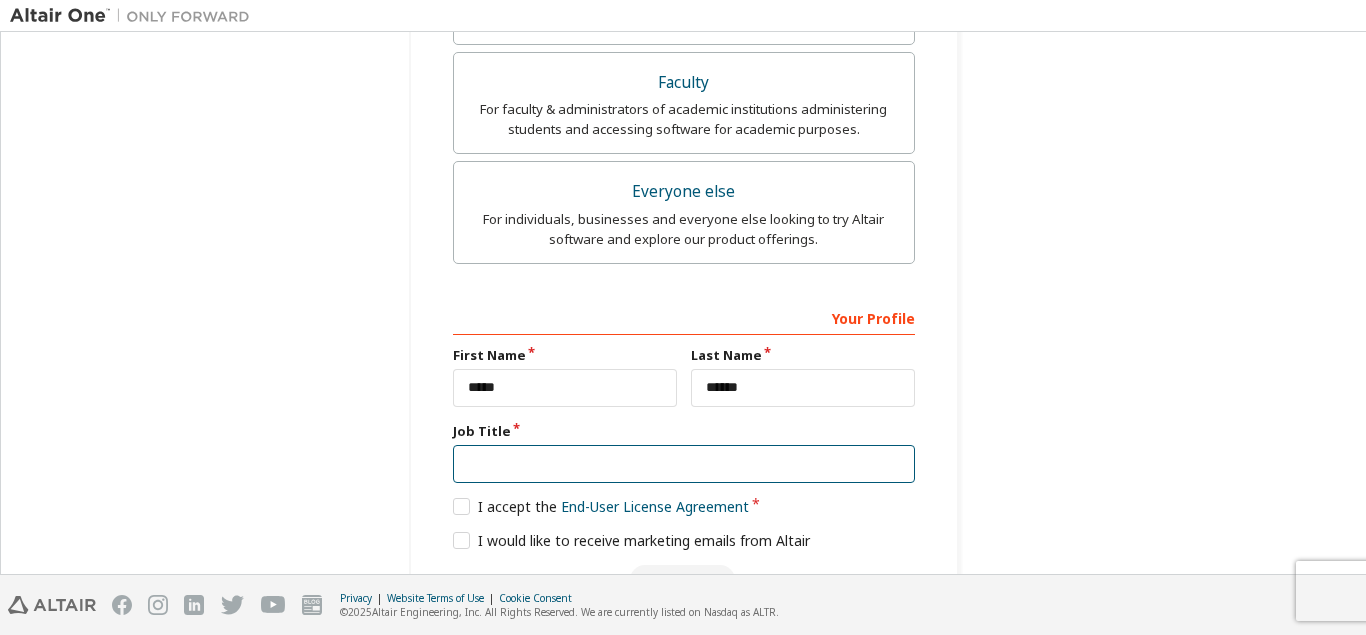 click at bounding box center [684, 464] 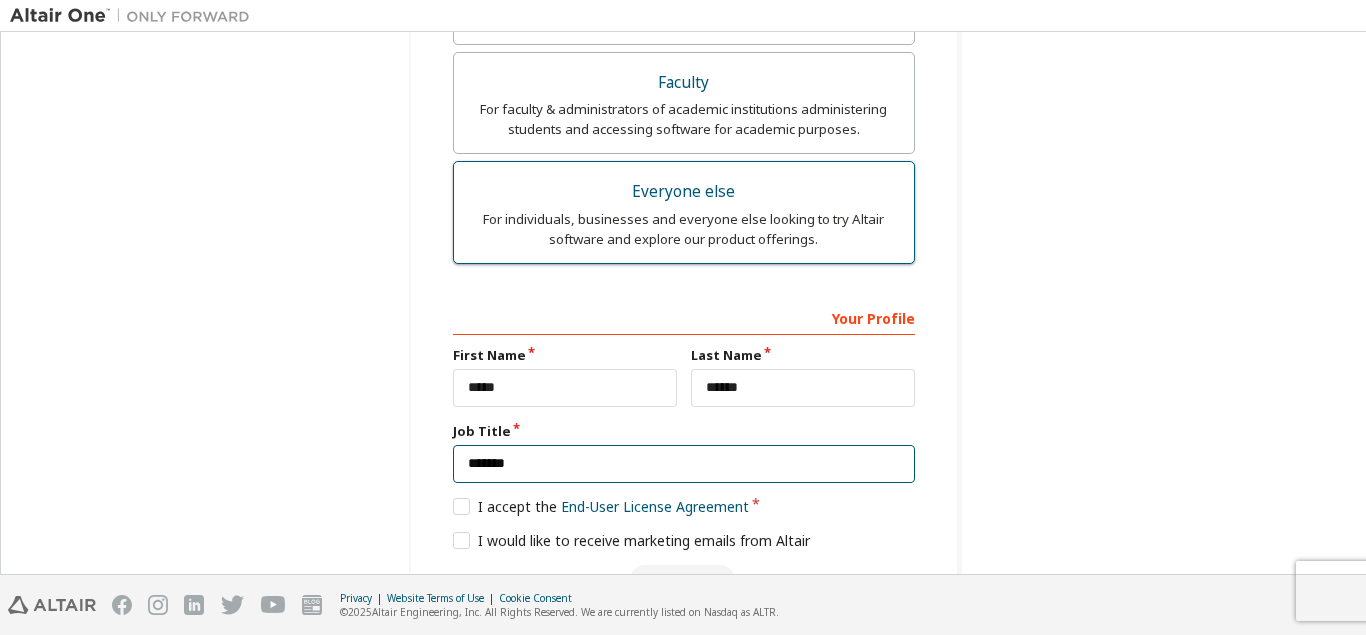 type on "*******" 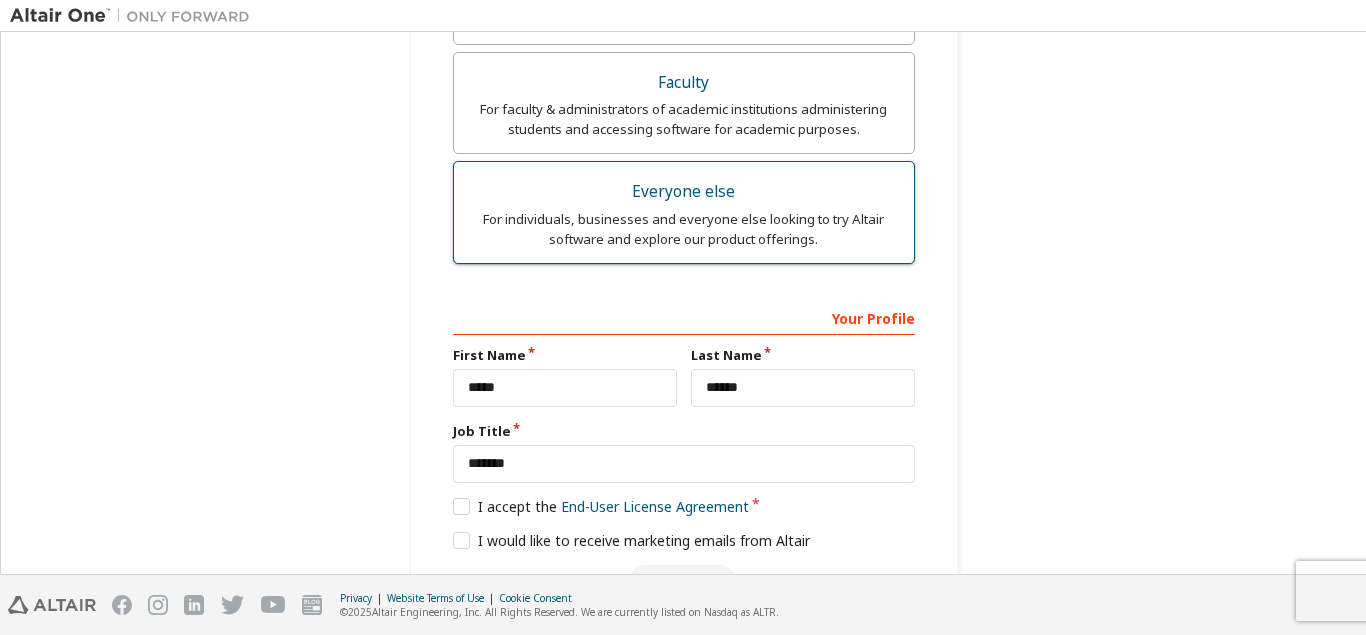 click on "Everyone else" at bounding box center [684, 192] 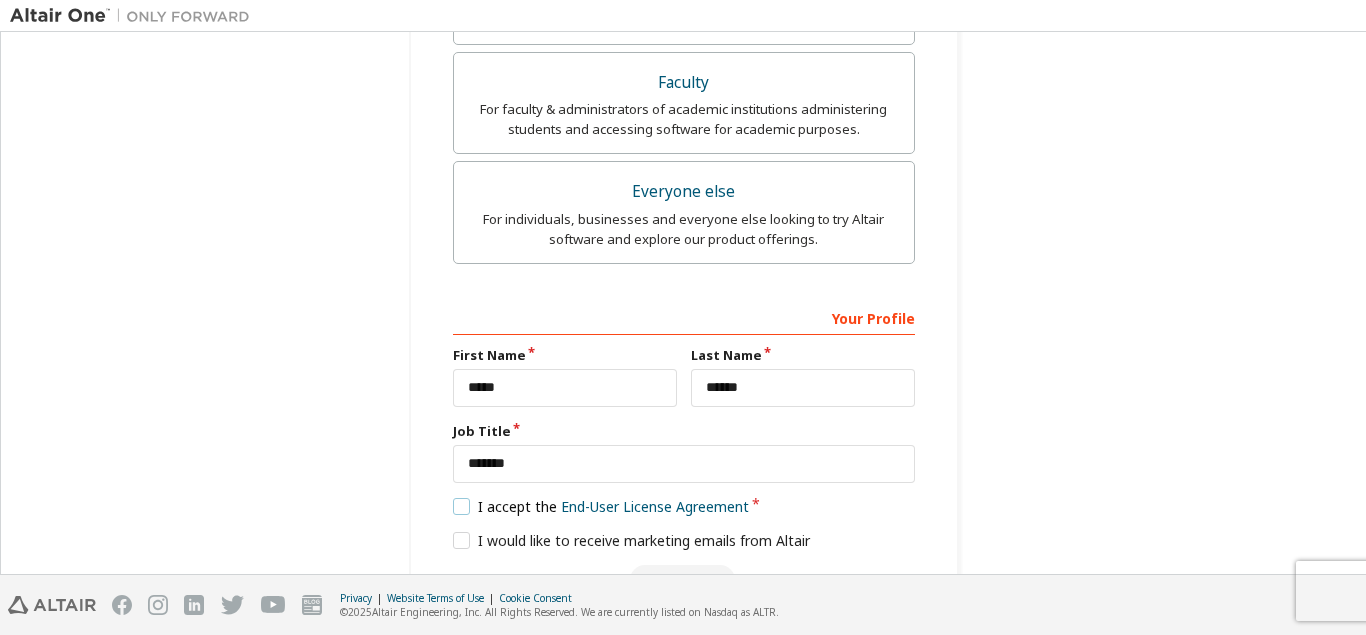 click on "I accept the    End-User License Agreement" at bounding box center [601, 506] 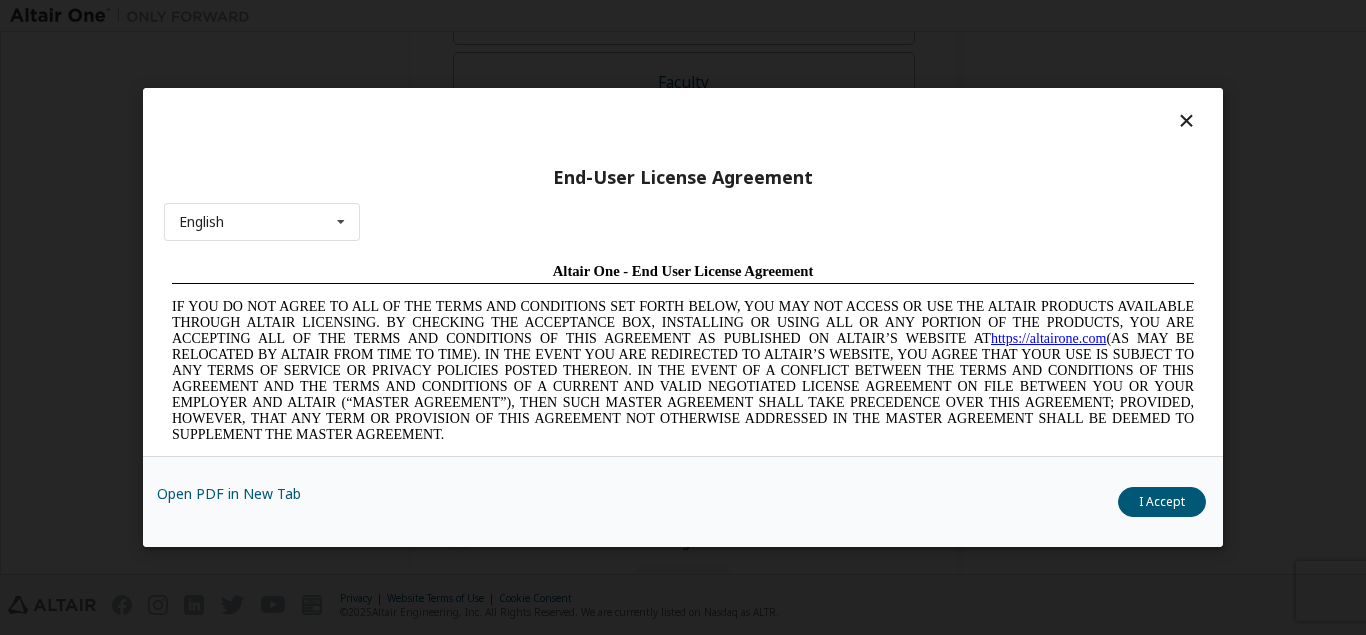 scroll, scrollTop: 0, scrollLeft: 0, axis: both 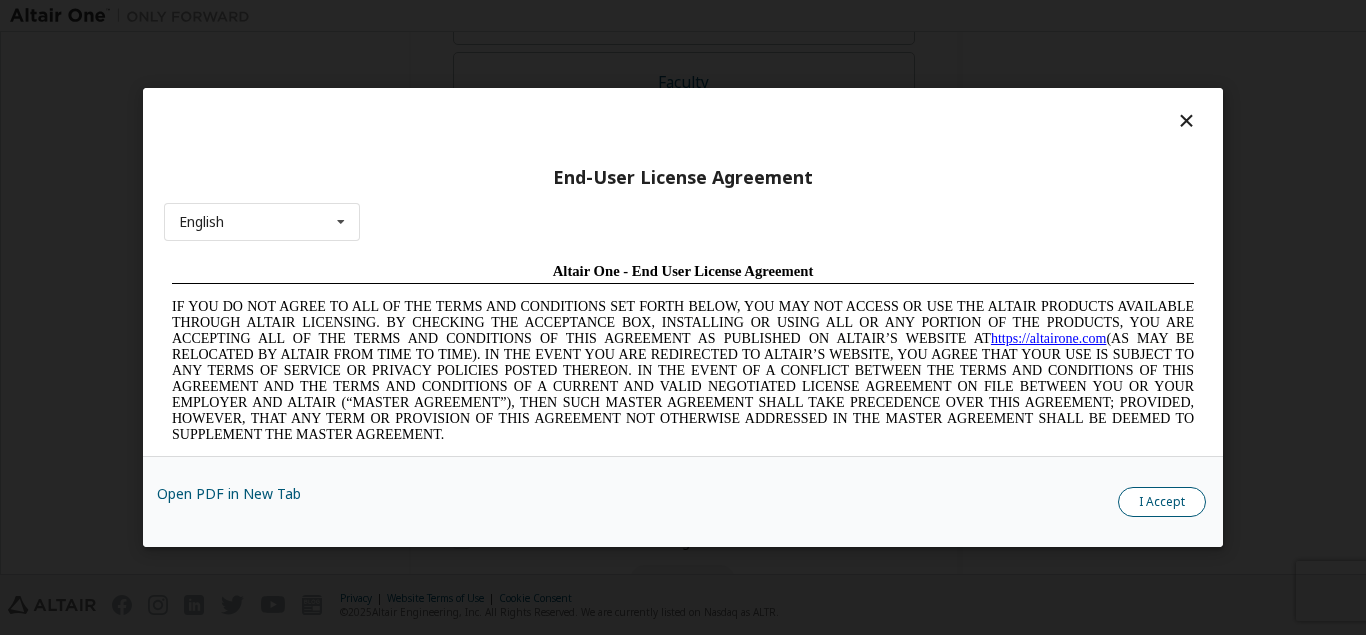 click on "I Accept" at bounding box center (1162, 502) 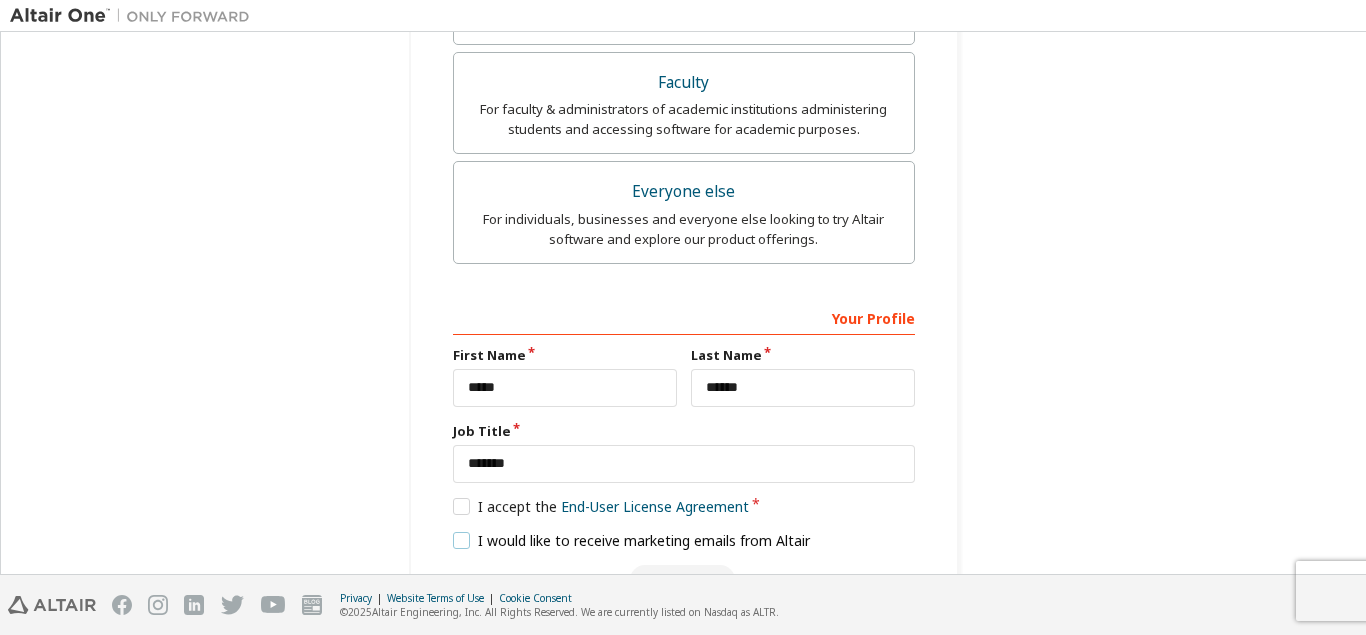 click on "I would like to receive marketing emails from Altair" at bounding box center (632, 540) 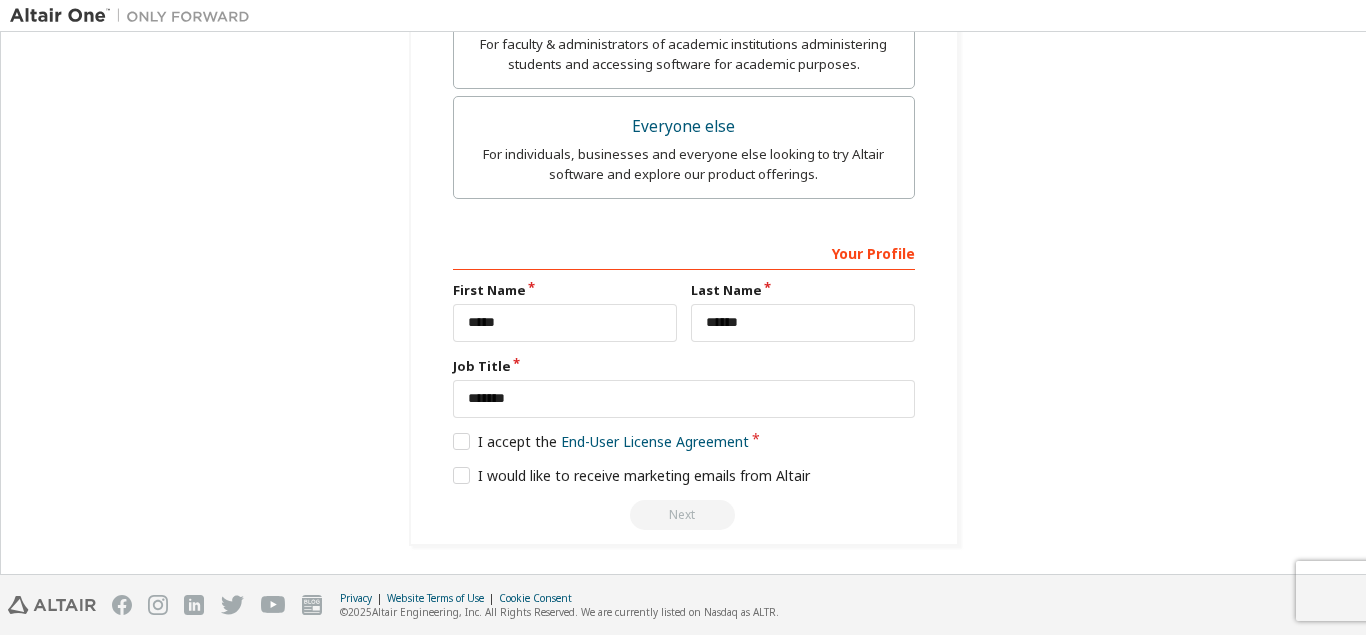 click on "Next" at bounding box center [684, 515] 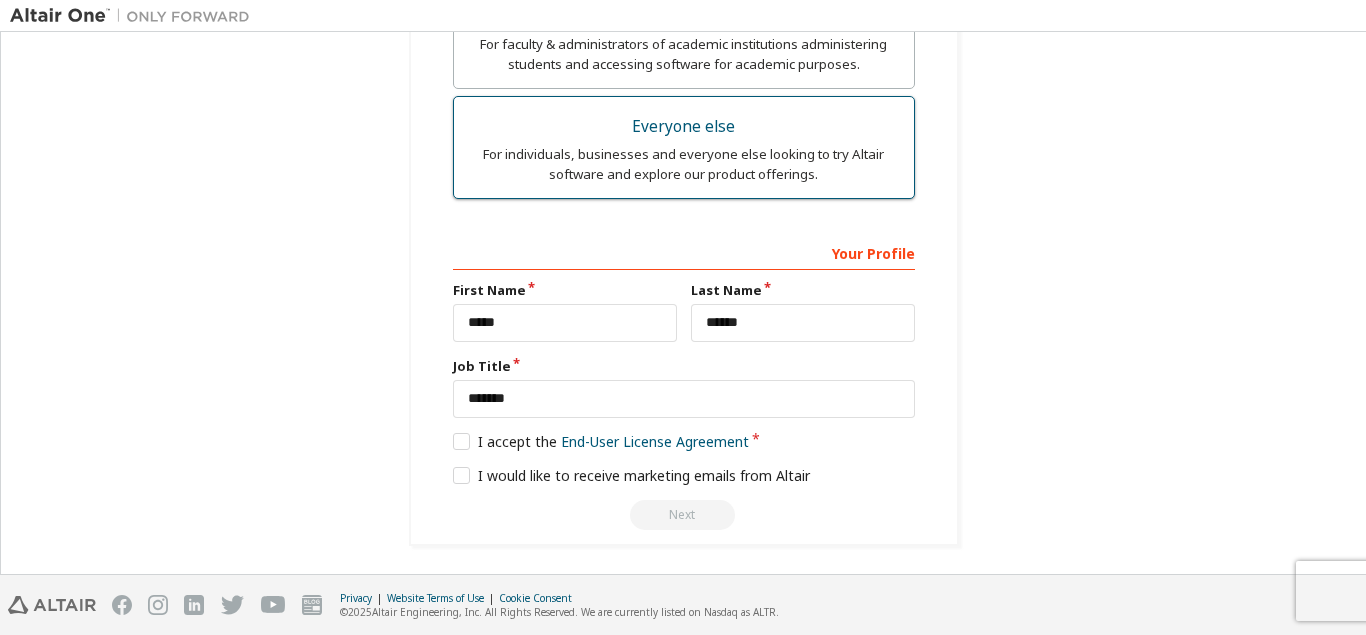 click on "For individuals, businesses and everyone else looking to try Altair software and explore our product offerings." at bounding box center (684, 164) 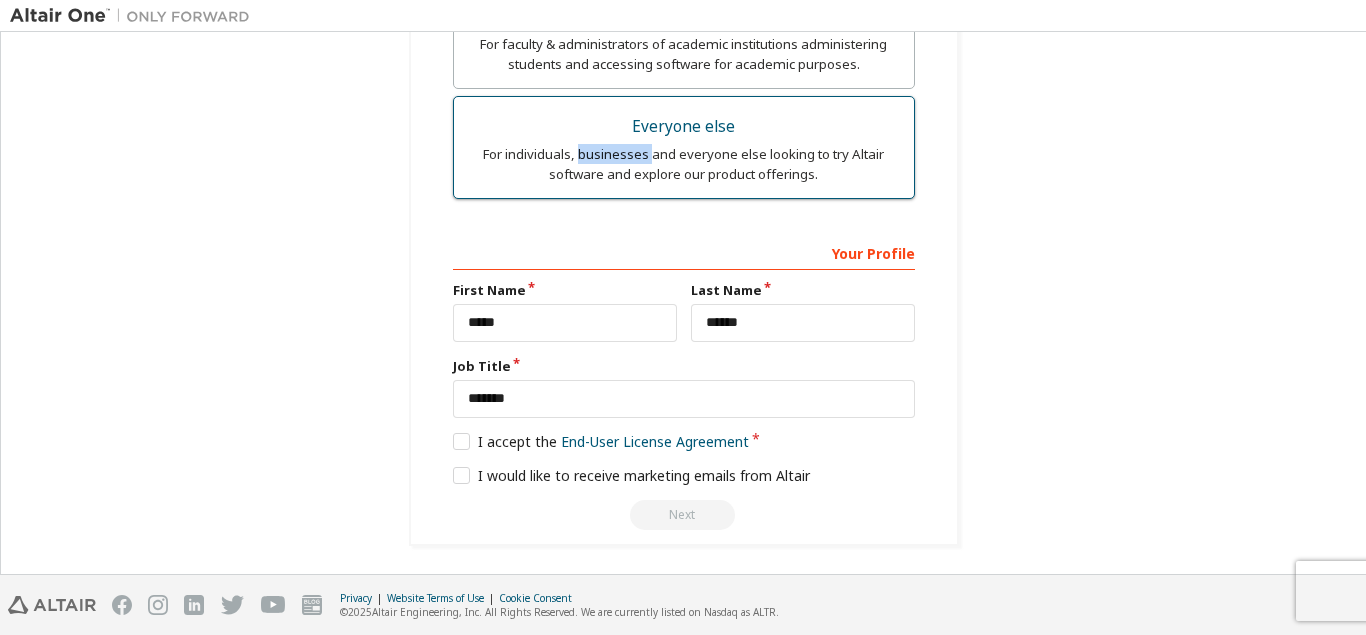 click on "For individuals, businesses and everyone else looking to try Altair software and explore our product offerings." at bounding box center (684, 164) 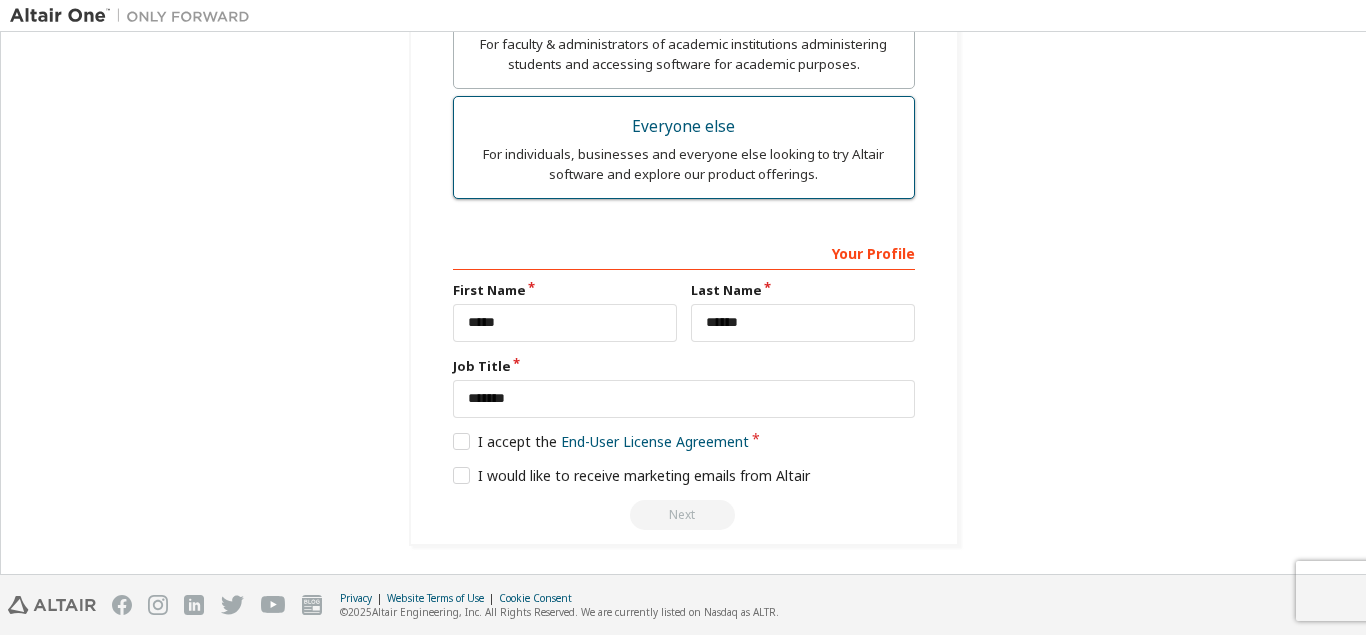 click on "For individuals, businesses and everyone else looking to try Altair software and explore our product offerings." at bounding box center [684, 164] 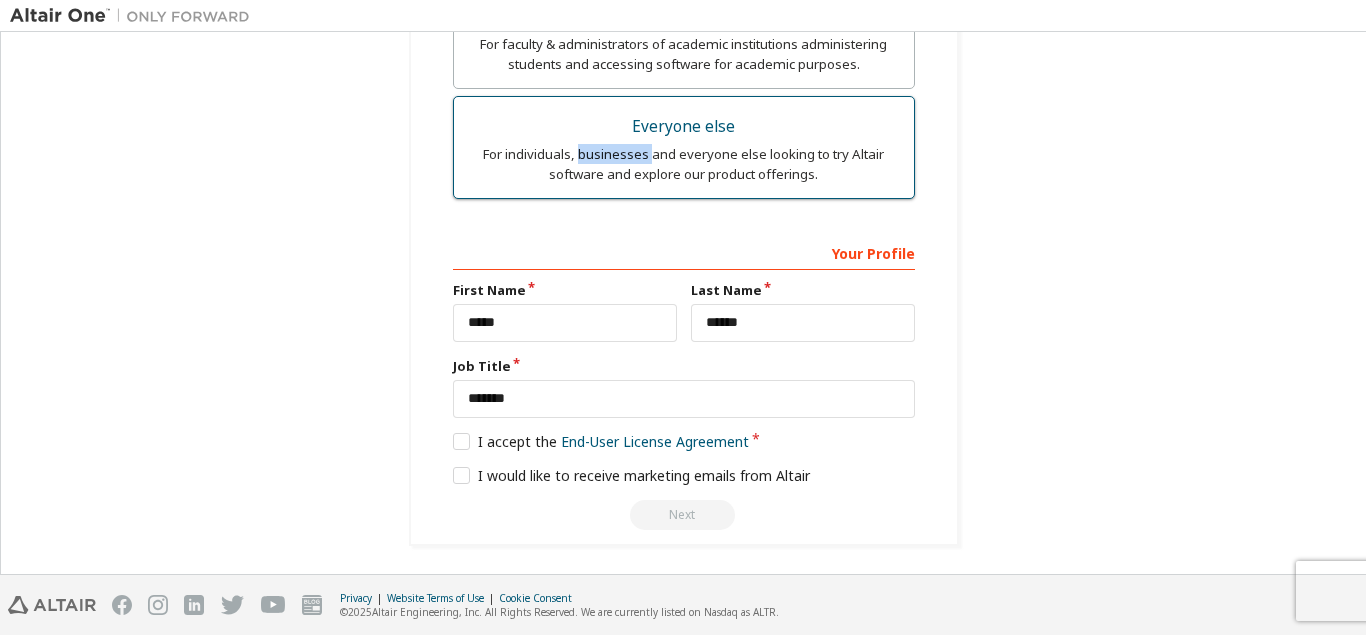 click on "For individuals, businesses and everyone else looking to try Altair software and explore our product offerings." at bounding box center (684, 164) 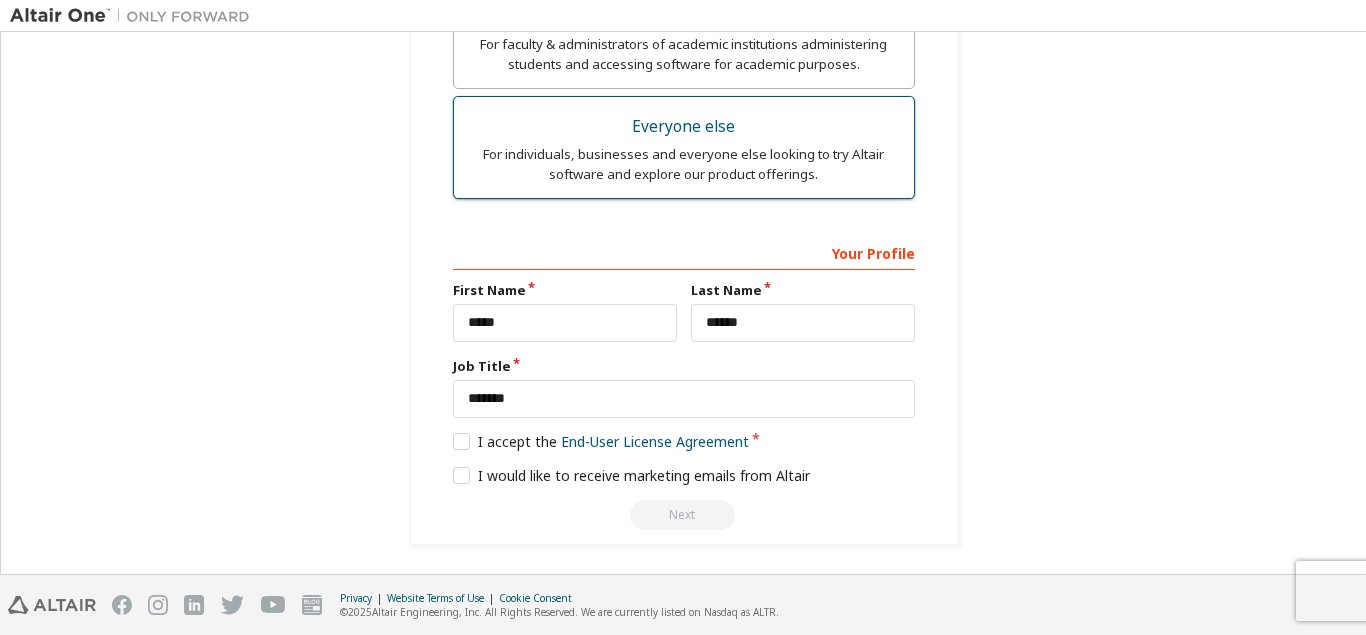 click on "For individuals, businesses and everyone else looking to try Altair software and explore our product offerings." at bounding box center [684, 164] 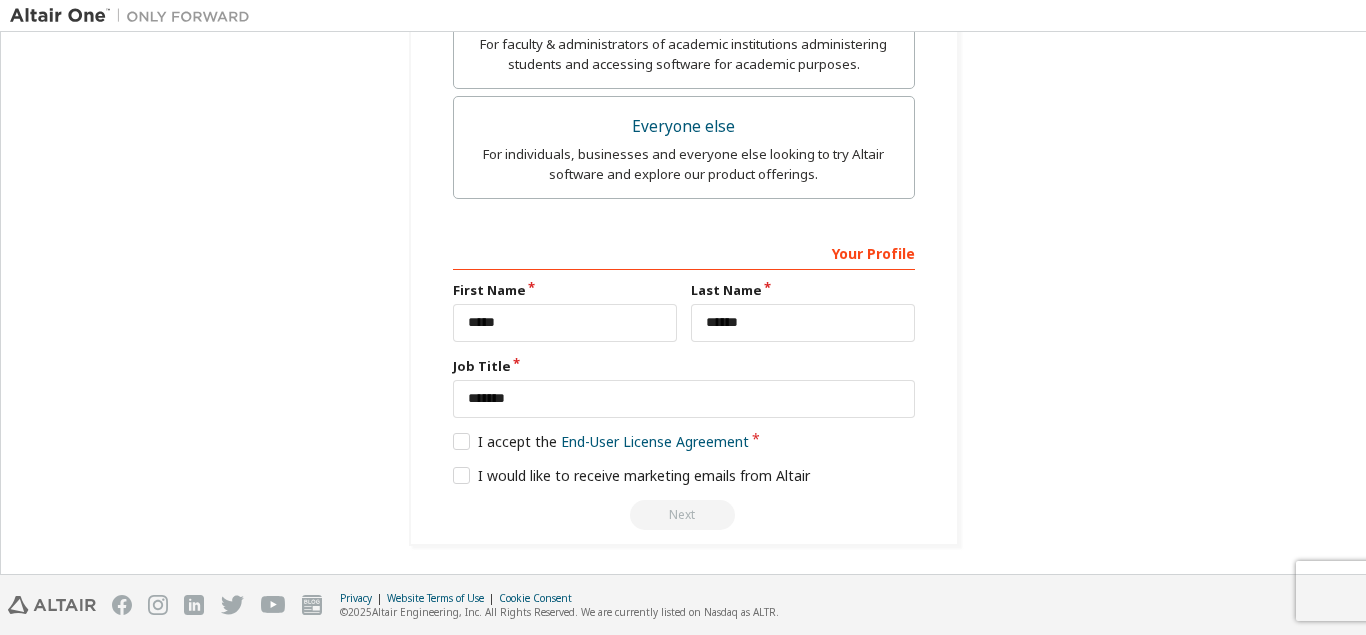 click on "Next" at bounding box center (684, 515) 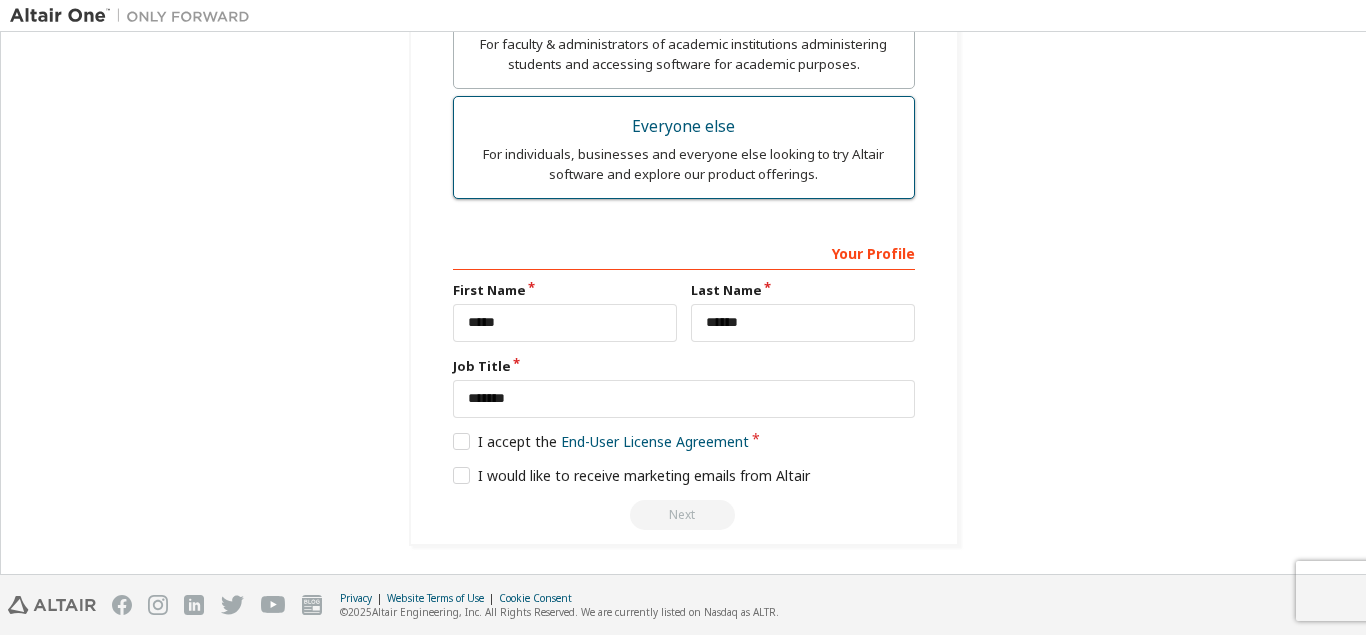 click on "For individuals, businesses and everyone else looking to try Altair software and explore our product offerings." at bounding box center (684, 164) 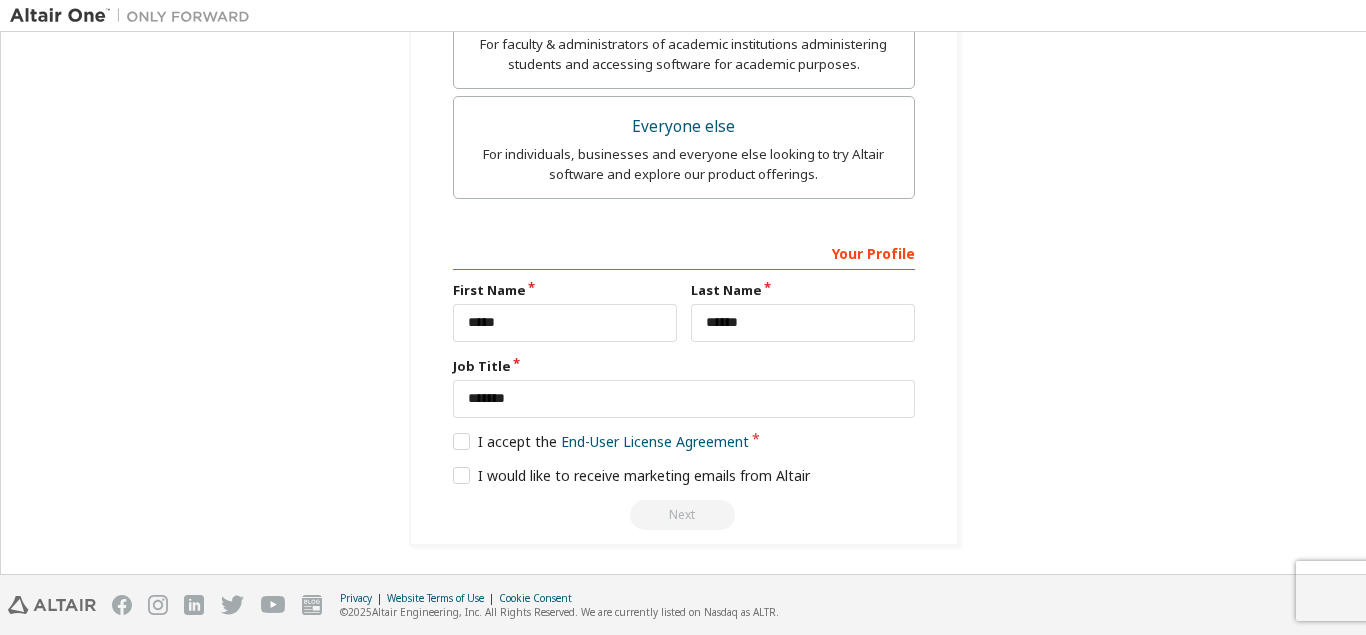 click on "Next" at bounding box center [684, 515] 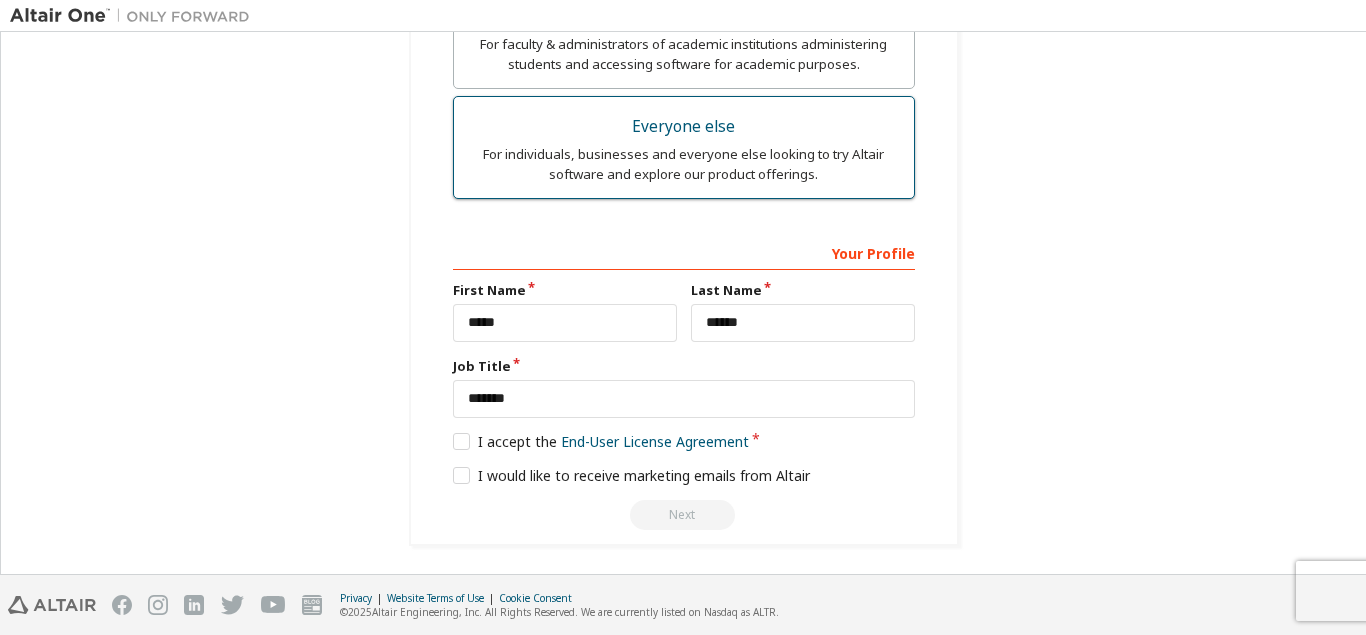 click on "Everyone else For individuals, businesses and everyone else looking to try Altair software and explore our product offerings." at bounding box center [684, 147] 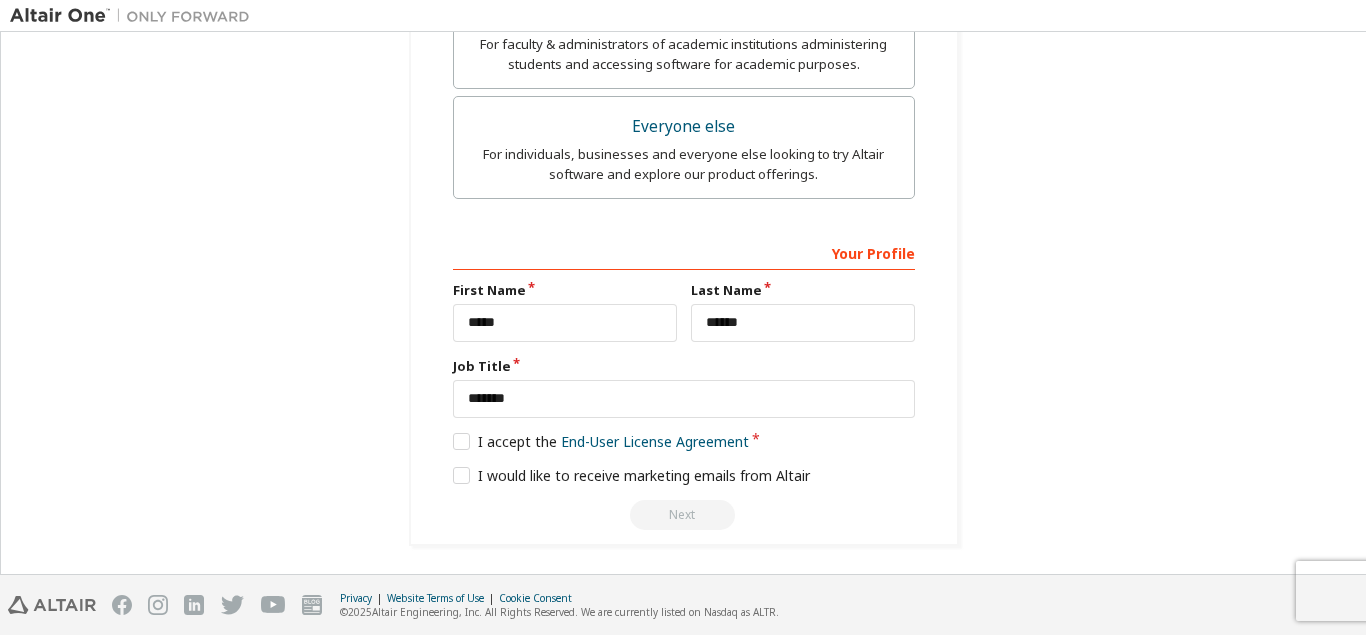 click on "**********" at bounding box center [684, 382] 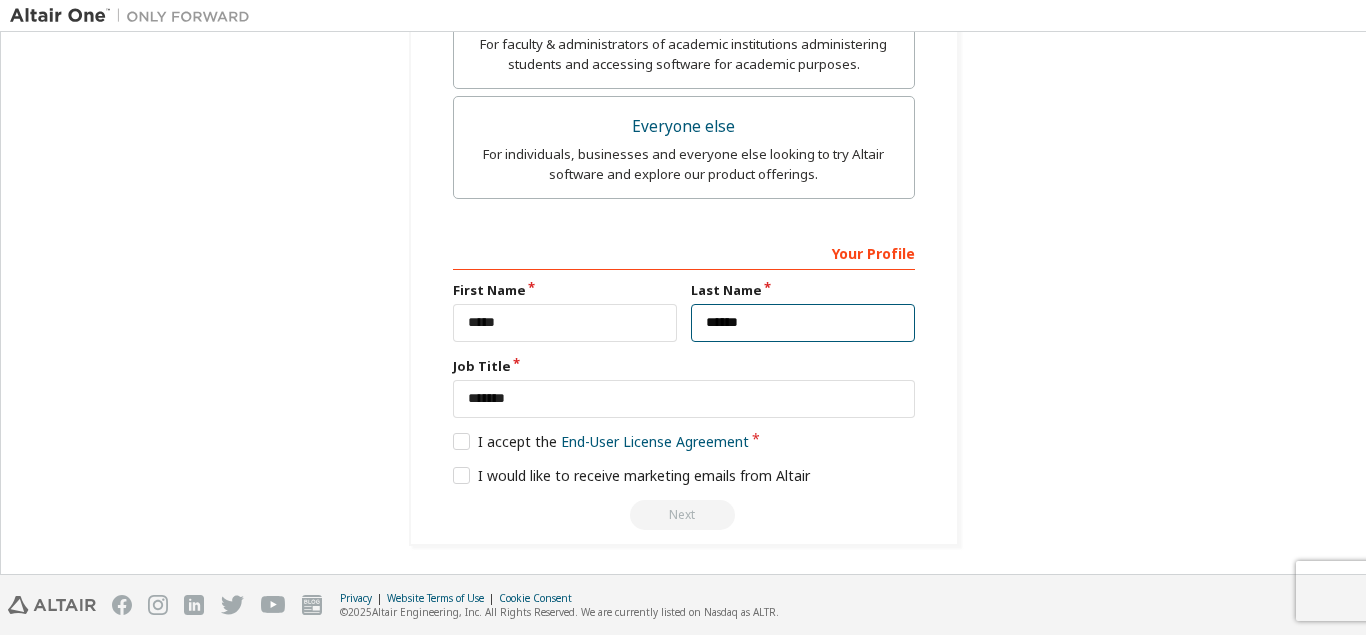 click on "******" at bounding box center [803, 323] 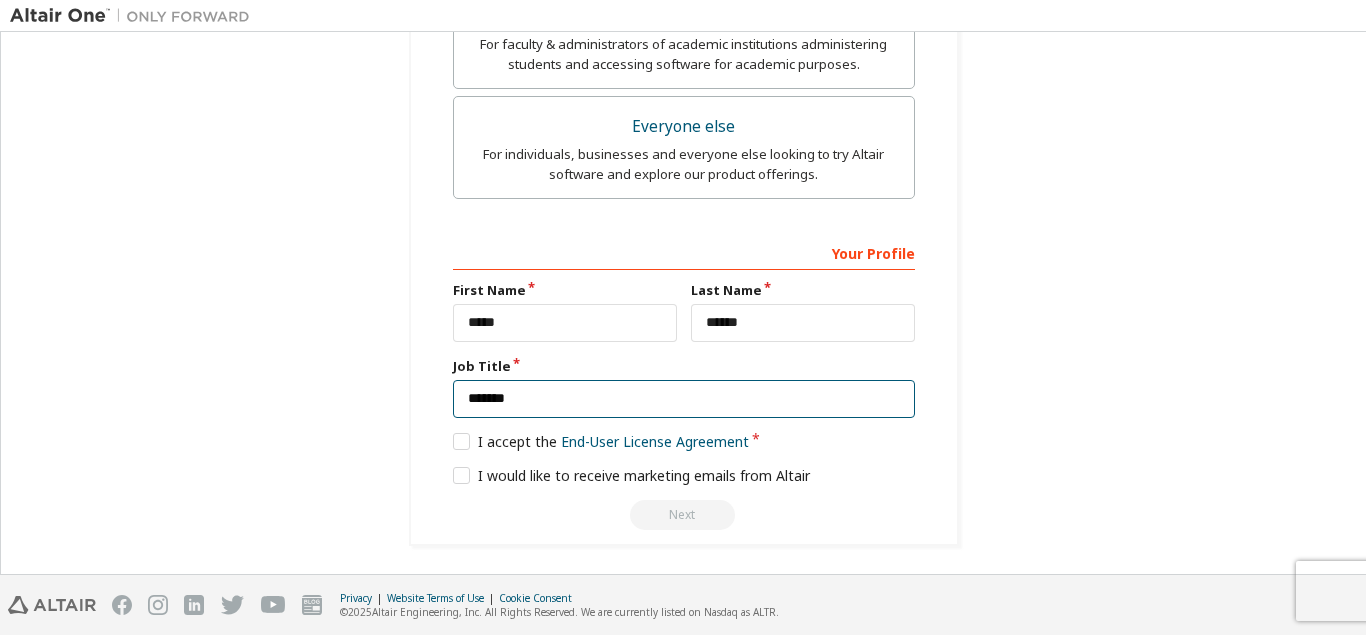 click on "*******" at bounding box center (684, 399) 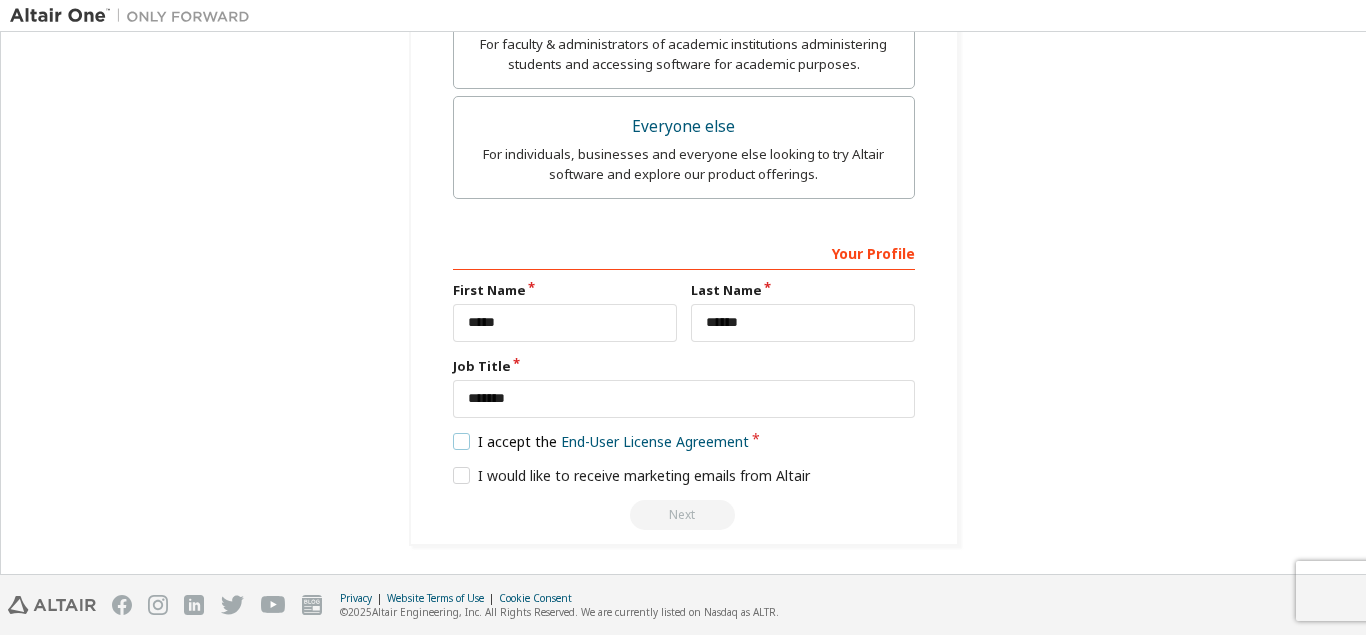 click on "I accept the    End-User License Agreement" at bounding box center (601, 441) 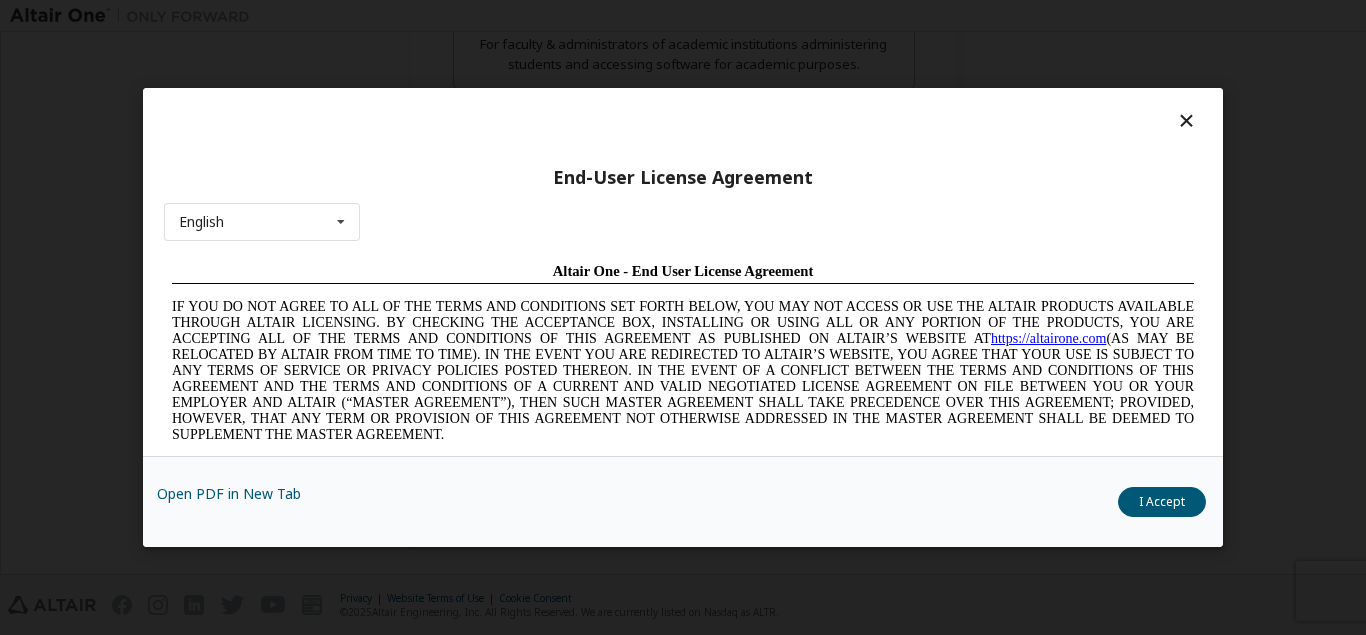 scroll, scrollTop: 0, scrollLeft: 0, axis: both 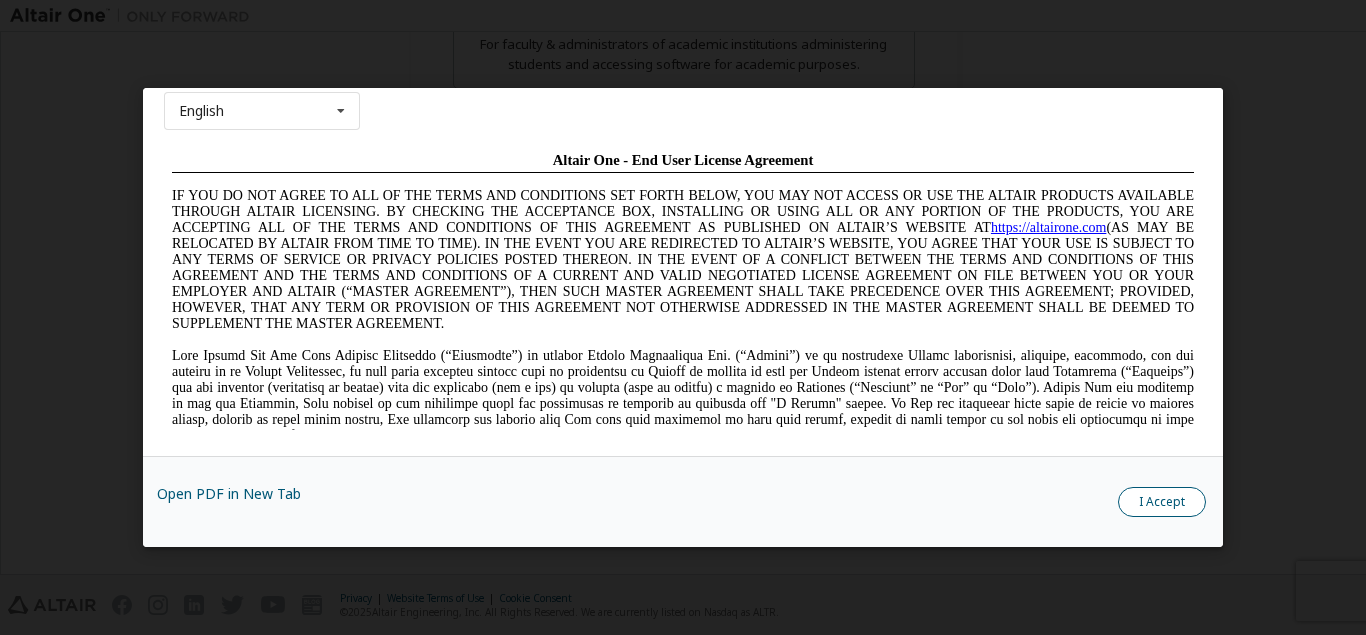 click on "I Accept" at bounding box center [1162, 502] 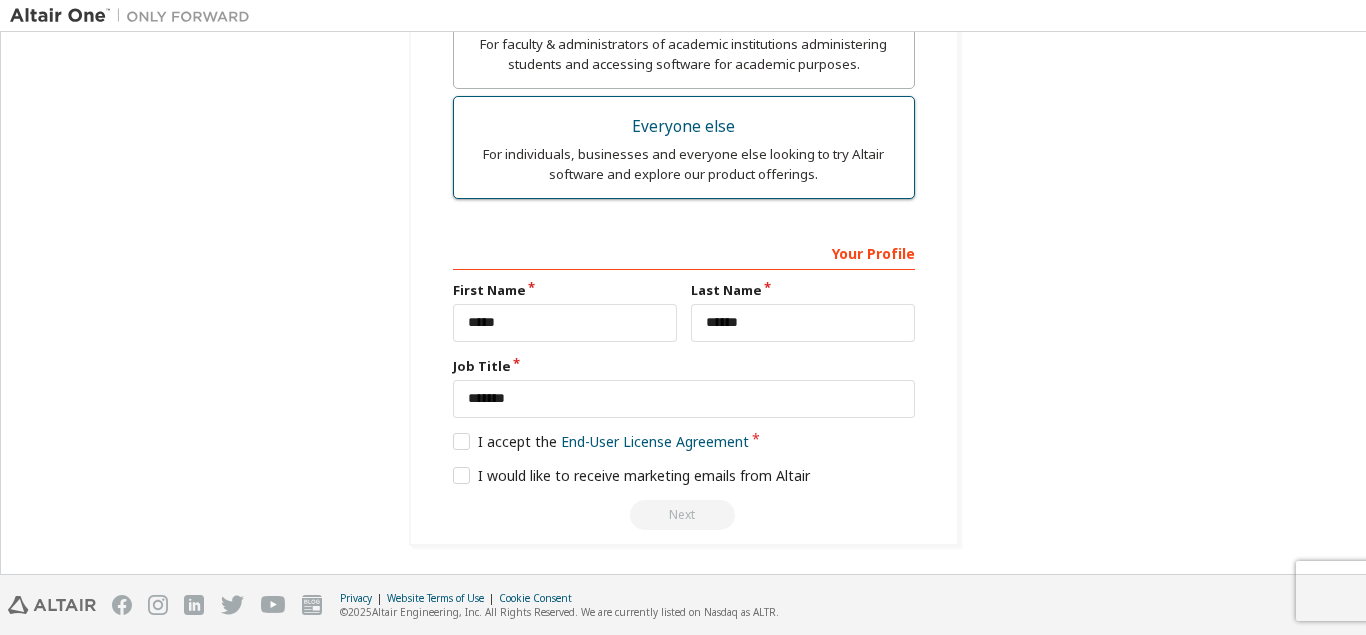 click on "For individuals, businesses and everyone else looking to try Altair software and explore our product offerings." at bounding box center [684, 164] 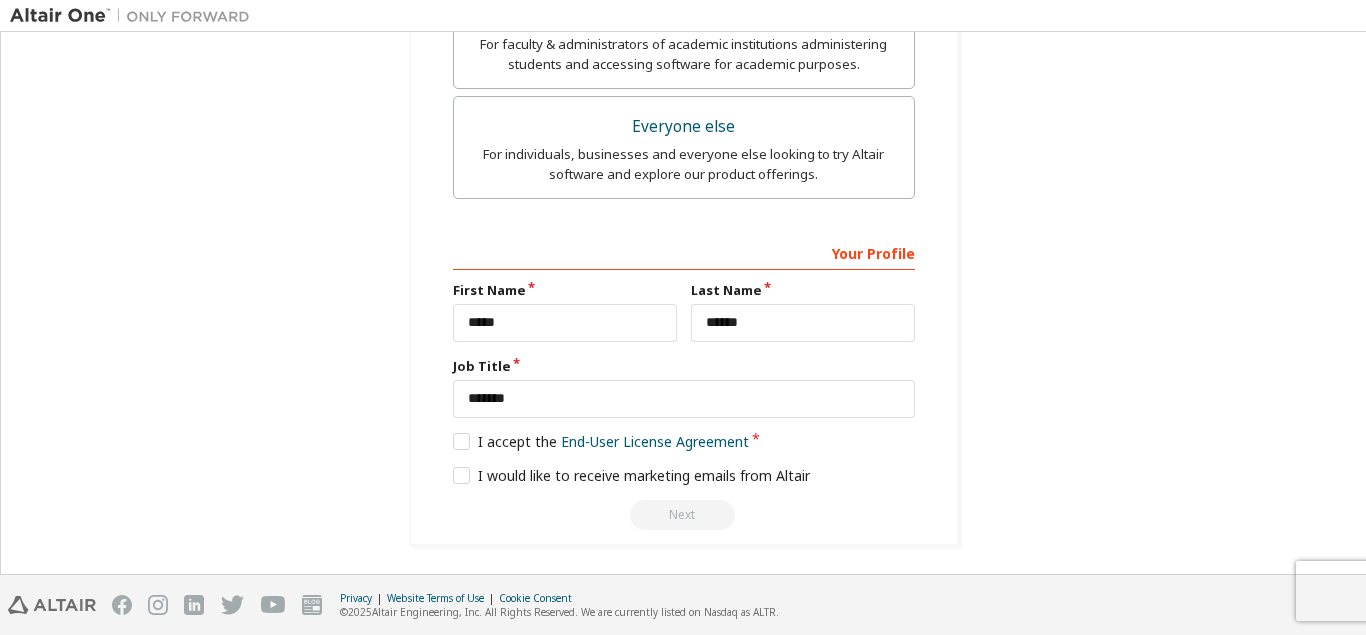 click on "Personal Info Verify Email Account Info Security Setup This is a federated email. No need to register a new account. You should be able to  login  by using your company's SSO credentials. Email already exists. Please try to  login  instead. Your Profile First Name [FIRST] Last Name [LAST] Job Title [JOB] I accept the    End-User License Agreement Next" at bounding box center (684, -78) 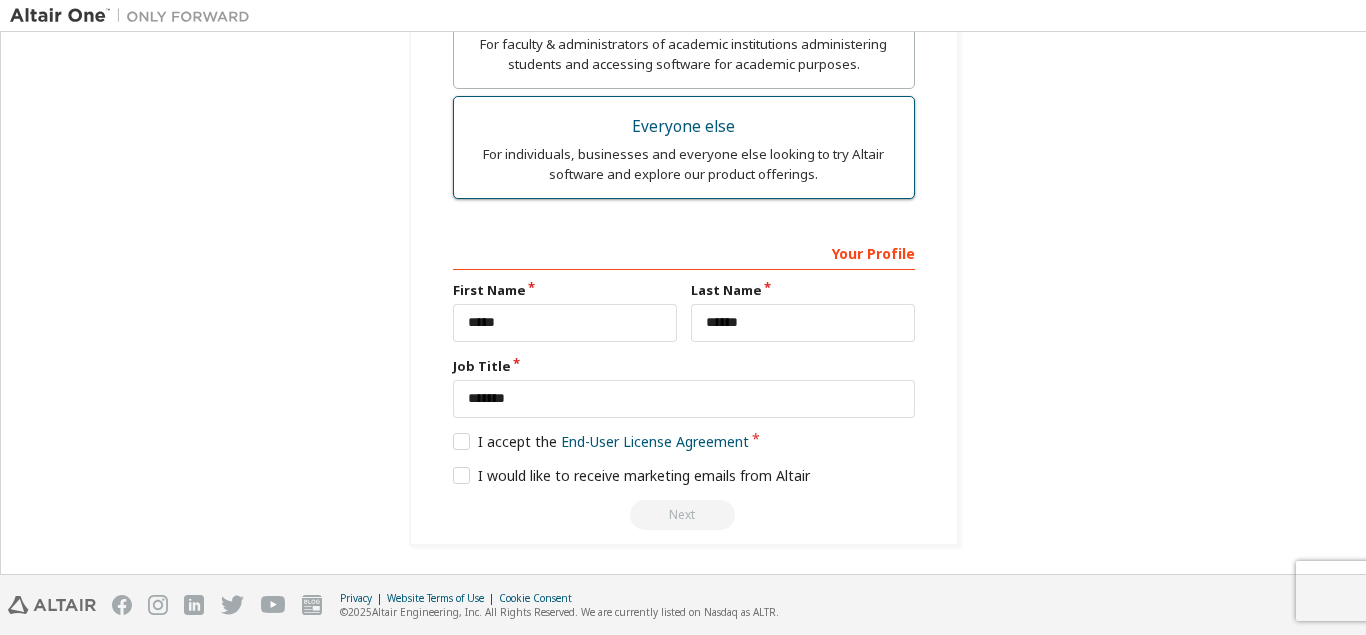 click on "For individuals, businesses and everyone else looking to try Altair software and explore our product offerings." at bounding box center [684, 164] 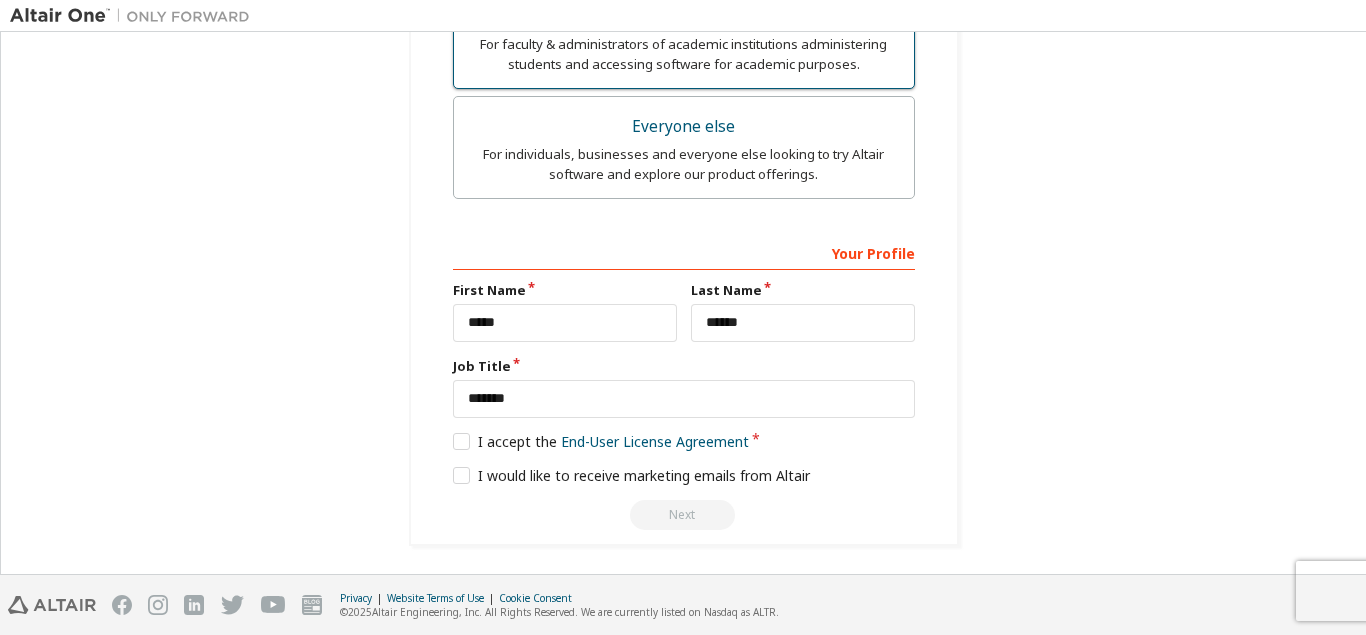 click on "Faculty For faculty & administrators of academic institutions administering students and accessing software for academic purposes." at bounding box center (684, 38) 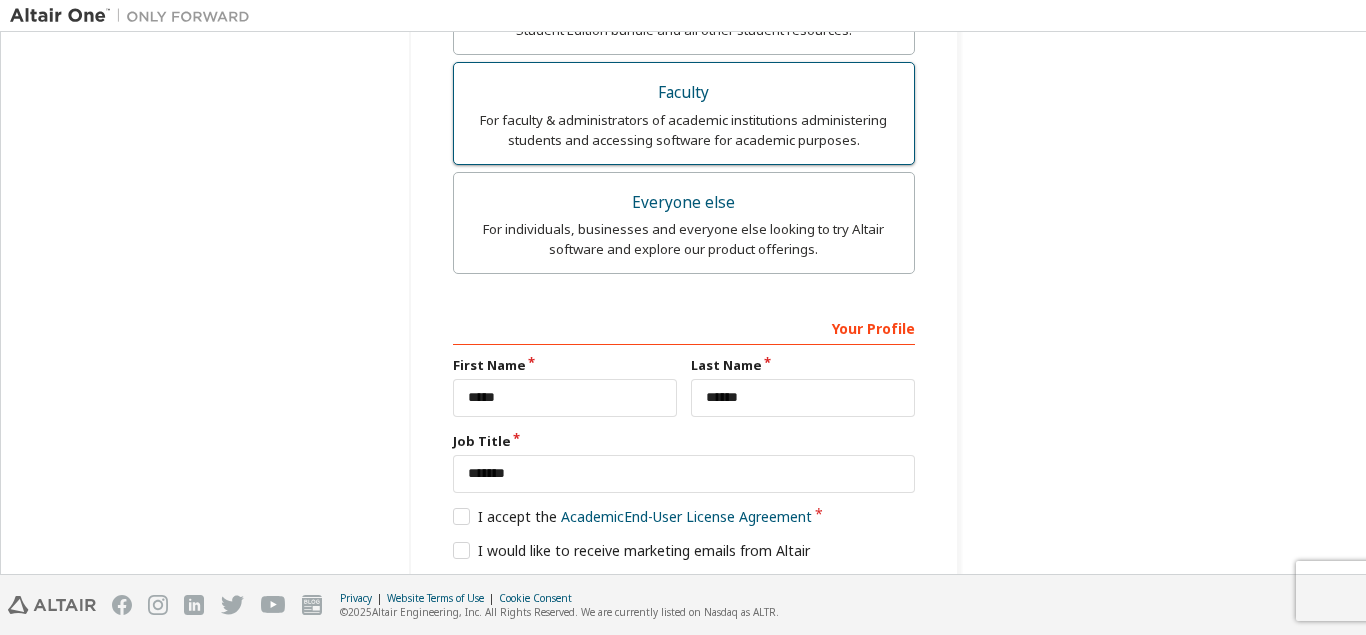 scroll, scrollTop: 837, scrollLeft: 0, axis: vertical 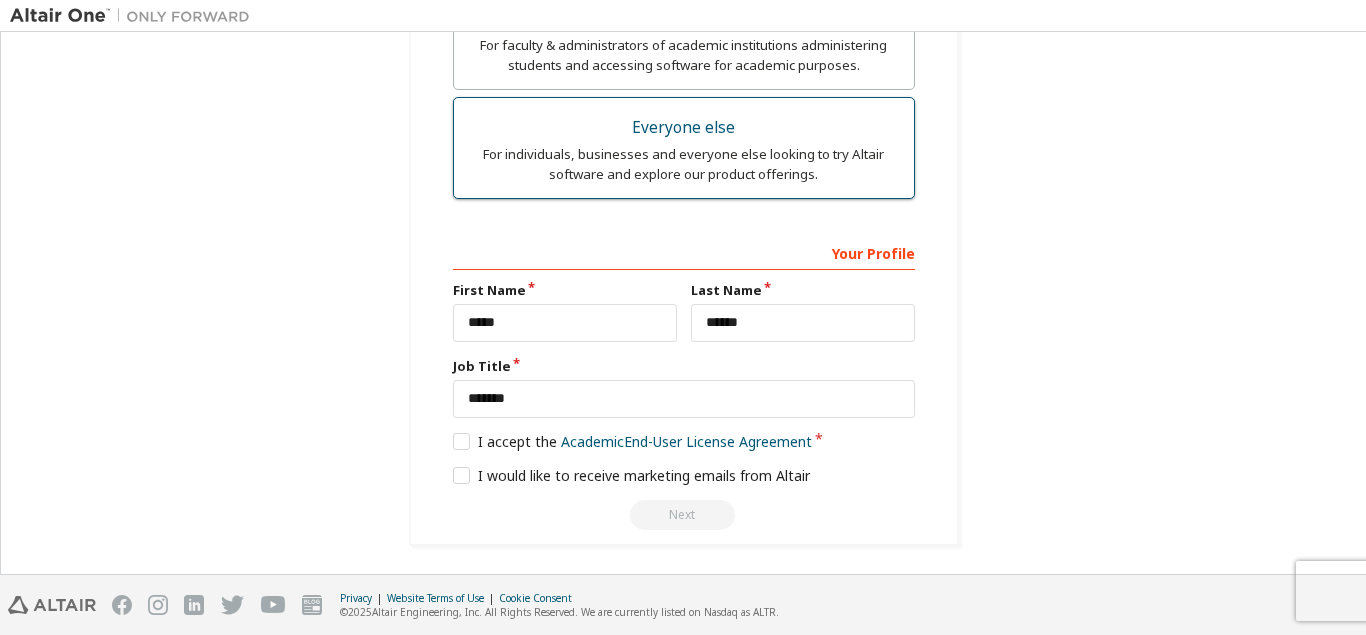 click on "Everyone else" at bounding box center [684, 128] 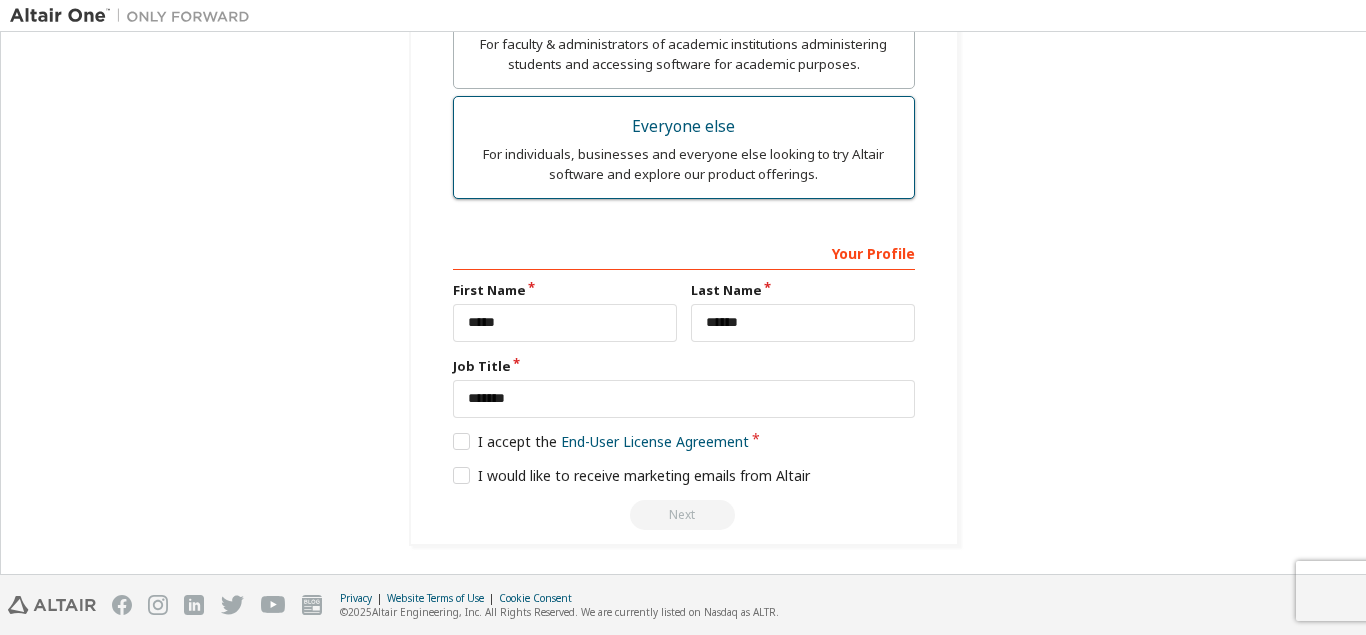 scroll, scrollTop: 762, scrollLeft: 0, axis: vertical 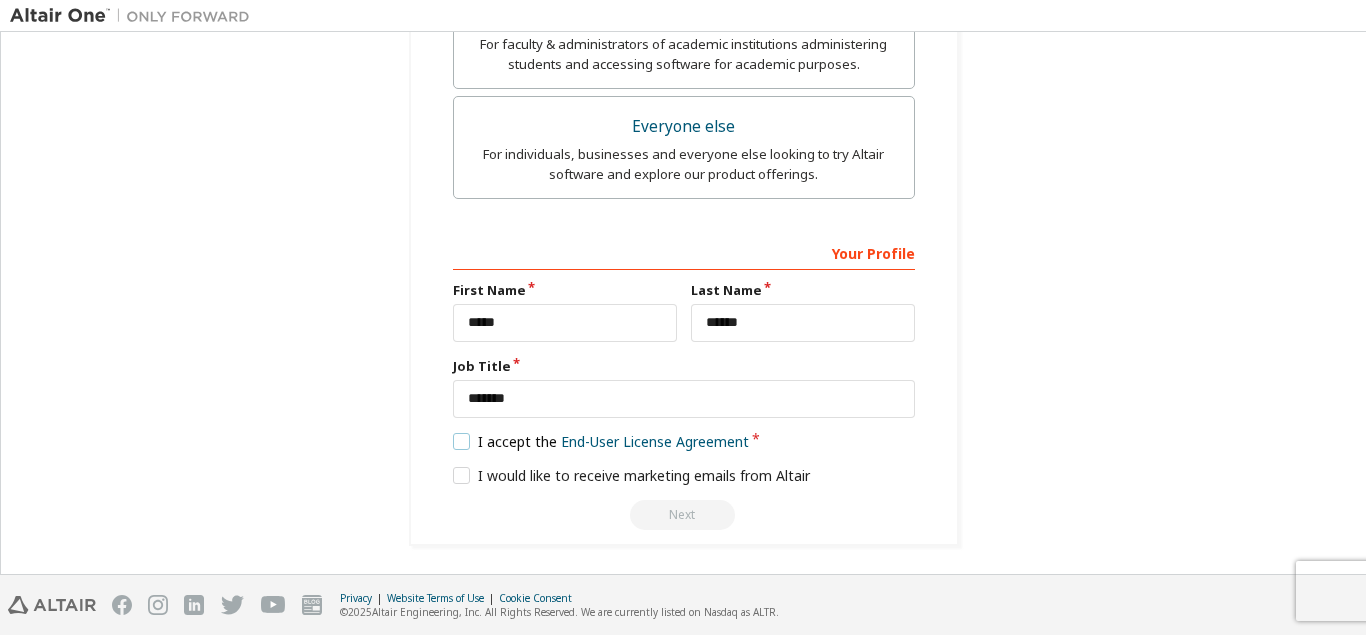 click on "I accept the    End-User License Agreement" at bounding box center [601, 441] 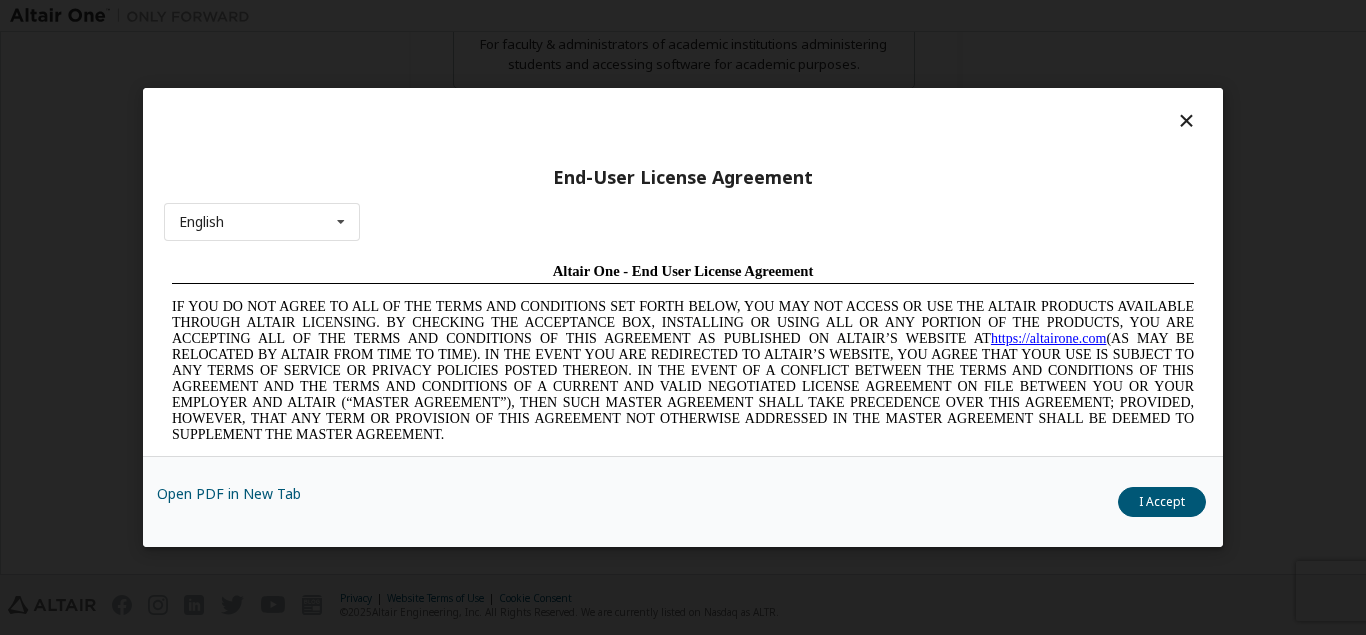 scroll, scrollTop: 0, scrollLeft: 0, axis: both 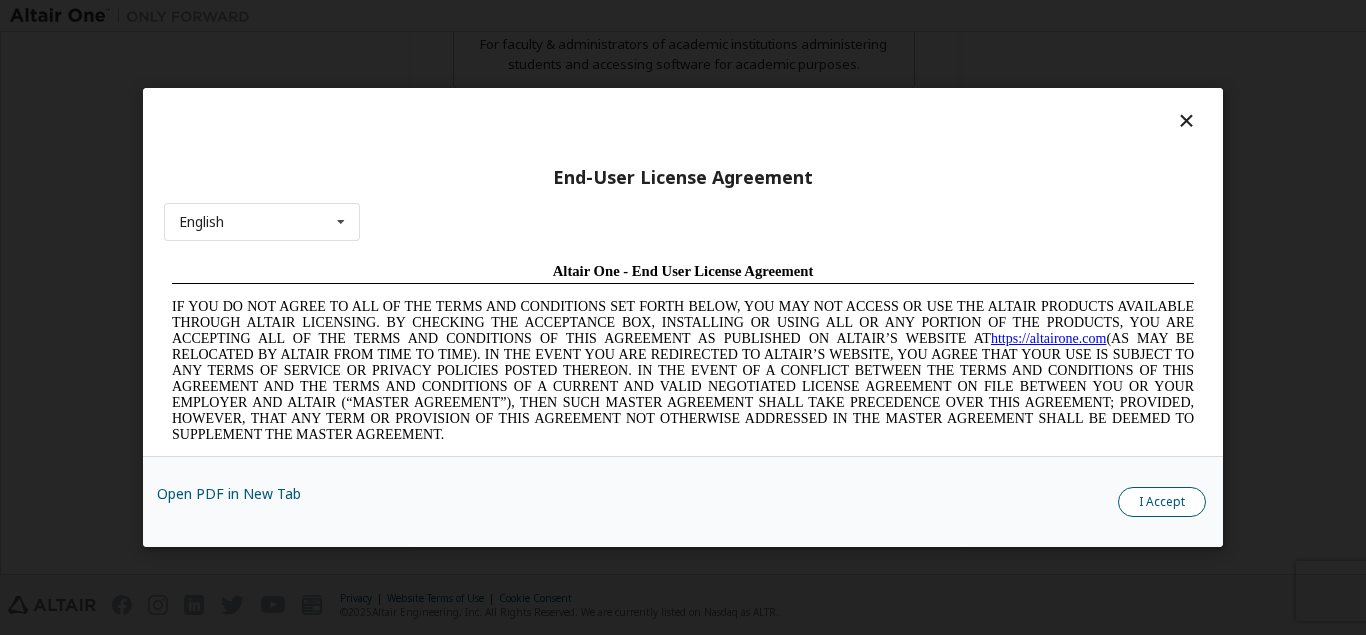 click on "I Accept" at bounding box center [1162, 502] 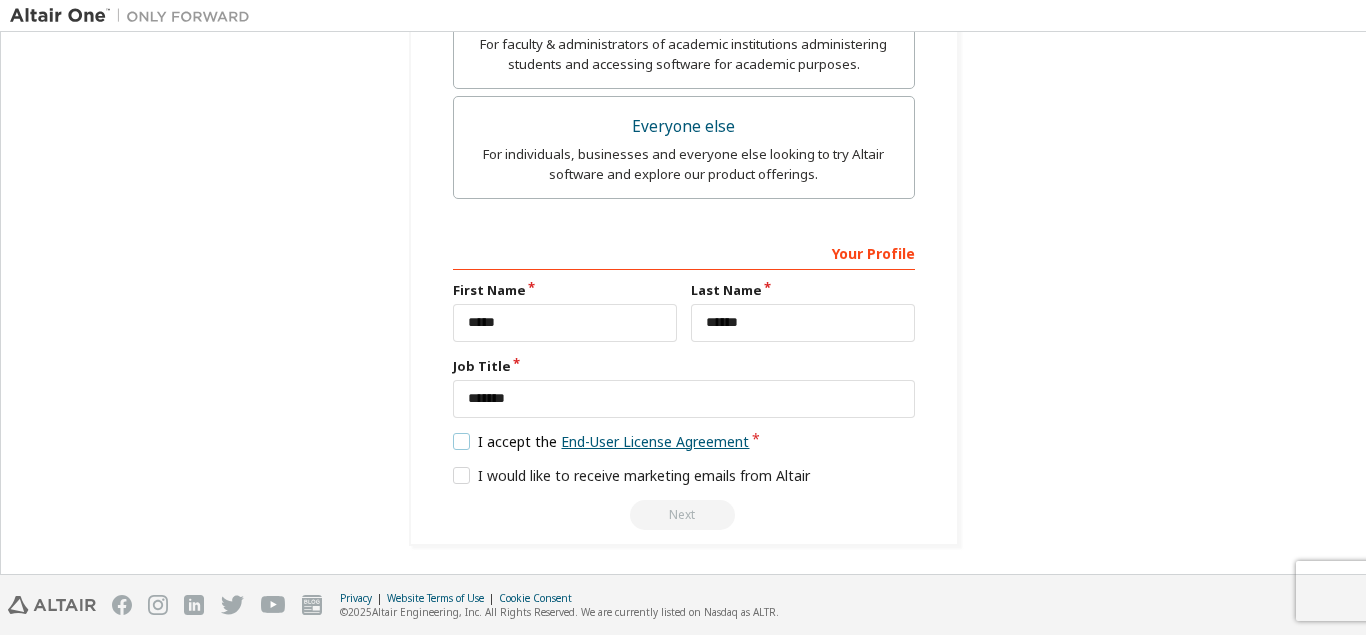 click on "End-User License Agreement" at bounding box center (655, 441) 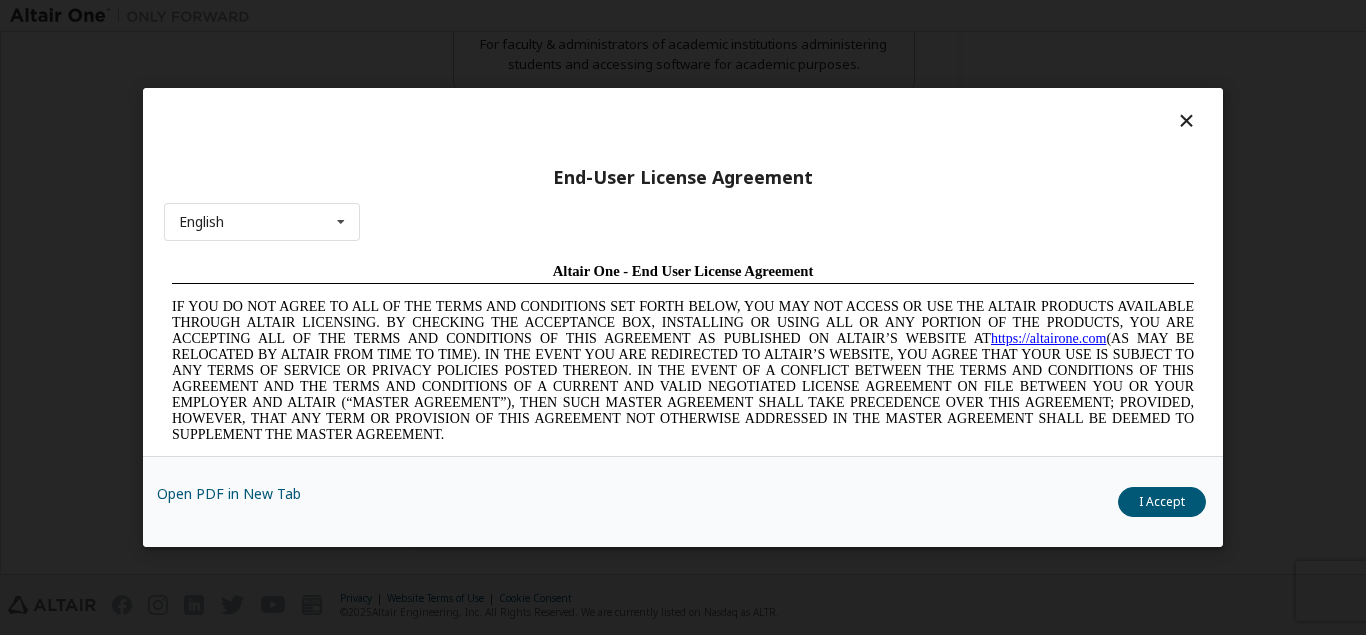 scroll, scrollTop: 0, scrollLeft: 0, axis: both 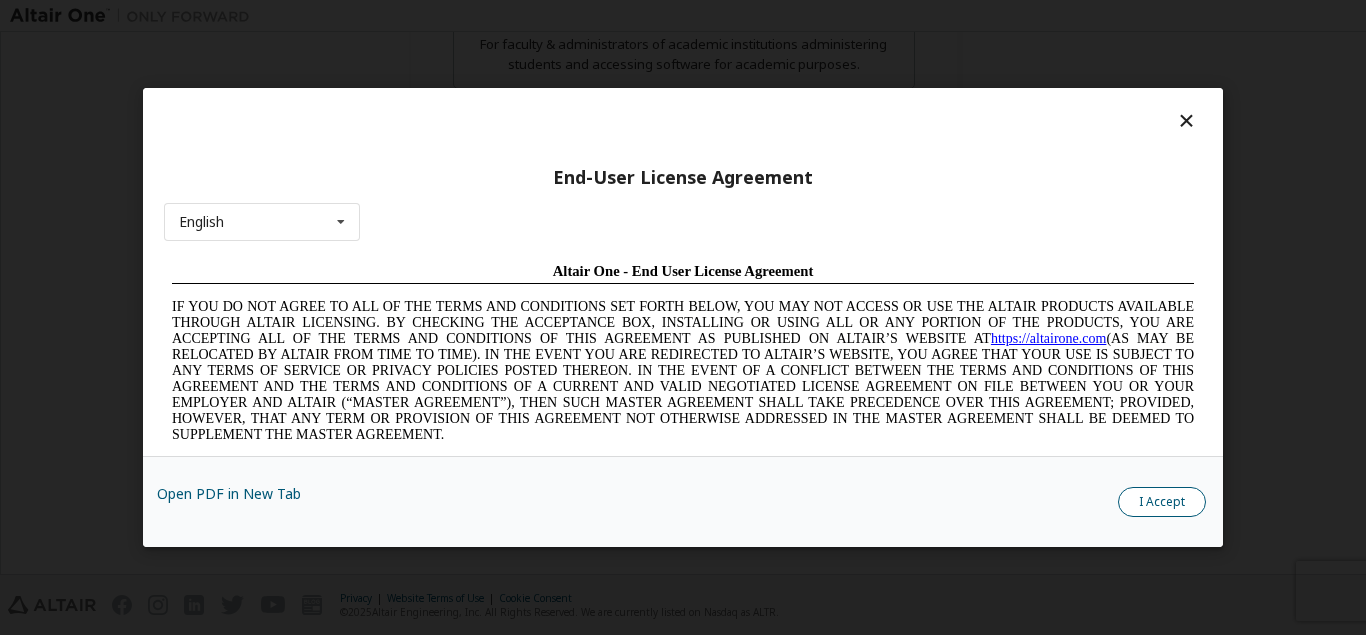 click on "I Accept" at bounding box center (1162, 502) 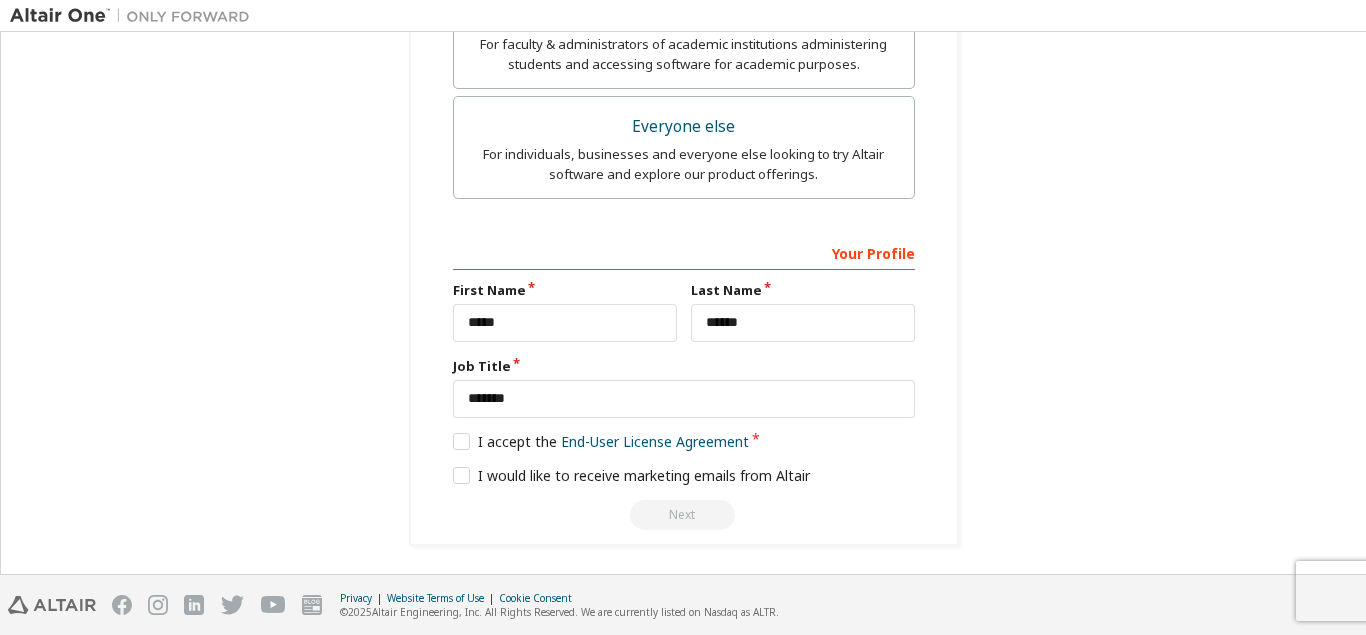 click on "Next" at bounding box center [684, 515] 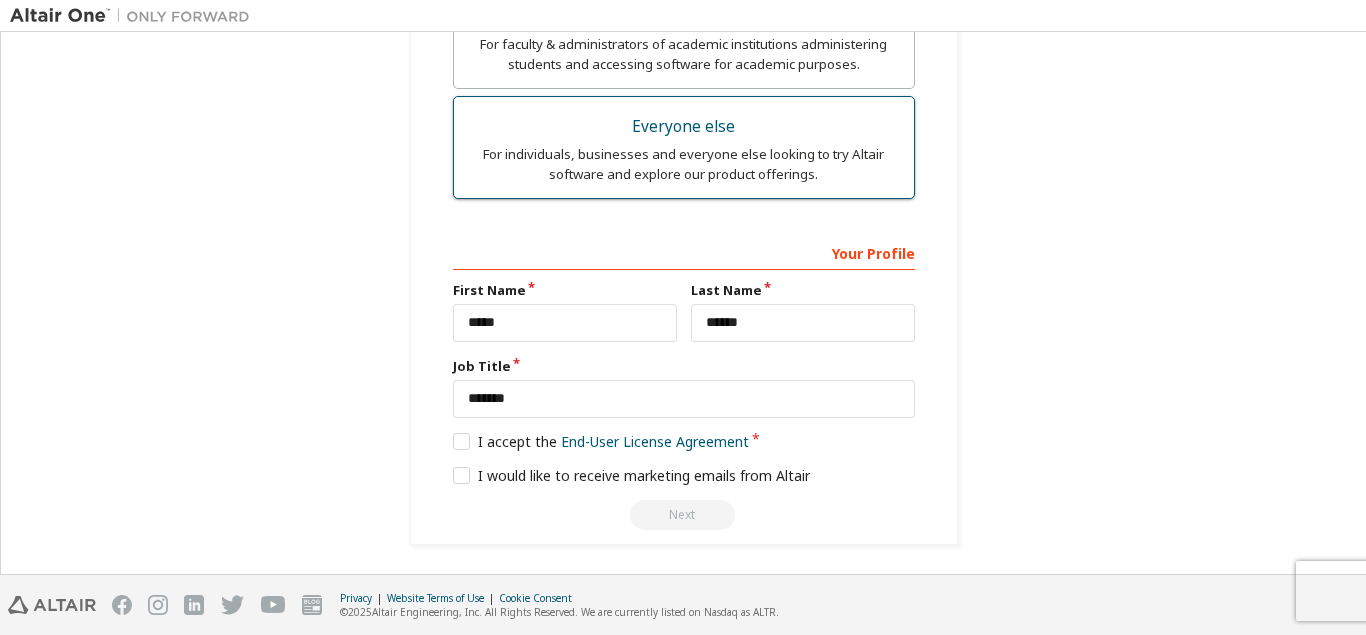 click on "For individuals, businesses and everyone else looking to try Altair software and explore our product offerings." at bounding box center (684, 164) 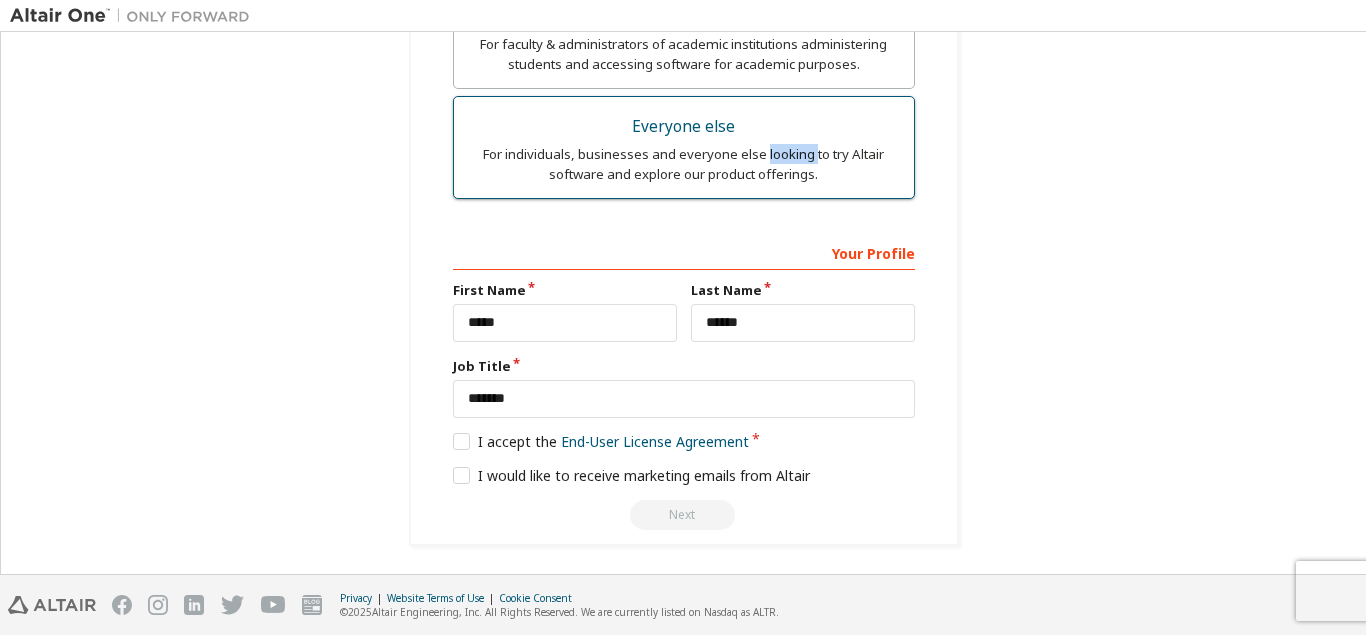 click on "For individuals, businesses and everyone else looking to try Altair software and explore our product offerings." at bounding box center (684, 164) 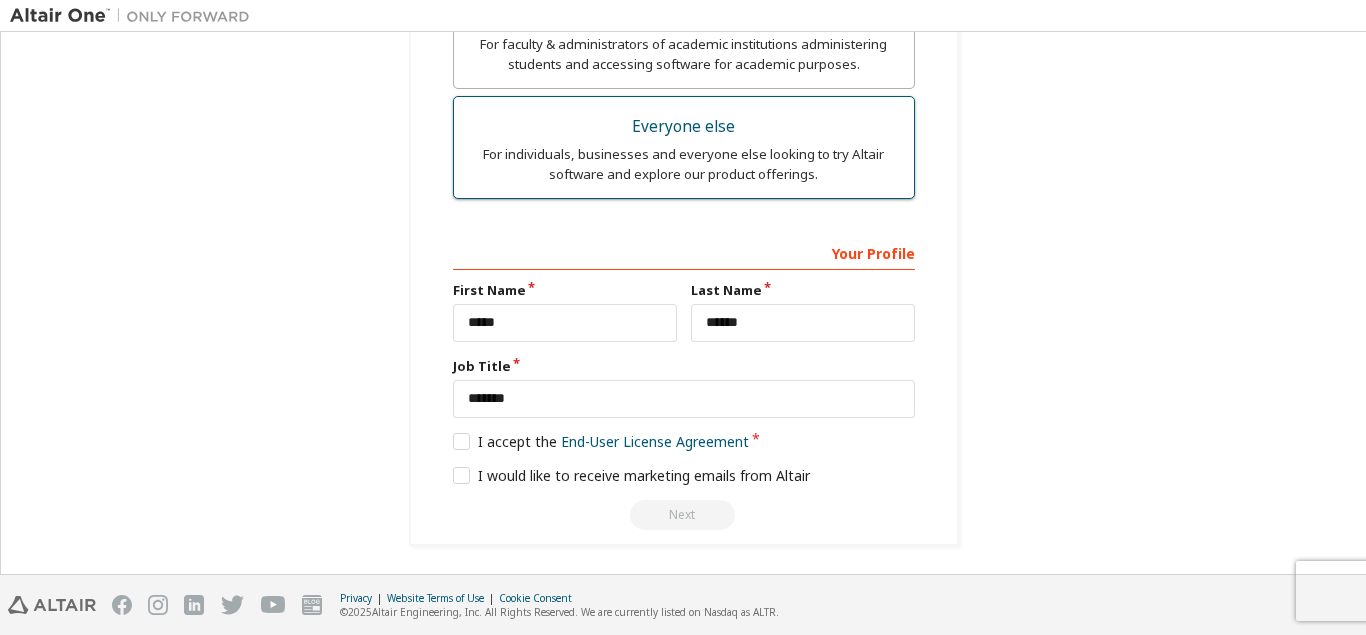 click on "For individuals, businesses and everyone else looking to try Altair software and explore our product offerings." at bounding box center [684, 164] 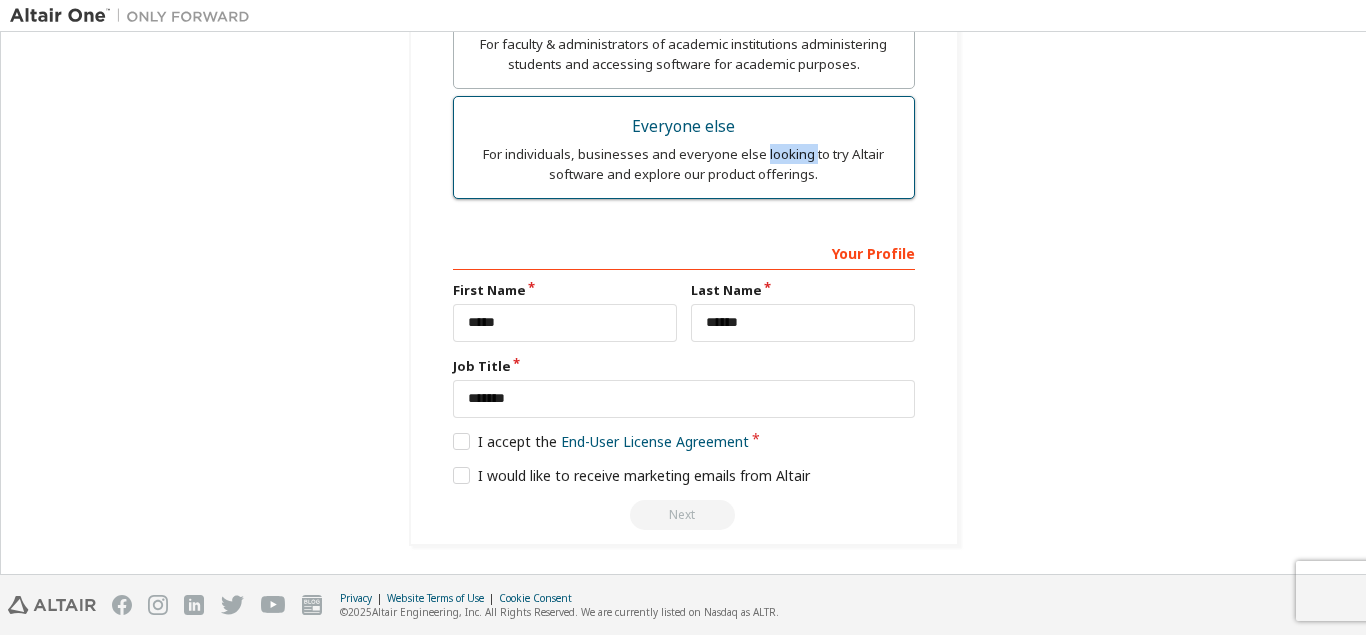 click on "For individuals, businesses and everyone else looking to try Altair software and explore our product offerings." at bounding box center [684, 164] 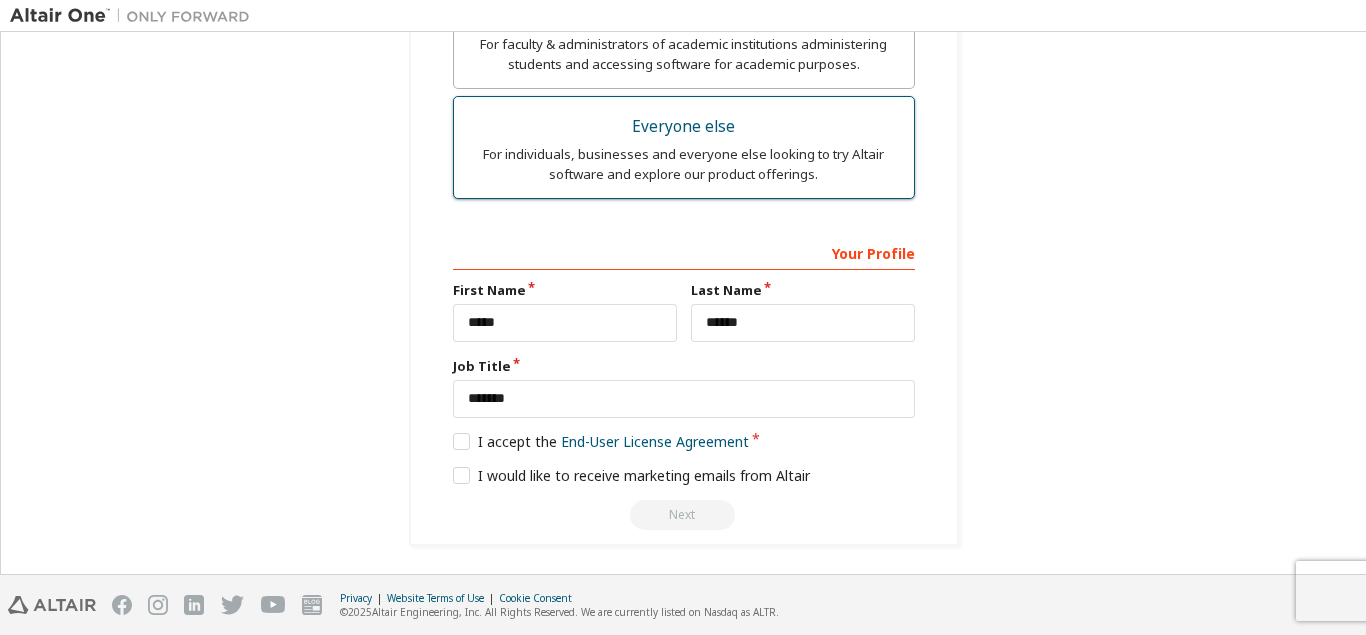 click on "For individuals, businesses and everyone else looking to try Altair software and explore our product offerings." at bounding box center (684, 164) 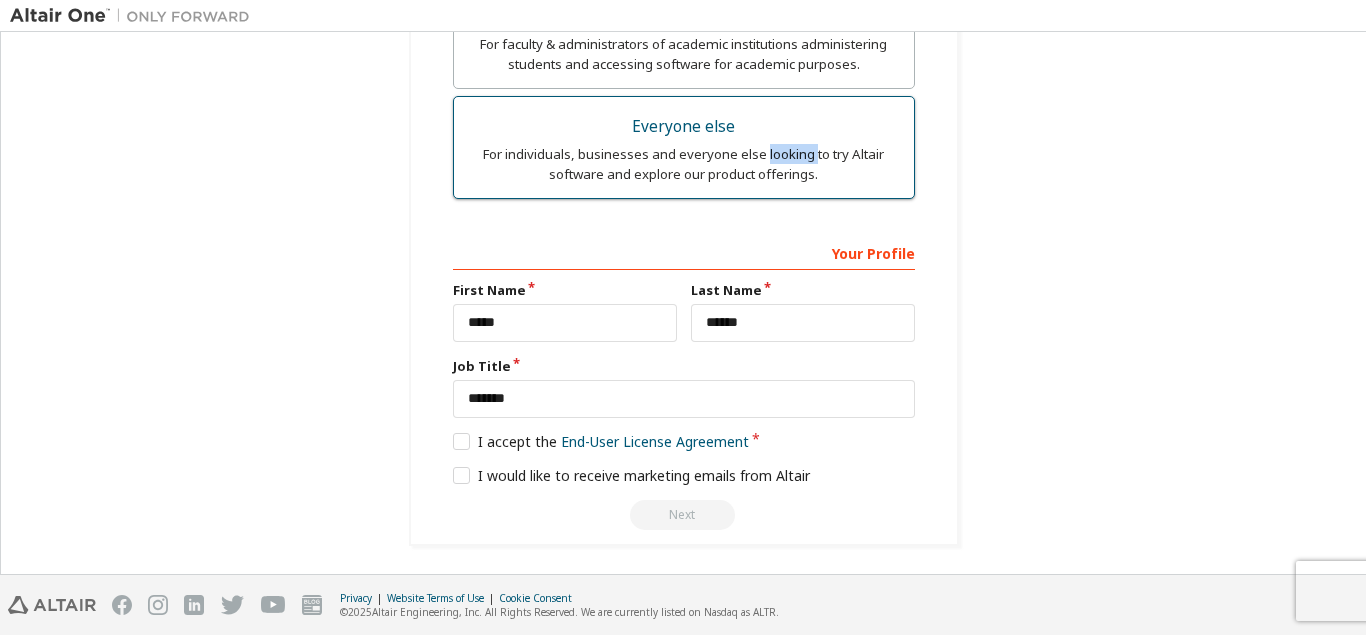 click on "For individuals, businesses and everyone else looking to try Altair software and explore our product offerings." at bounding box center (684, 164) 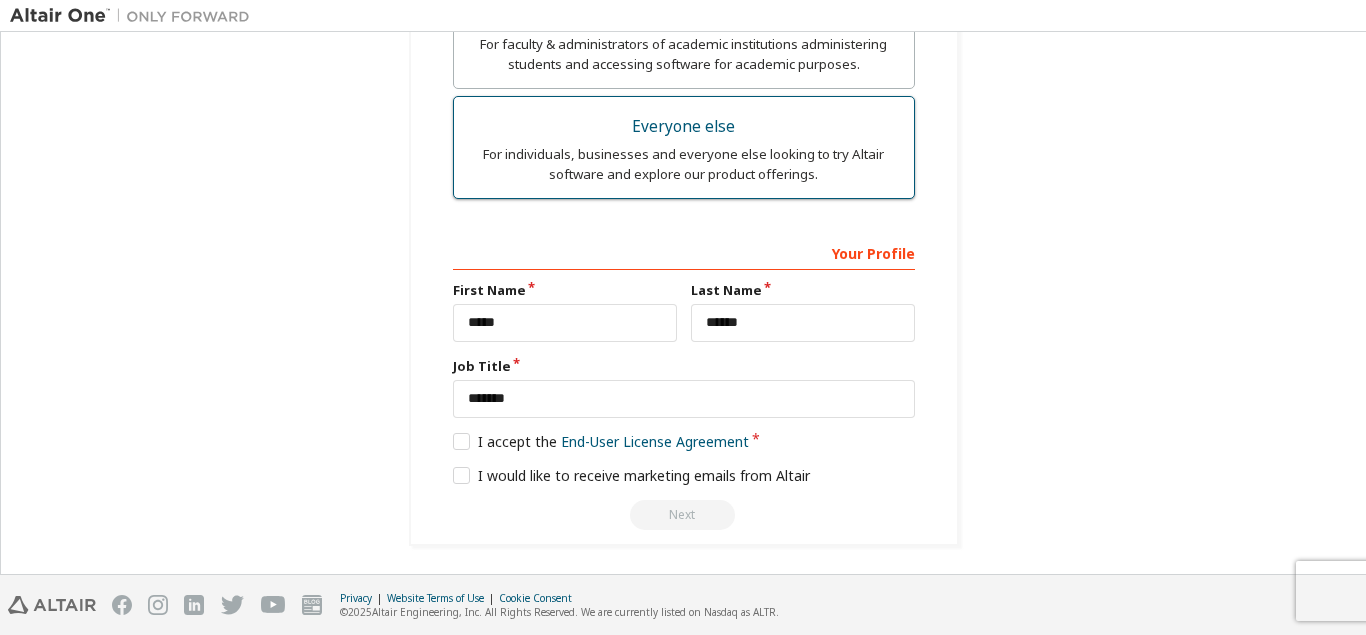 click on "For individuals, businesses and everyone else looking to try Altair software and explore our product offerings." at bounding box center [684, 164] 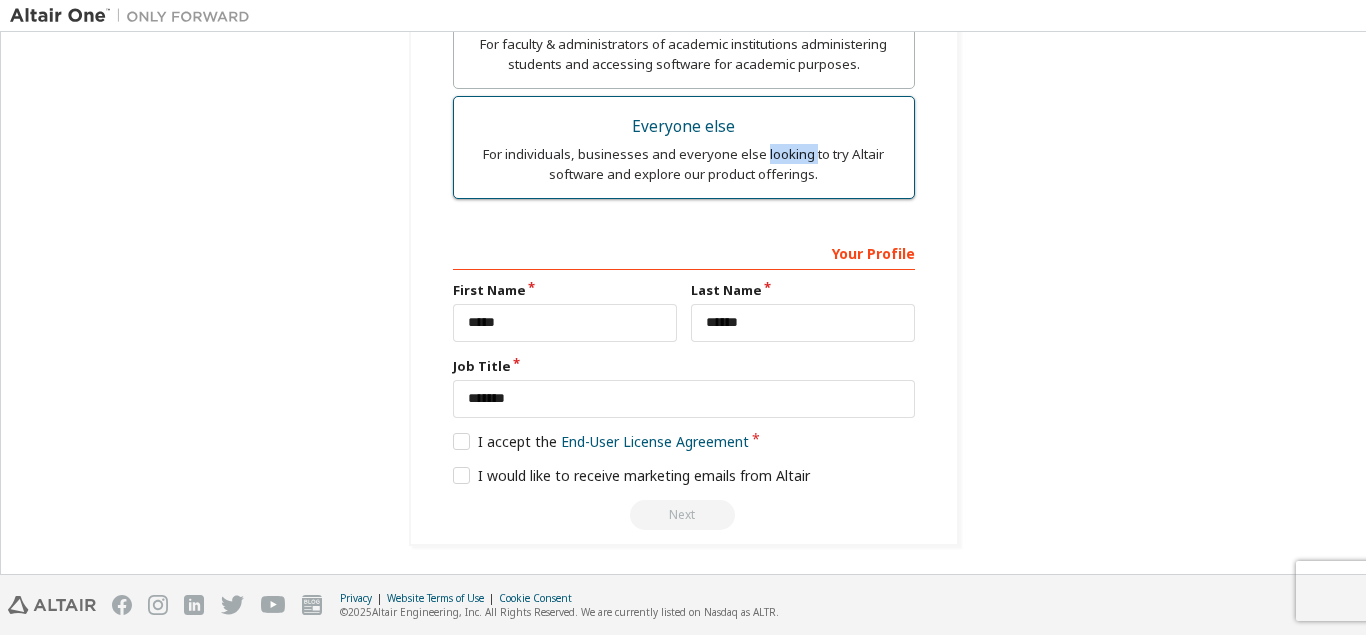 click on "For individuals, businesses and everyone else looking to try Altair software and explore our product offerings." at bounding box center (684, 164) 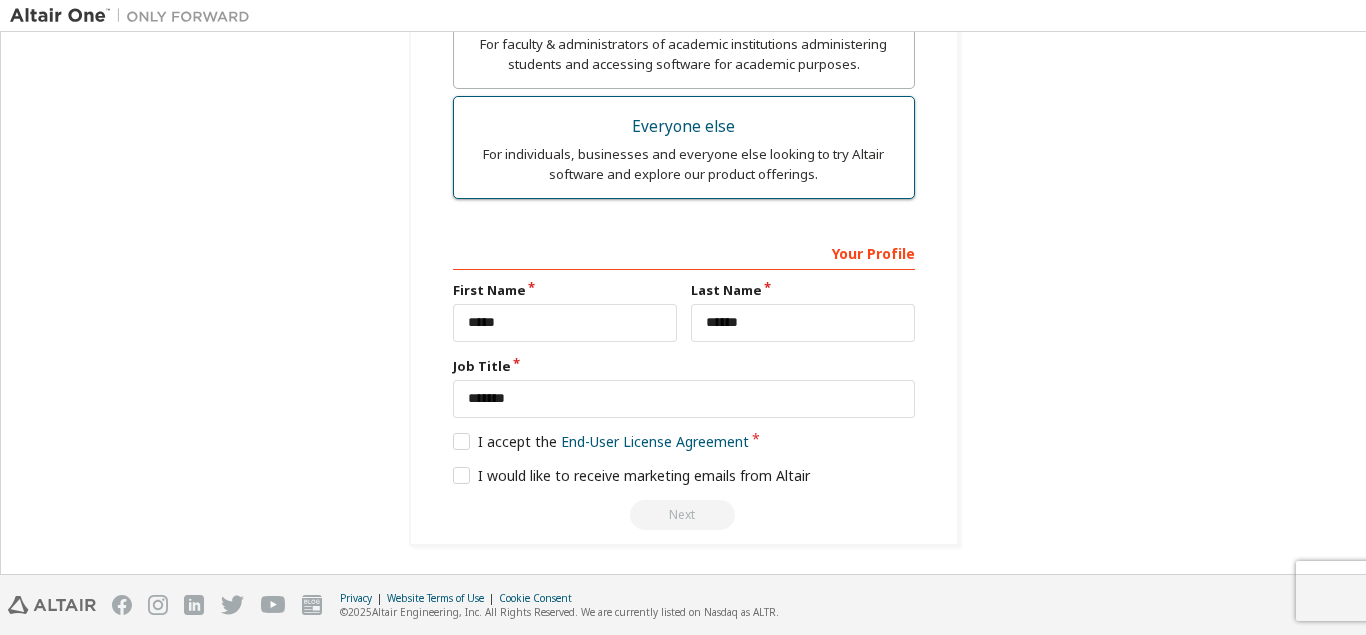 click on "For individuals, businesses and everyone else looking to try Altair software and explore our product offerings." at bounding box center [684, 164] 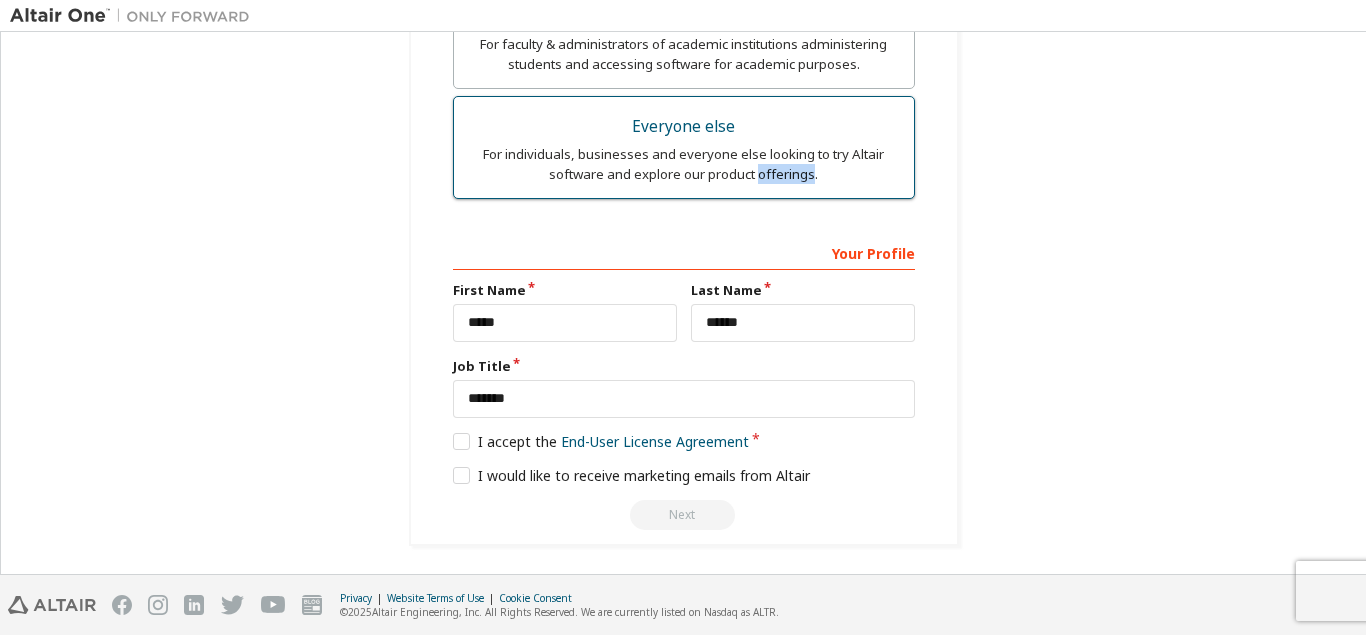 click on "For individuals, businesses and everyone else looking to try Altair software and explore our product offerings." at bounding box center [684, 164] 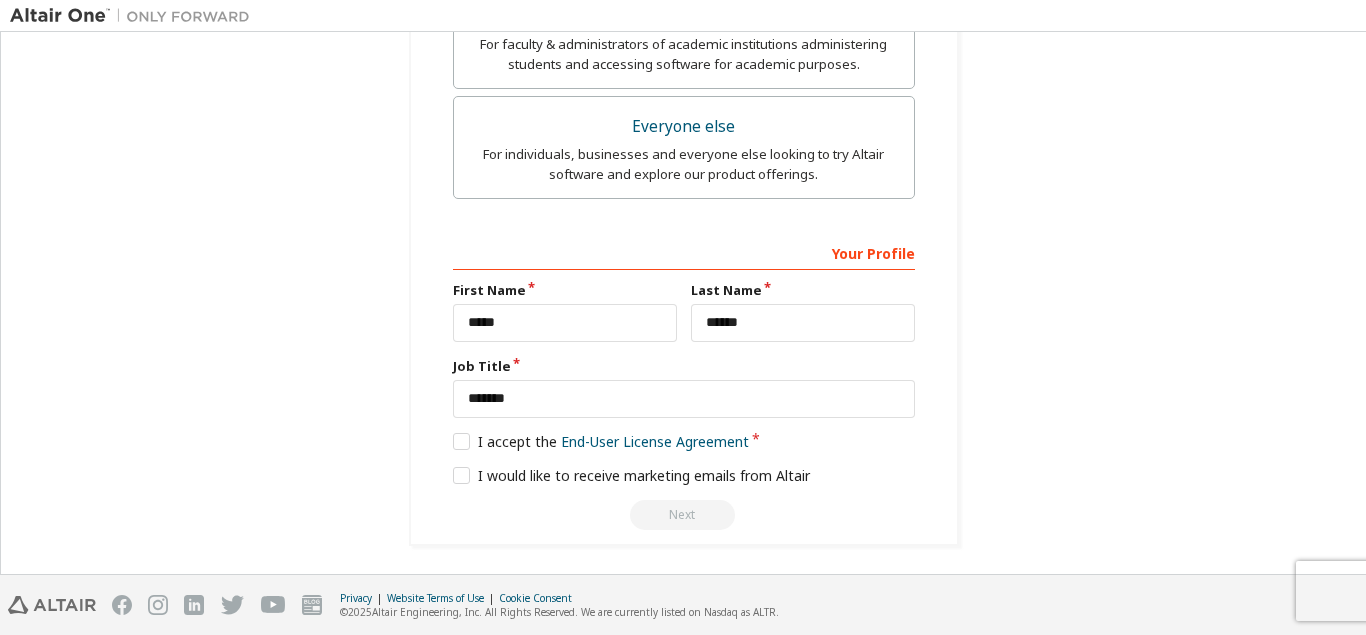 click on "Next" at bounding box center (684, 515) 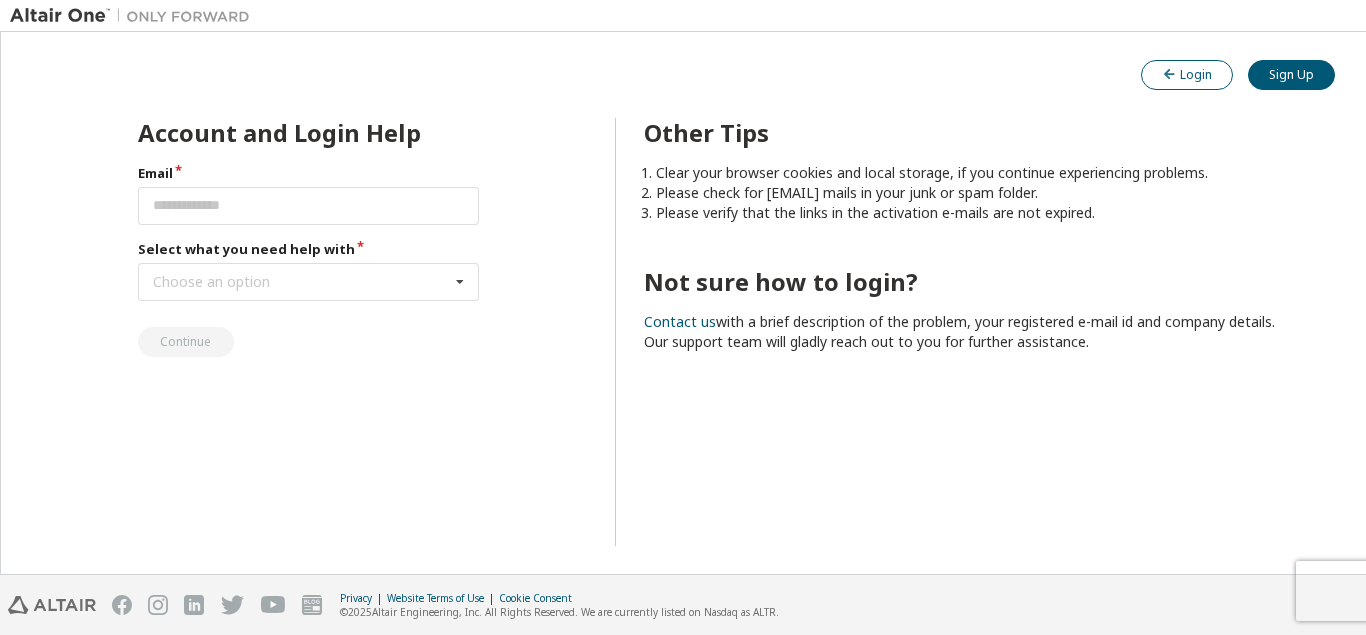 scroll, scrollTop: 0, scrollLeft: 0, axis: both 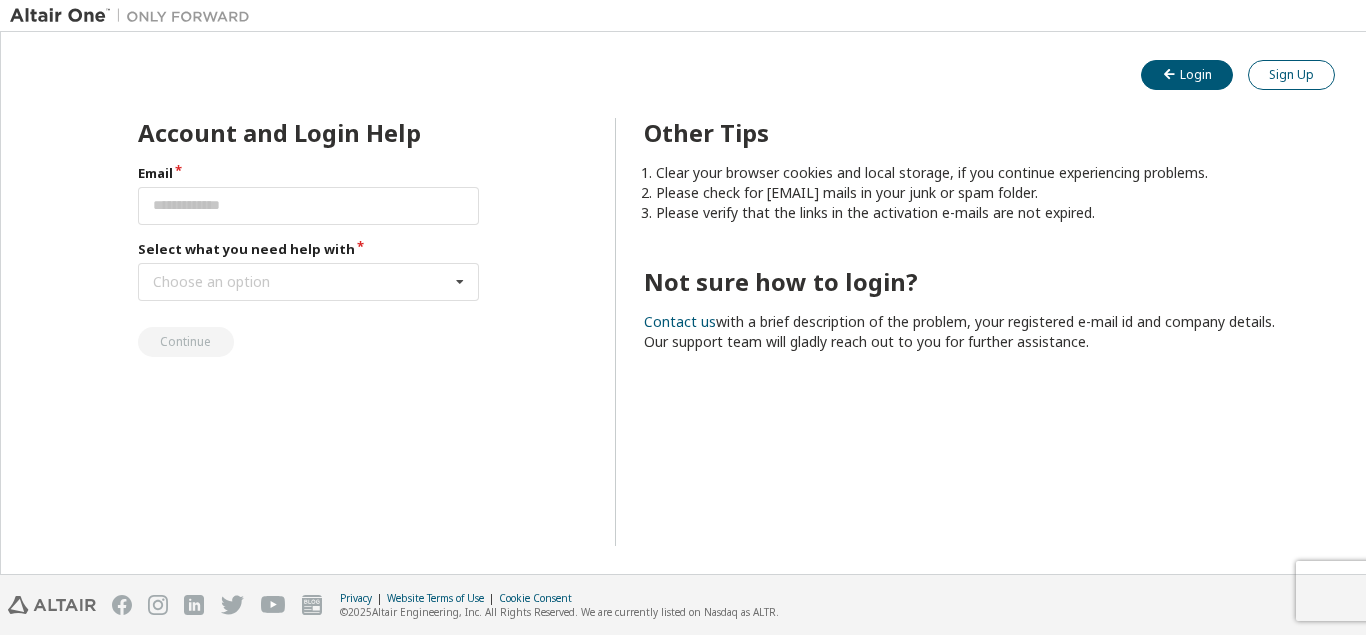 click on "Sign Up" at bounding box center (1291, 75) 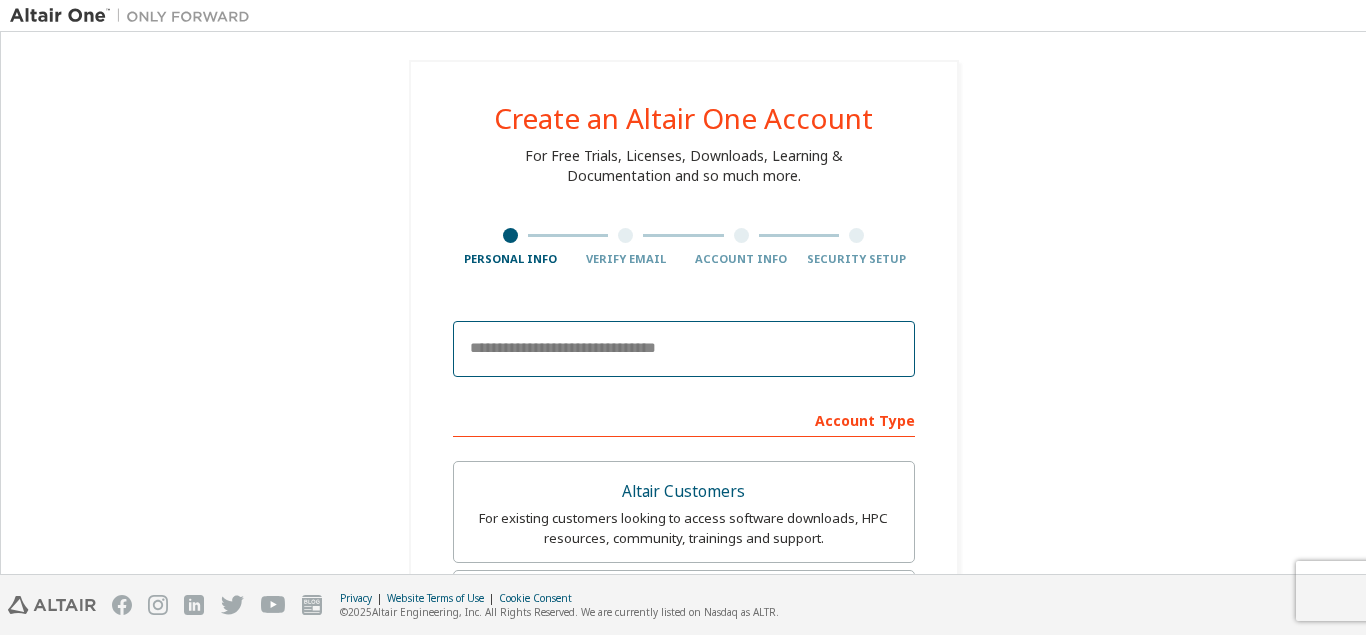 click at bounding box center [684, 349] 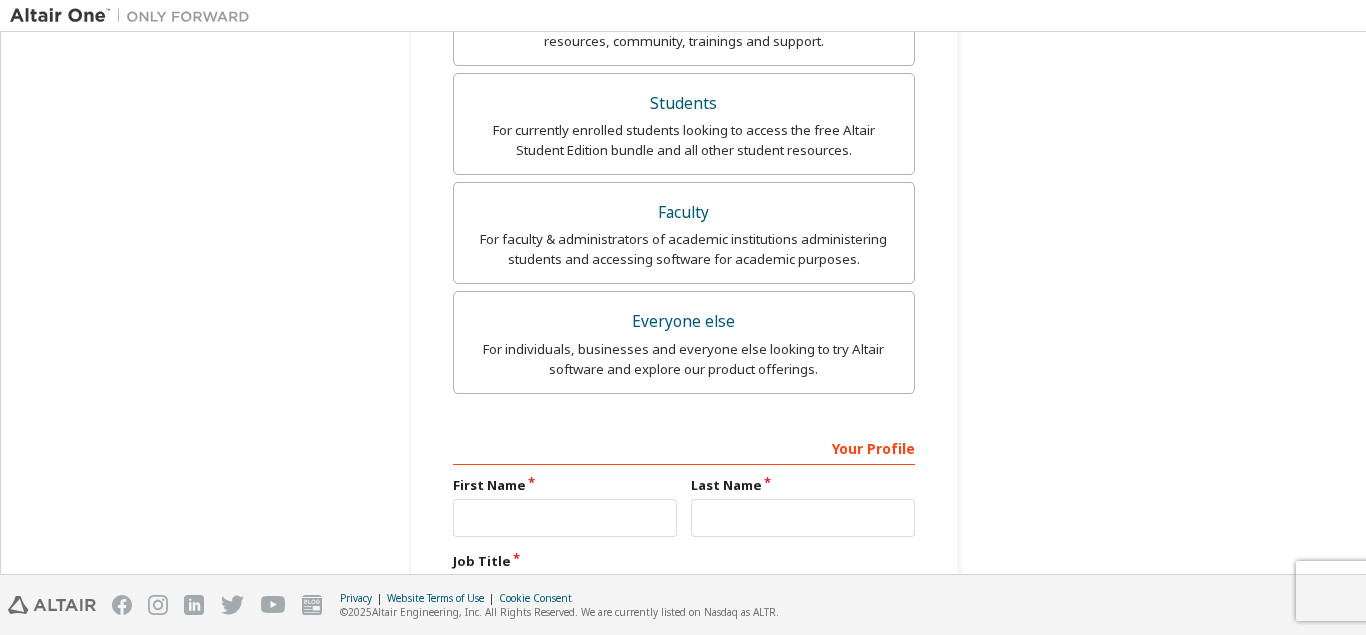 scroll, scrollTop: 570, scrollLeft: 0, axis: vertical 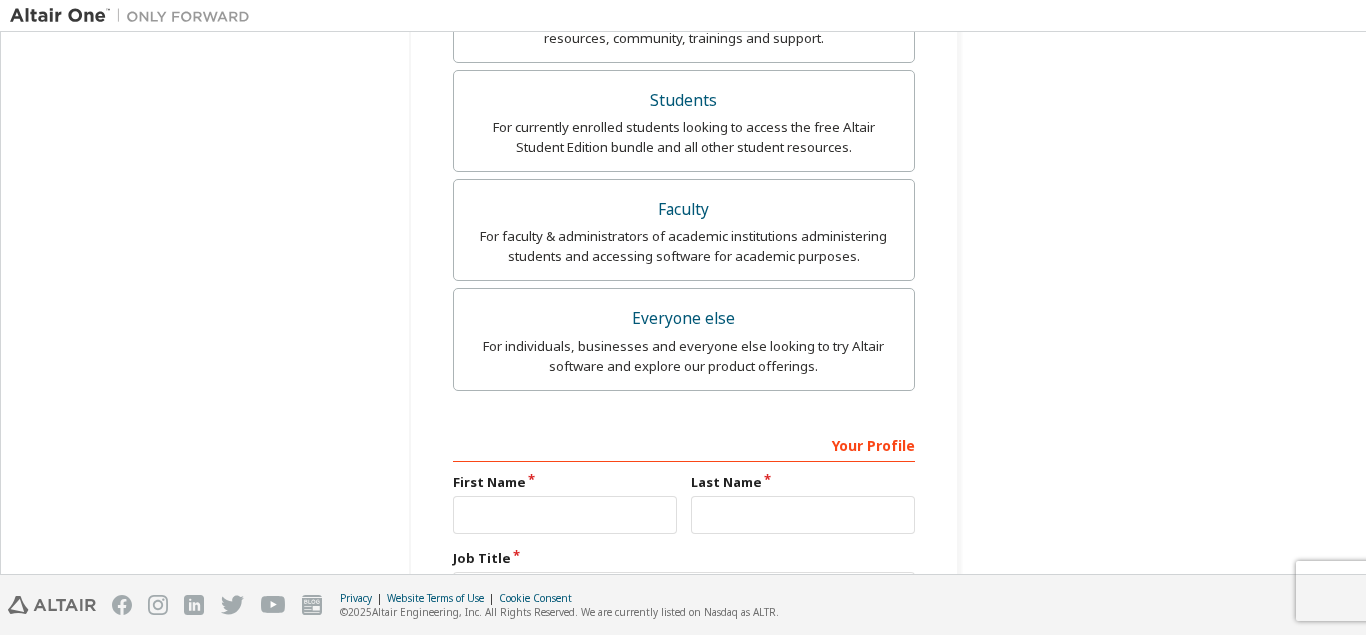 type on "**********" 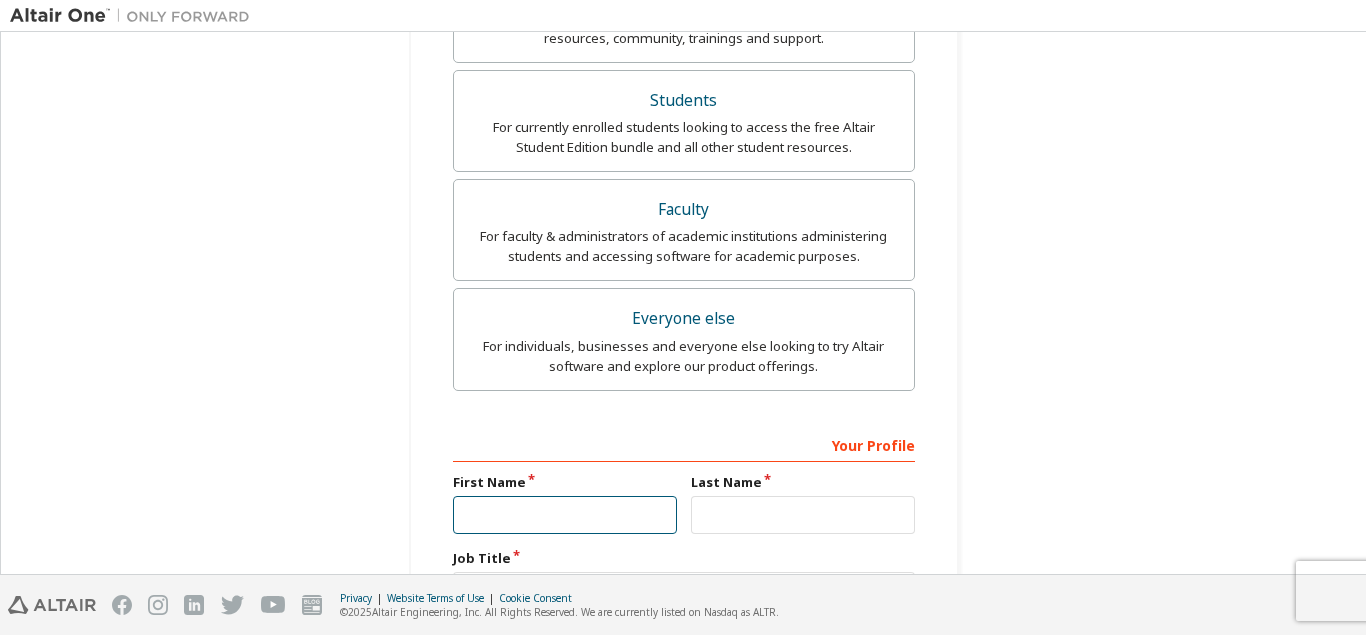 click at bounding box center (565, 515) 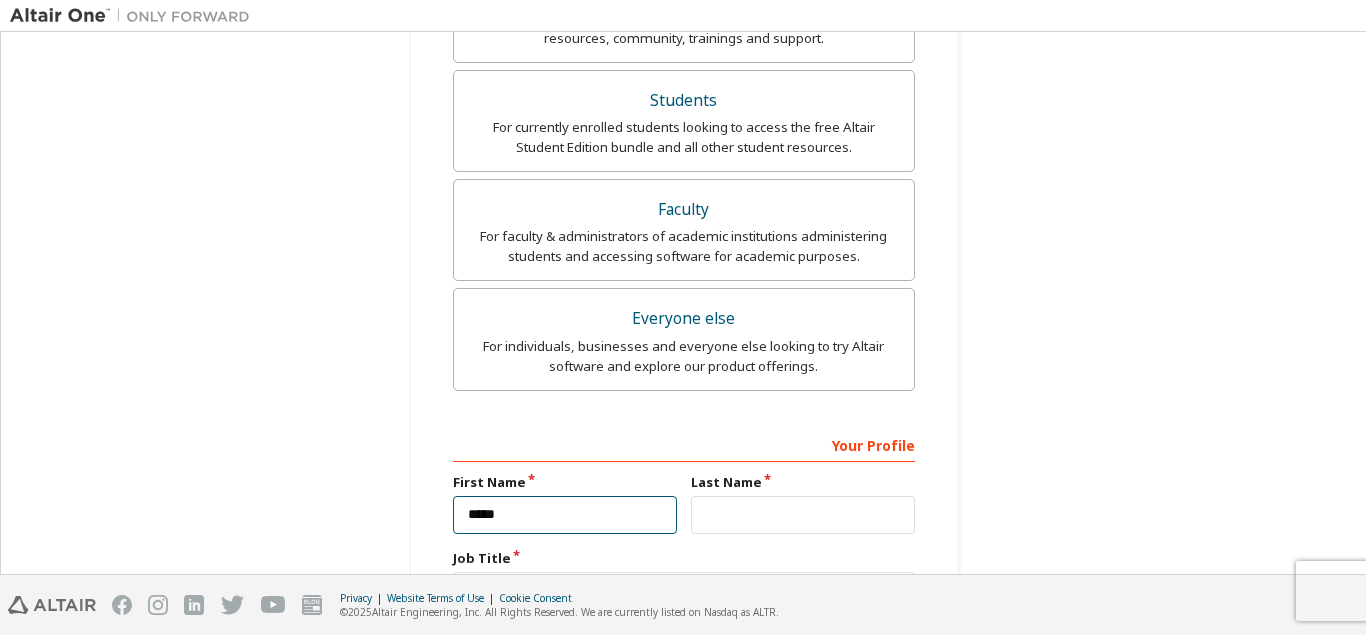 type on "*****" 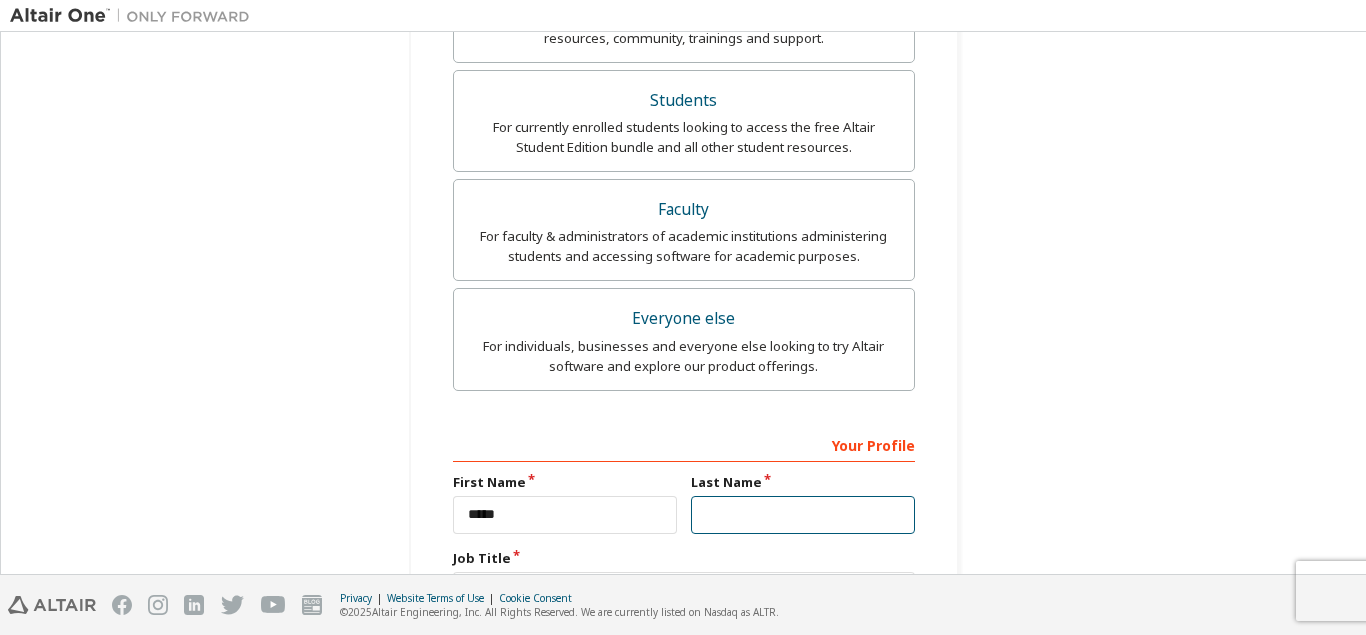 click at bounding box center [803, 515] 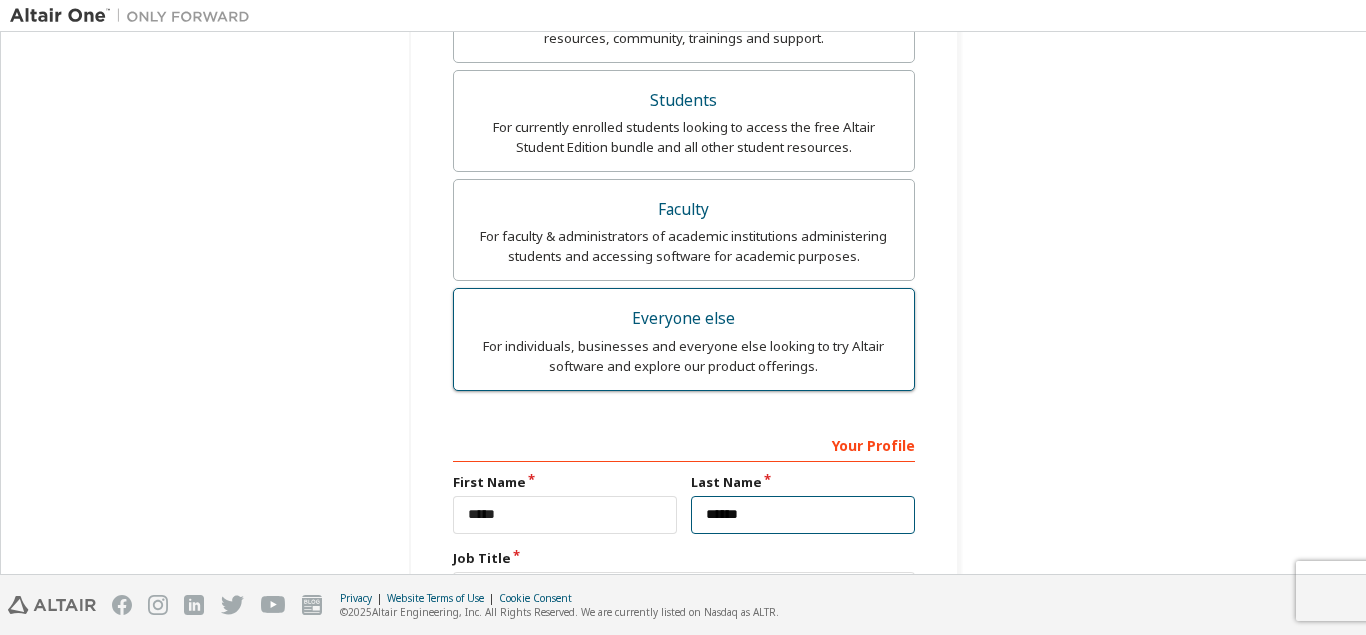 type on "******" 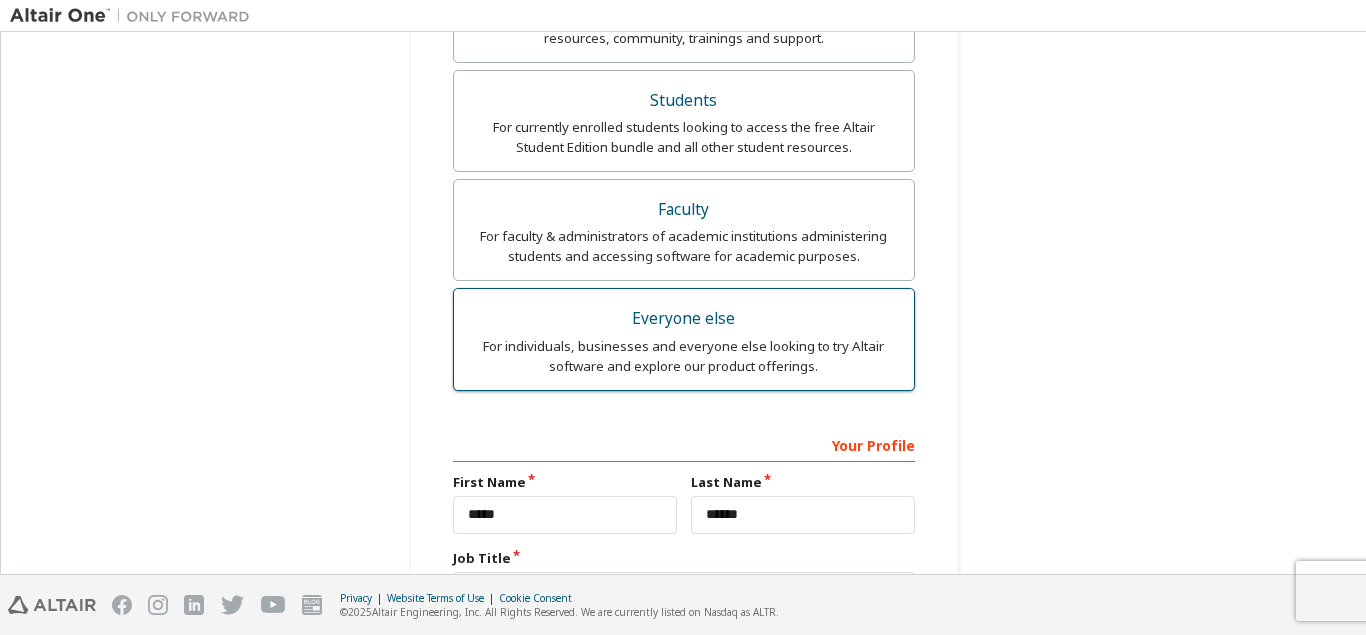 click on "Everyone else For individuals, businesses and everyone else looking to try Altair software and explore our product offerings." at bounding box center (684, 339) 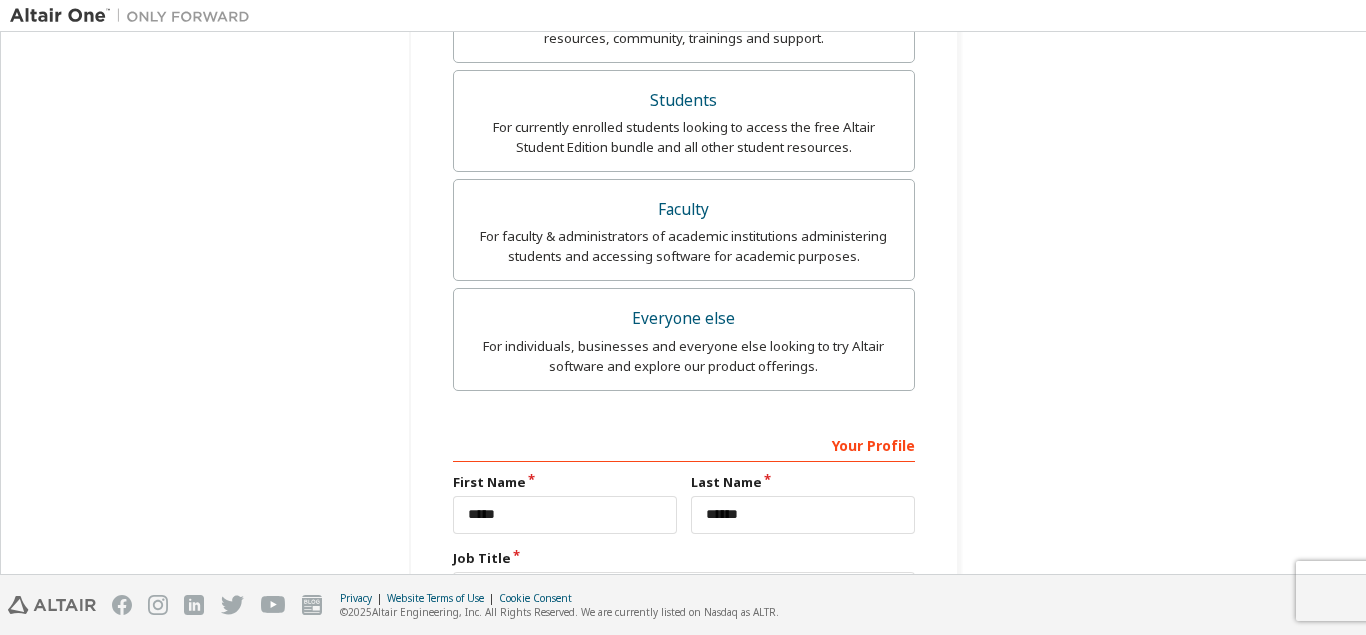 scroll, scrollTop: 762, scrollLeft: 0, axis: vertical 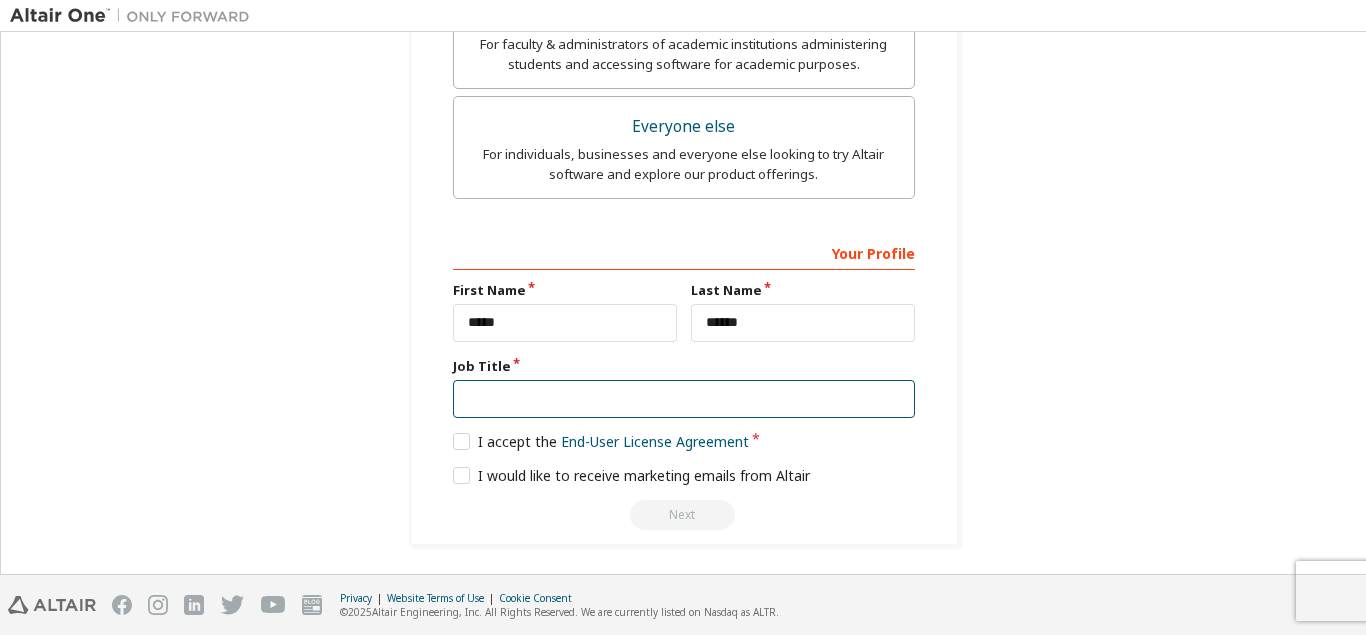 click at bounding box center [684, 399] 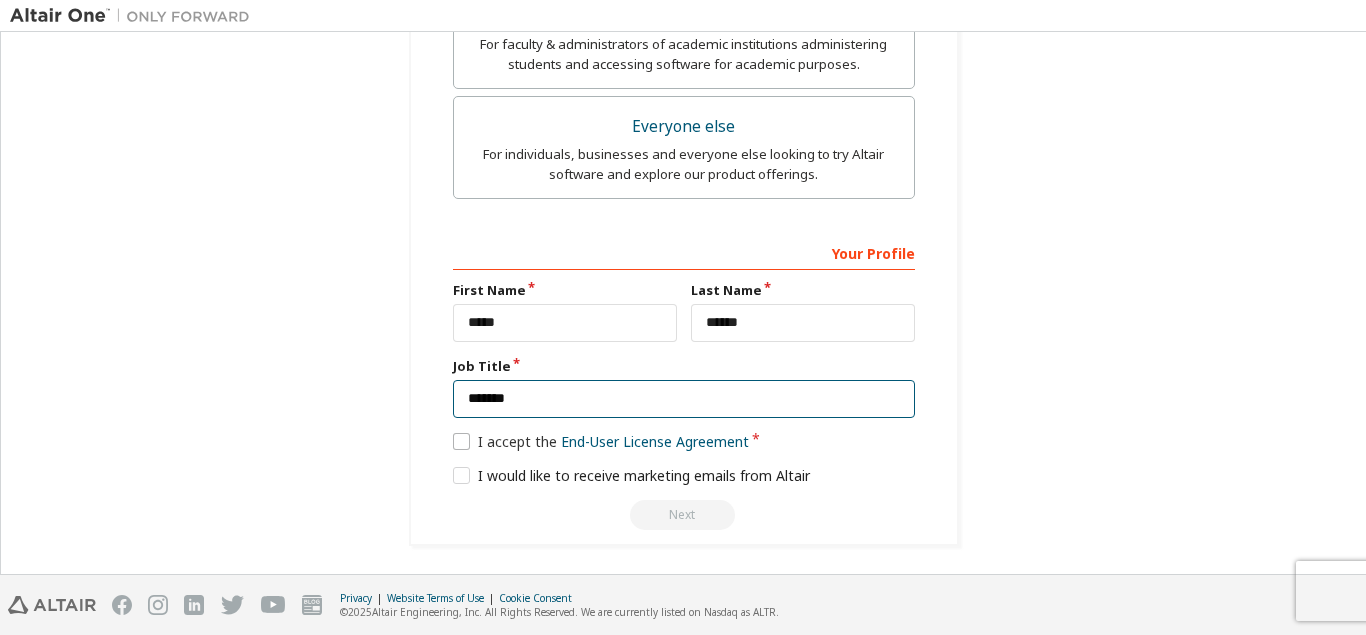 type on "*******" 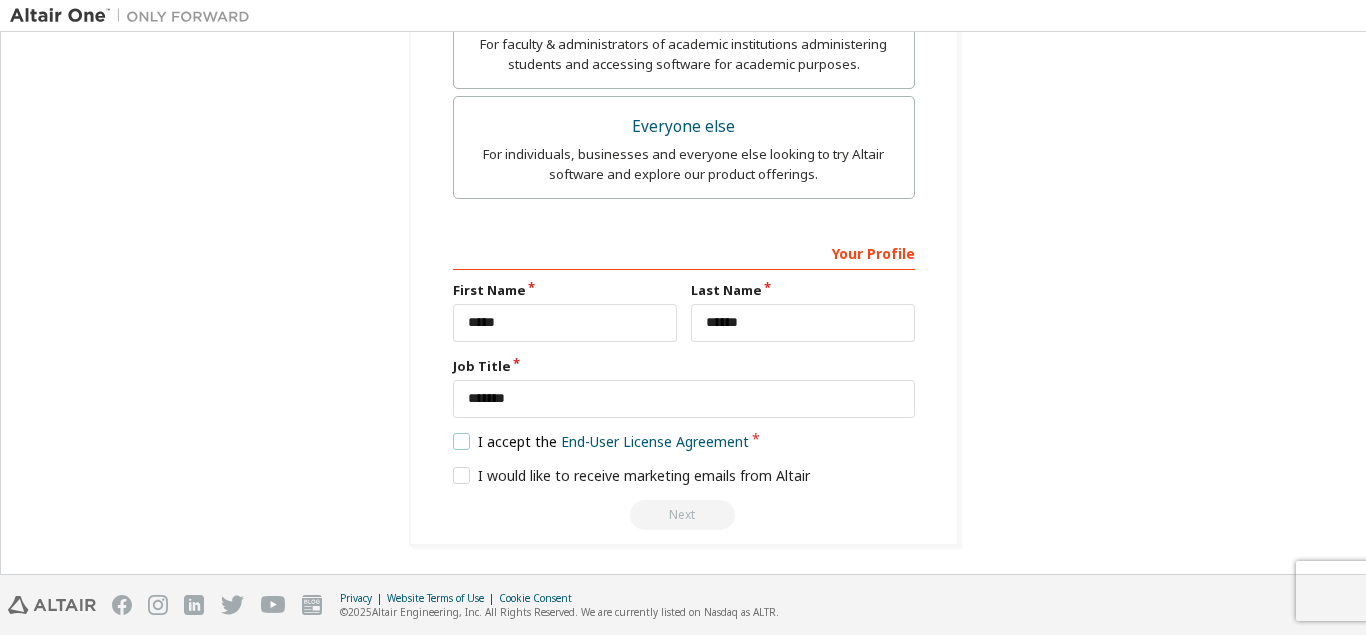 click on "I accept the    End-User License Agreement" at bounding box center [601, 441] 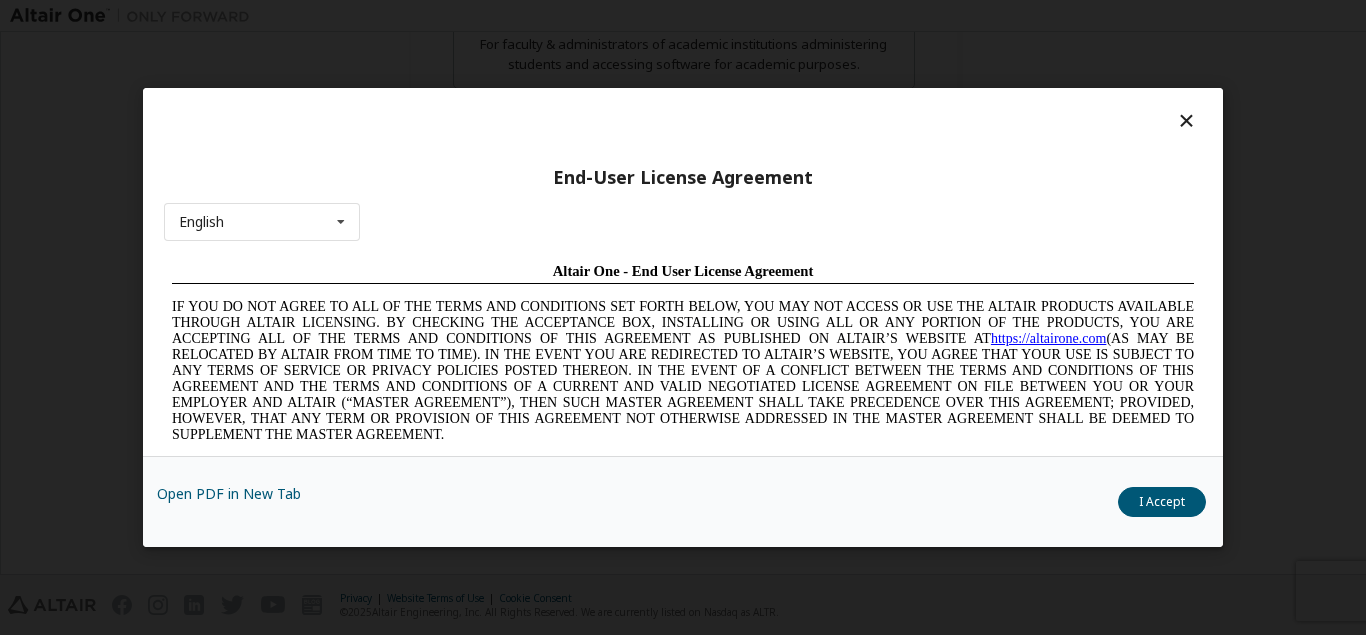 scroll, scrollTop: 0, scrollLeft: 0, axis: both 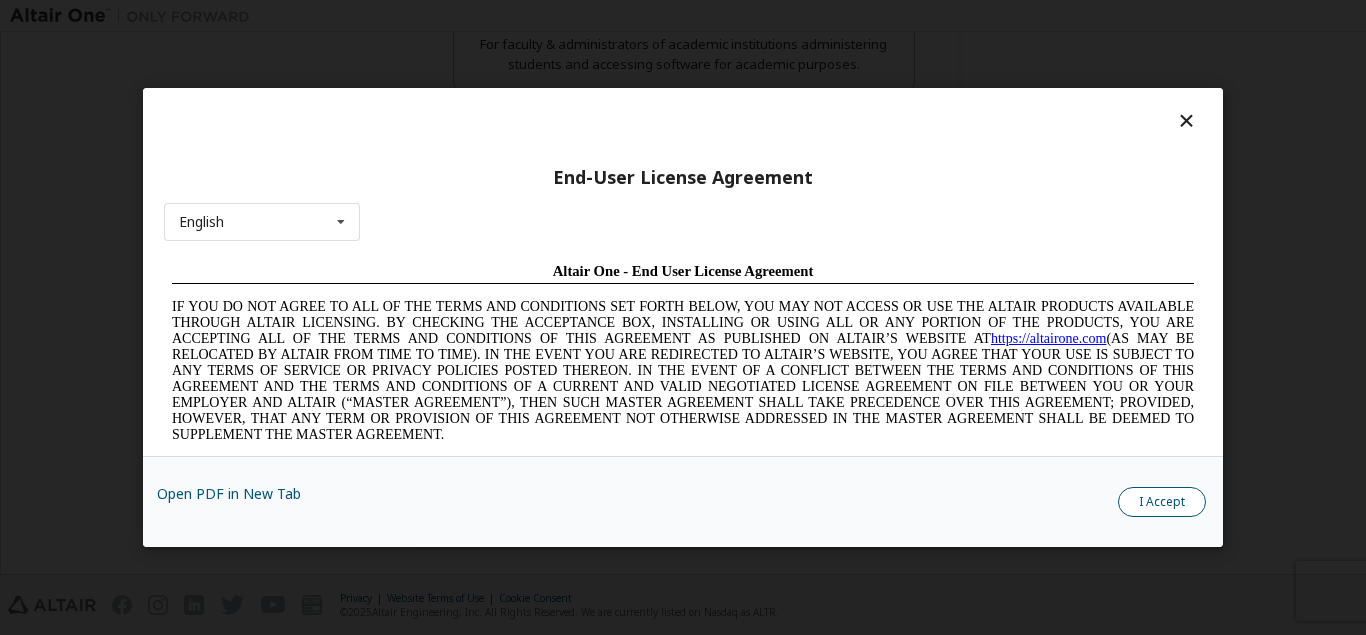 click on "I Accept" at bounding box center [1162, 502] 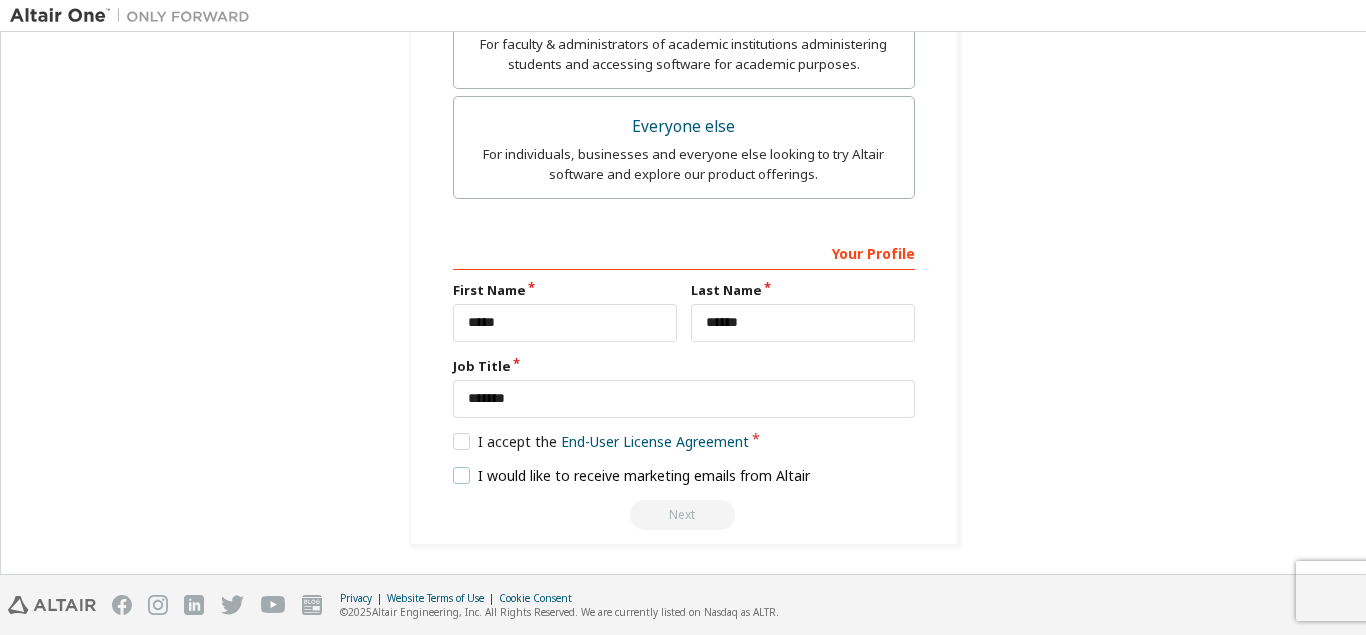 click on "I would like to receive marketing emails from Altair" at bounding box center (632, 475) 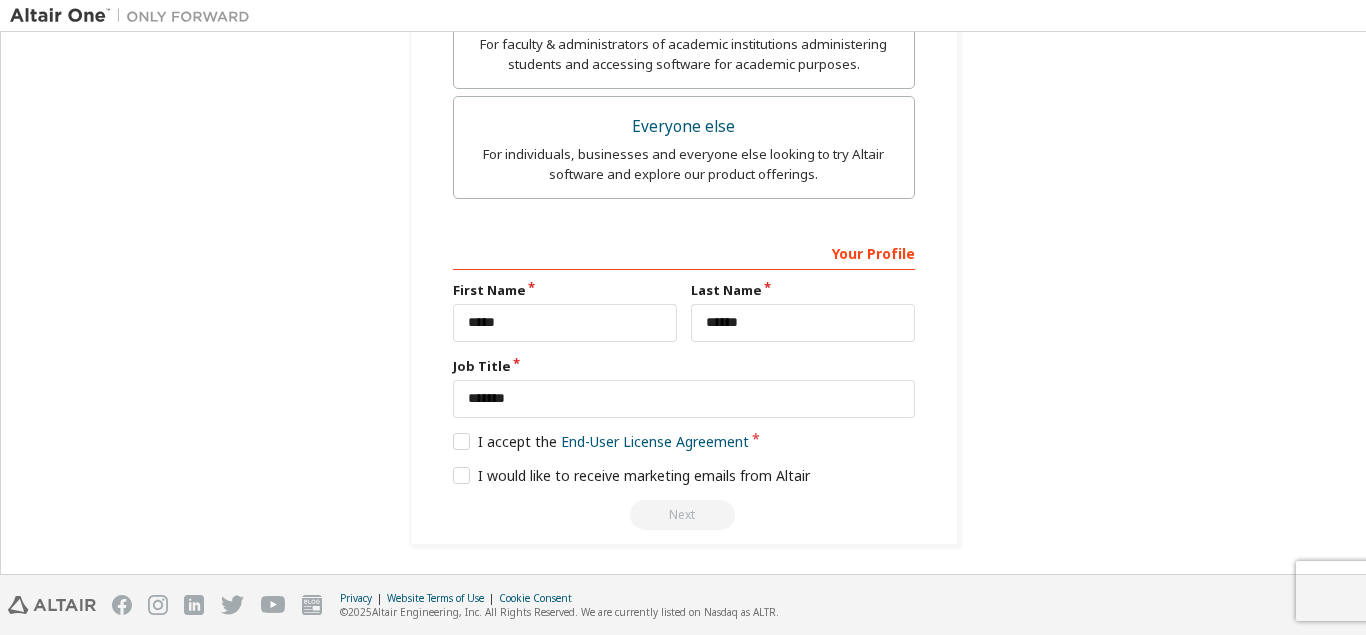 click on "**********" at bounding box center [684, 382] 